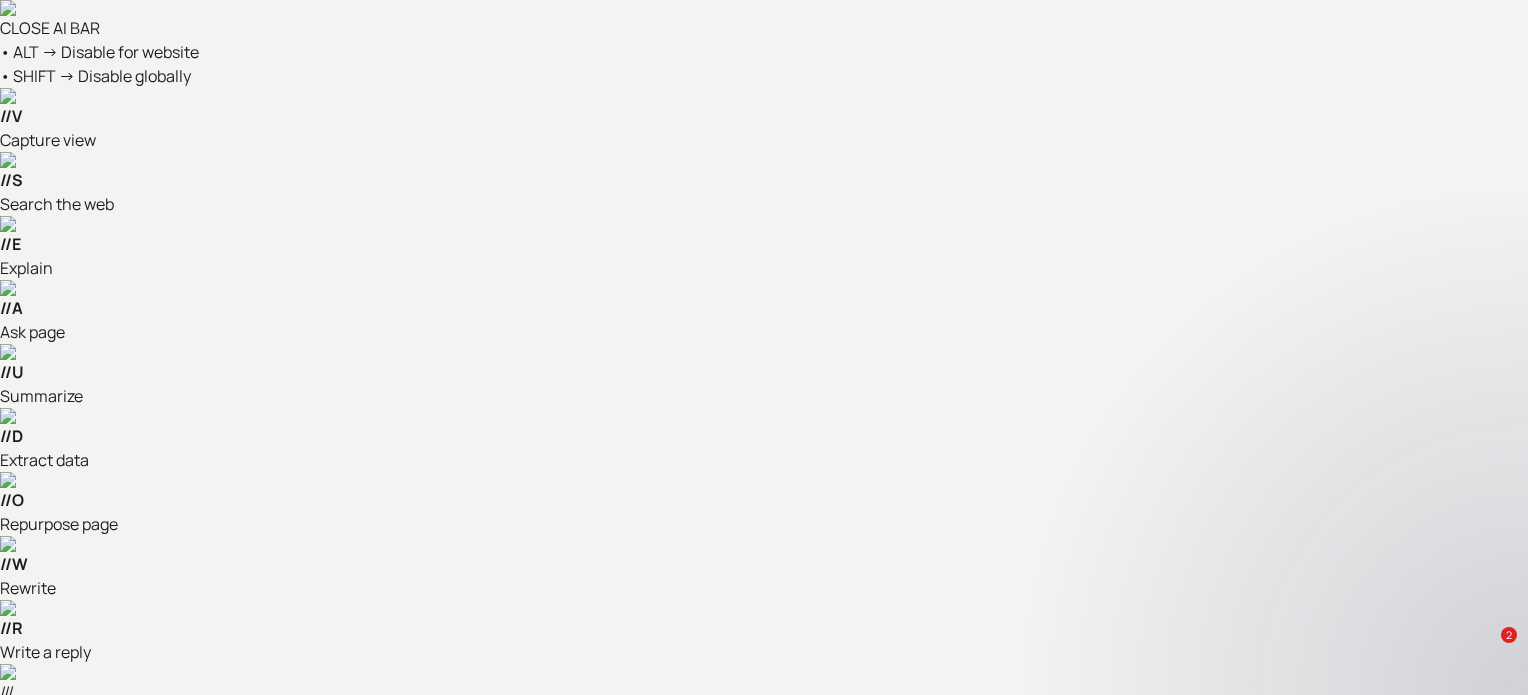 scroll, scrollTop: 0, scrollLeft: 0, axis: both 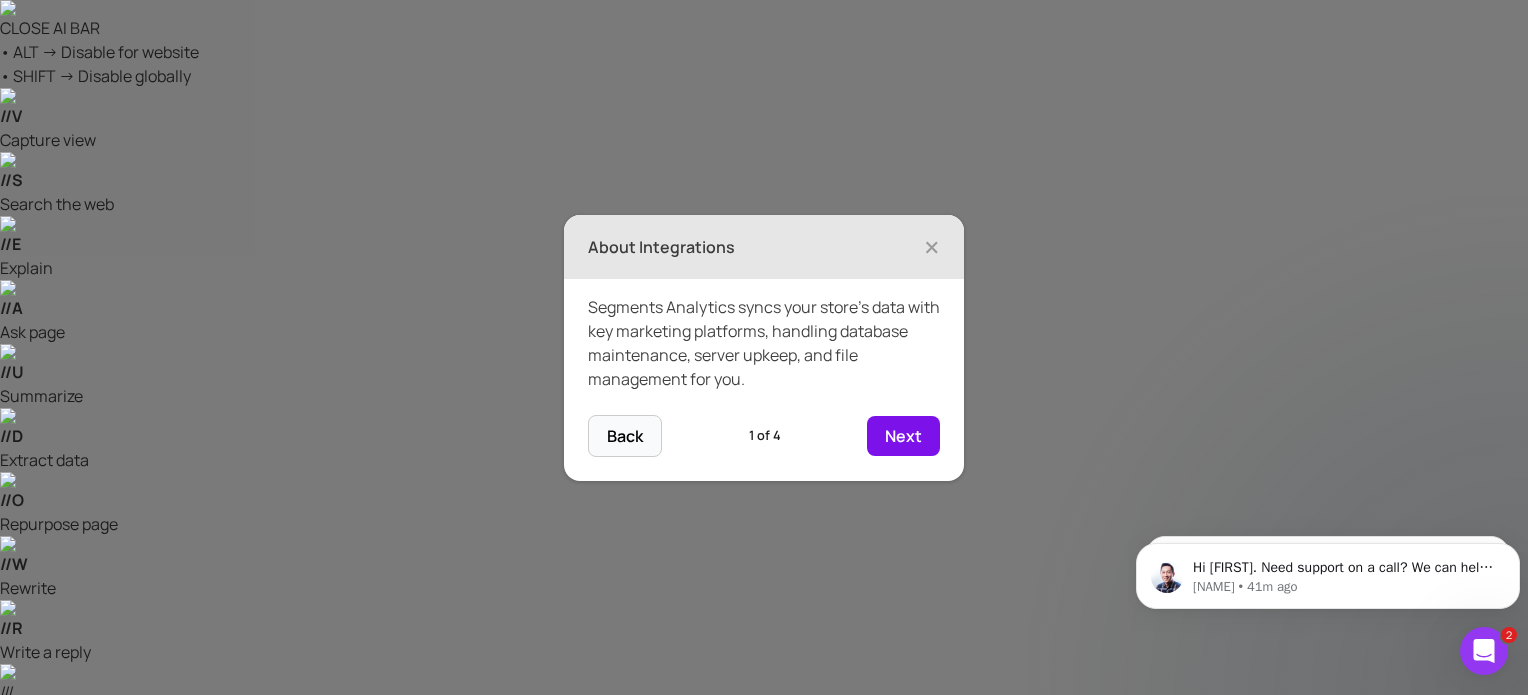 click on "Next" at bounding box center [903, 436] 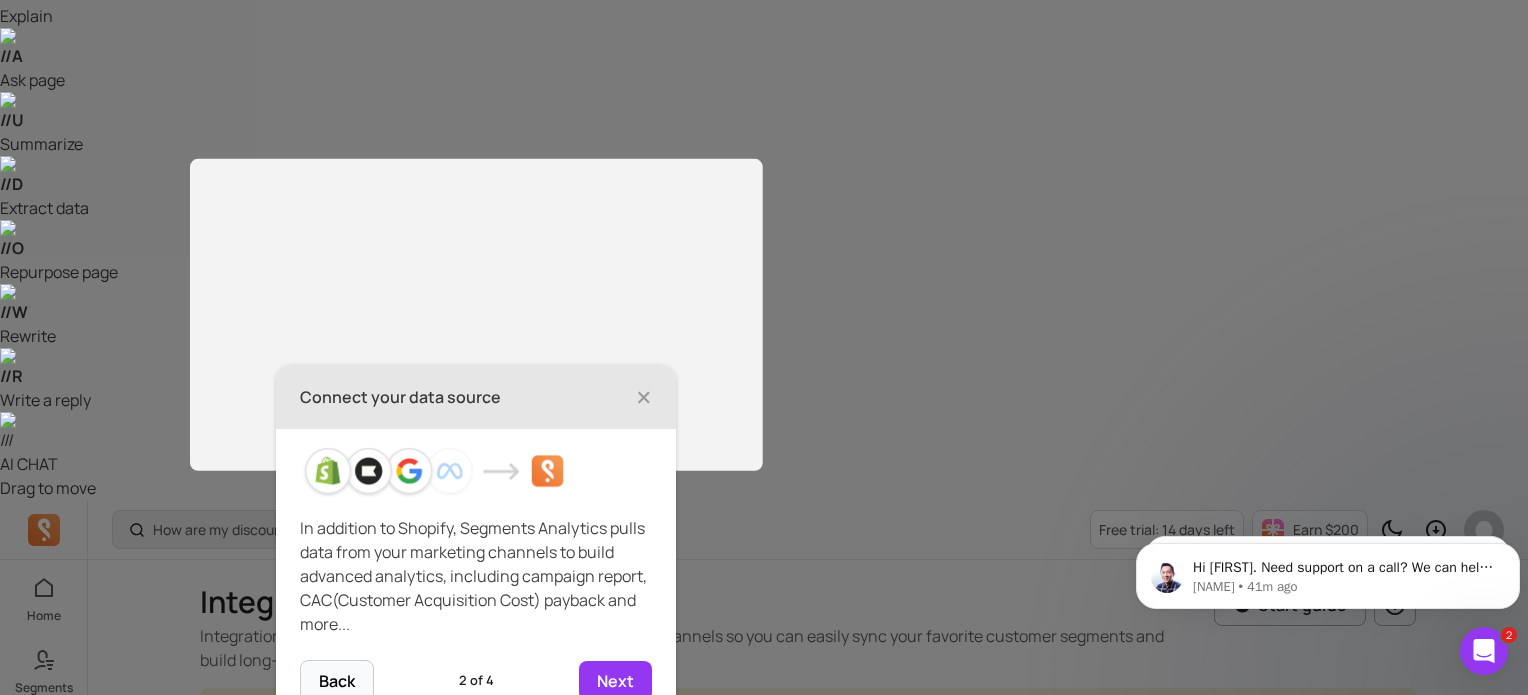 scroll, scrollTop: 300, scrollLeft: 0, axis: vertical 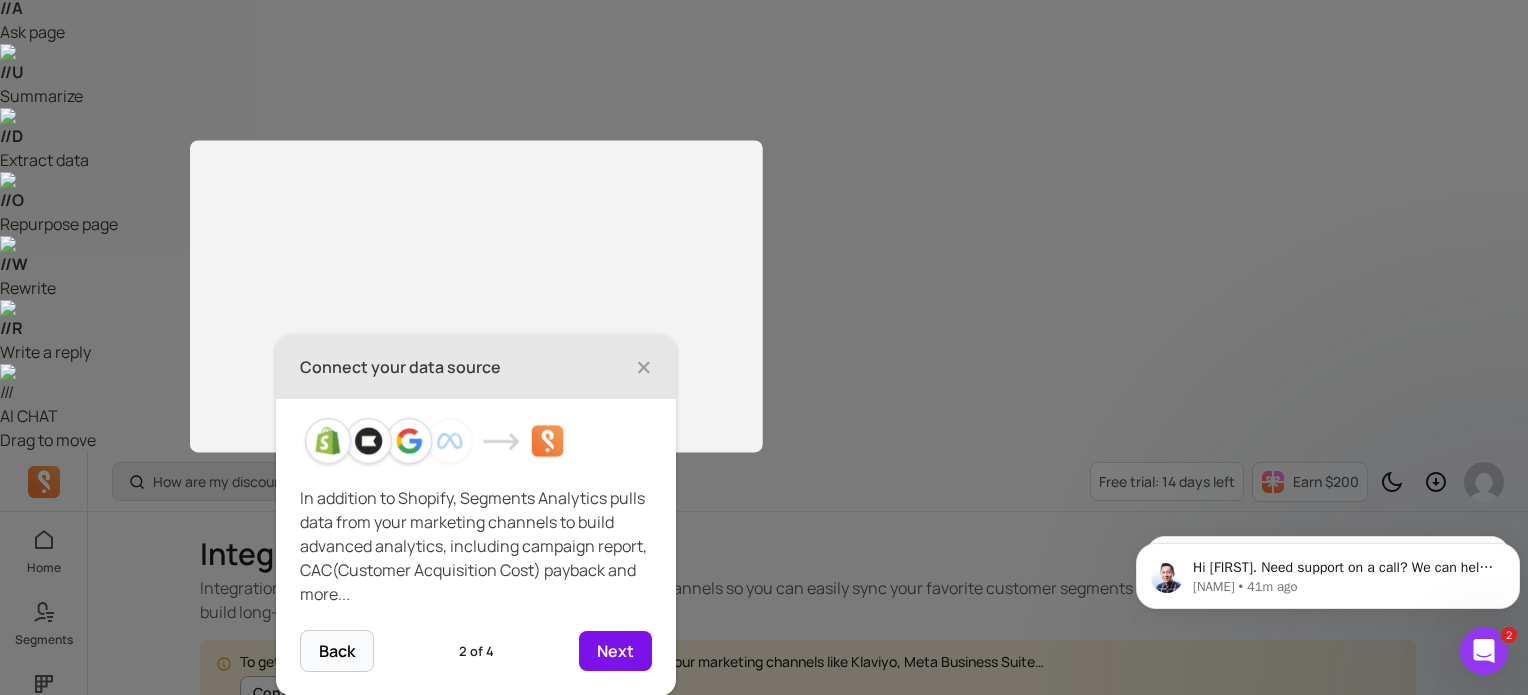 click on "Next" at bounding box center (615, 651) 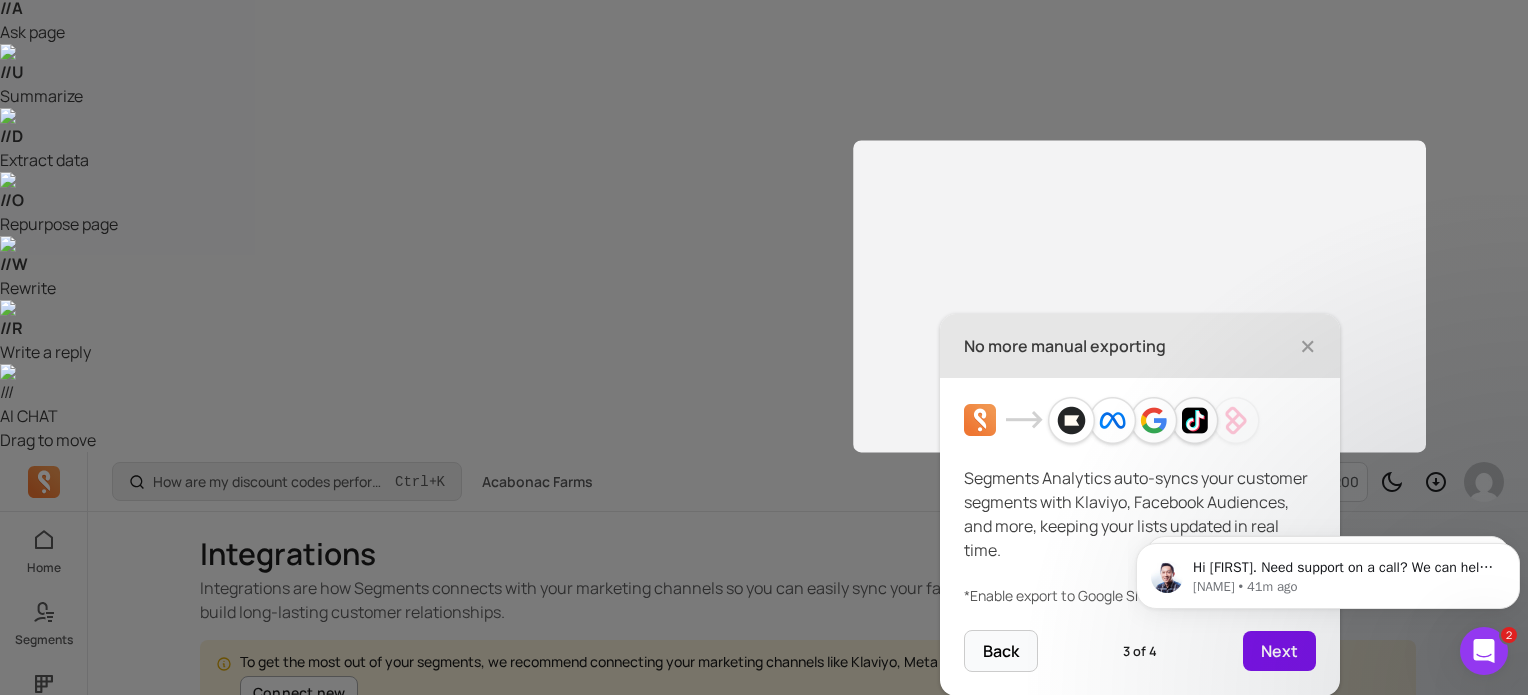 click on "Next" at bounding box center [1279, 651] 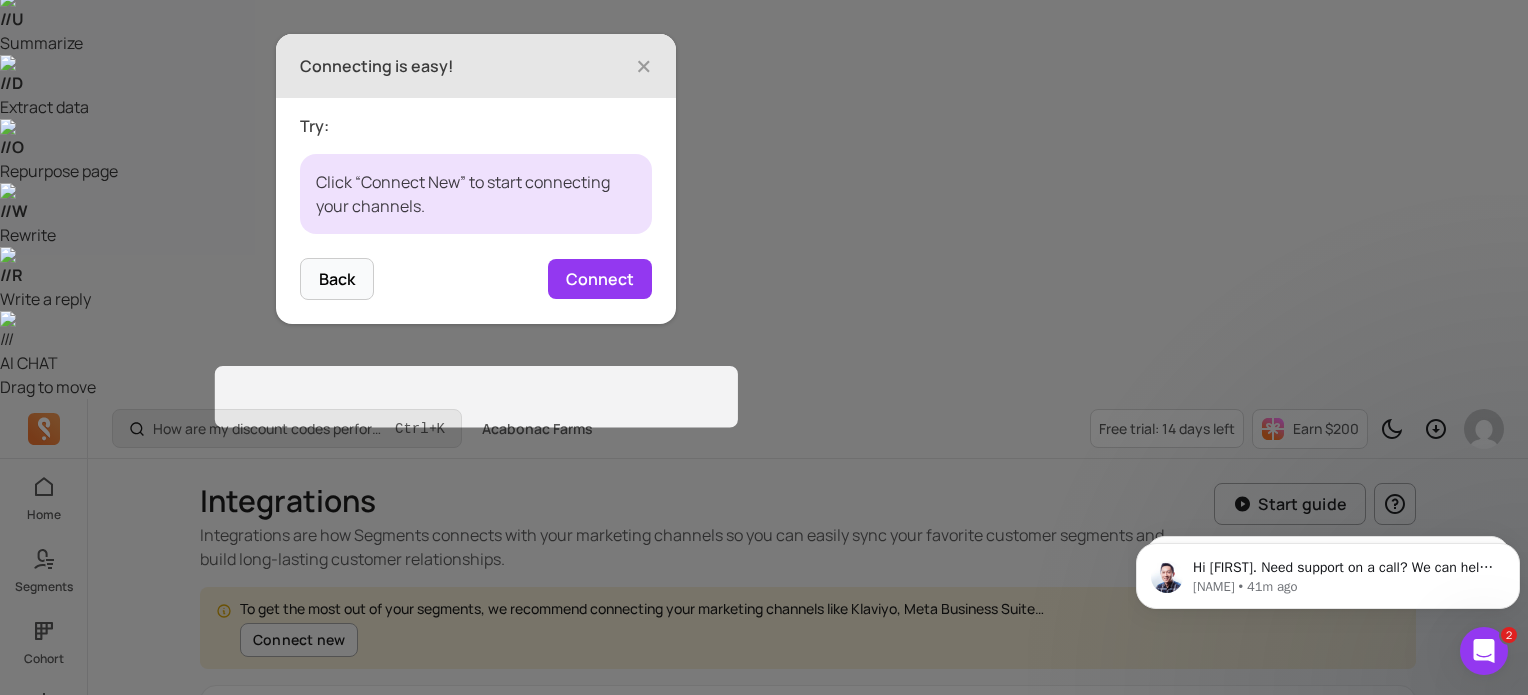 scroll, scrollTop: 356, scrollLeft: 0, axis: vertical 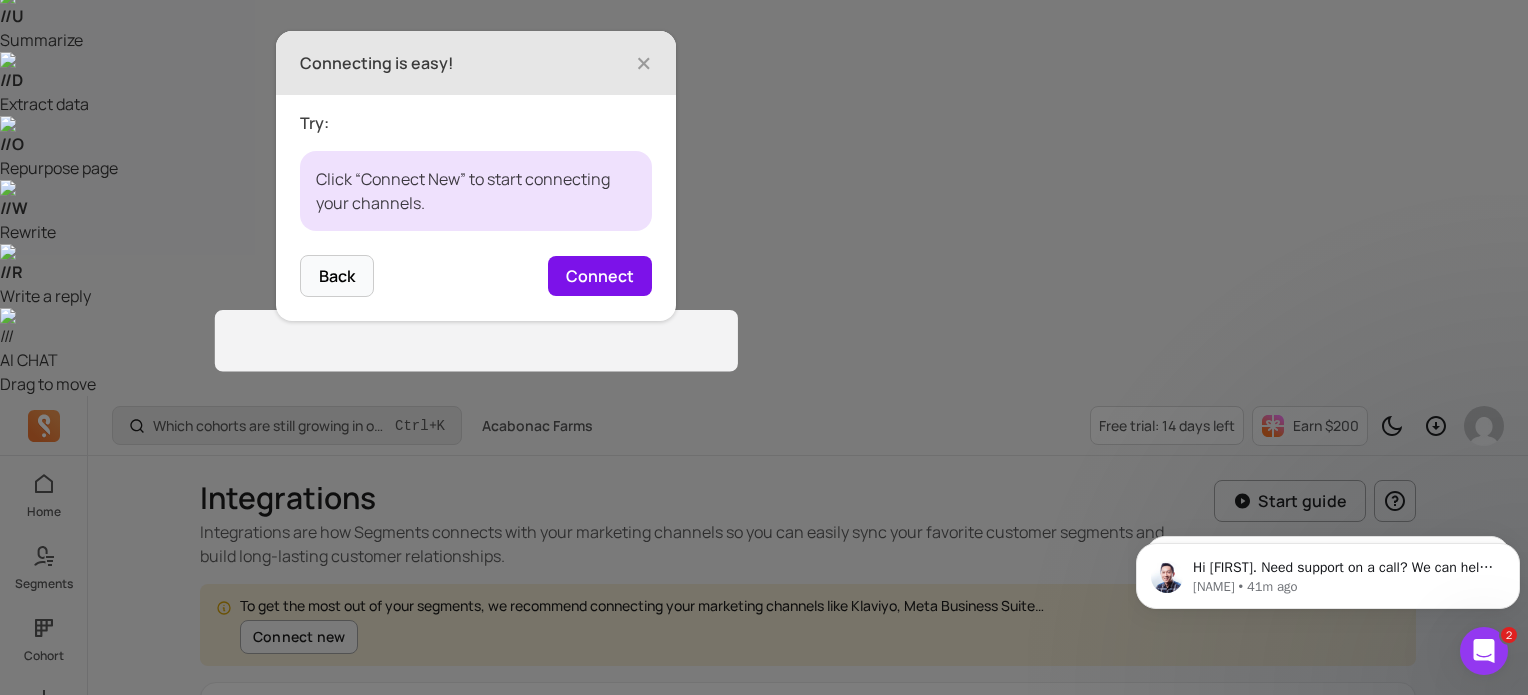click on "Connect" at bounding box center (600, 276) 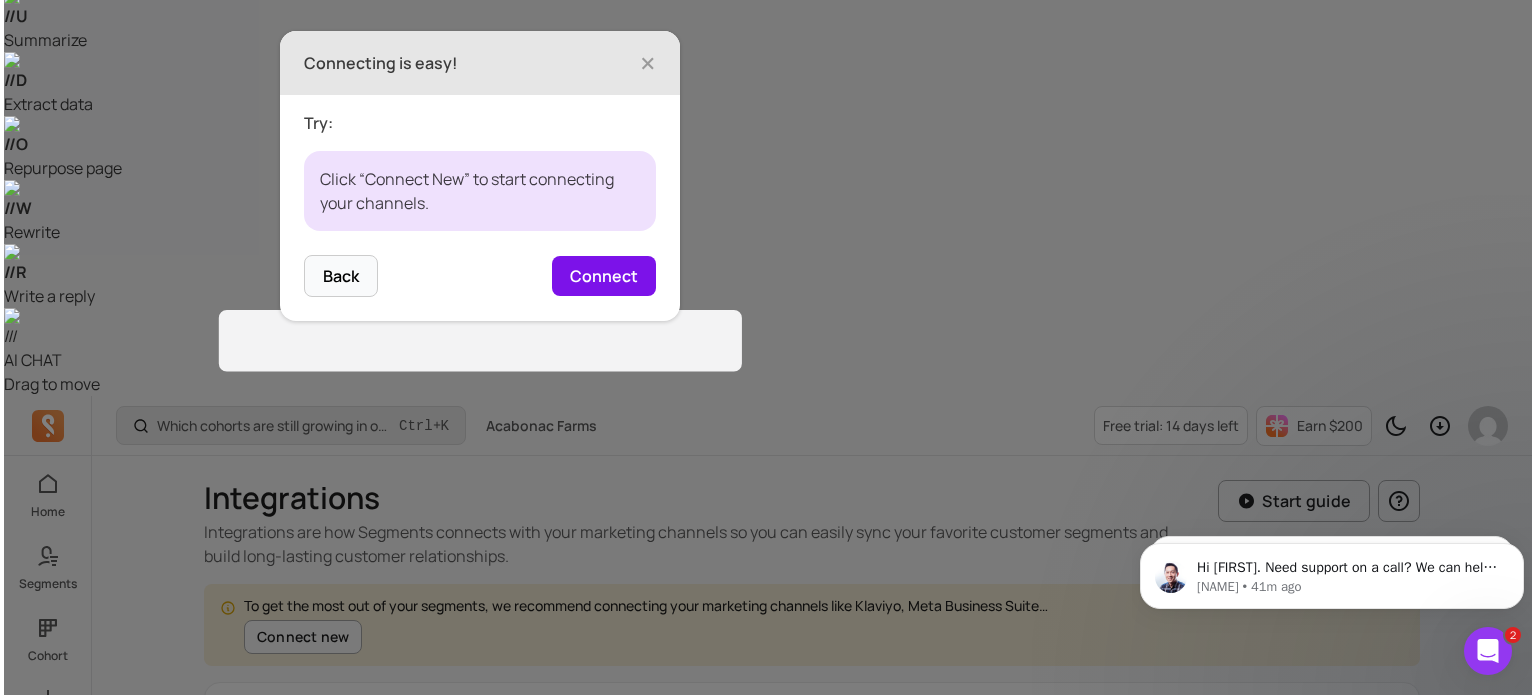 scroll, scrollTop: 0, scrollLeft: 0, axis: both 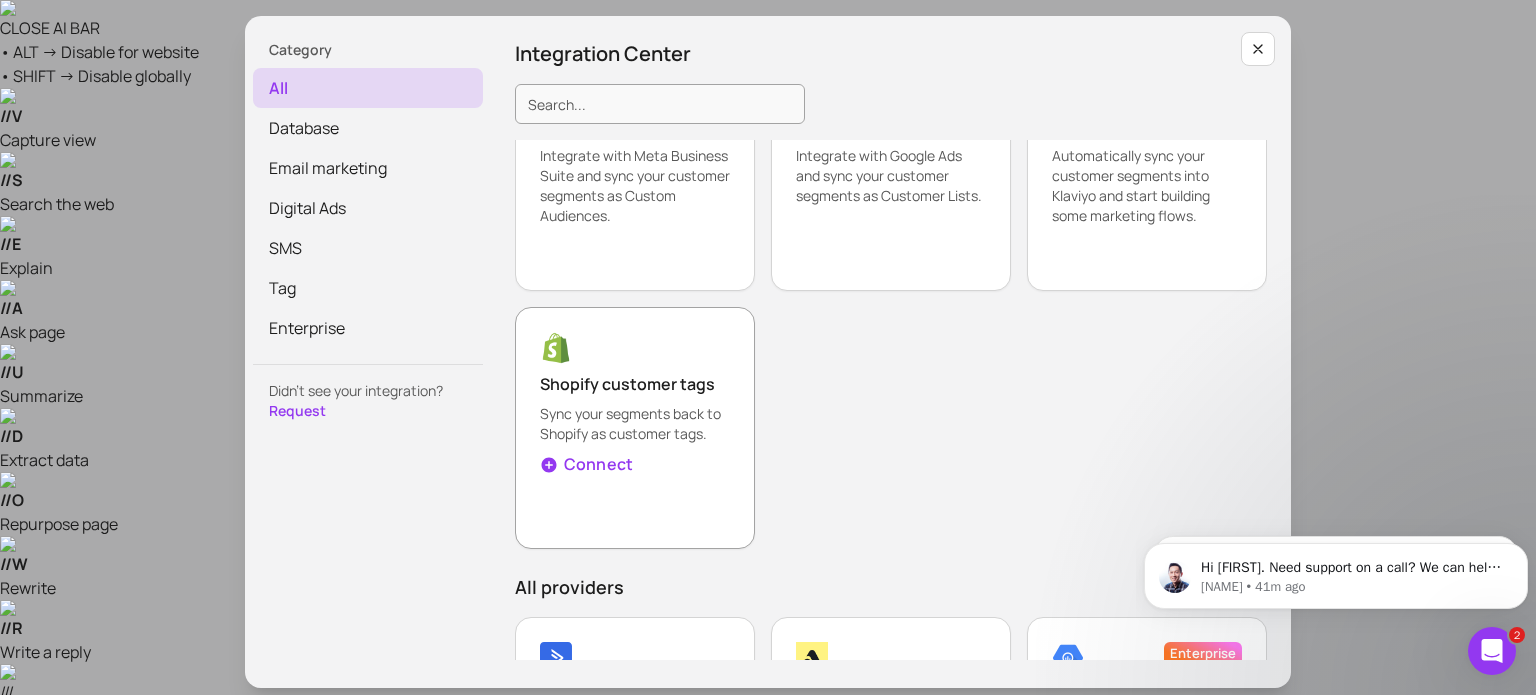 click on "Shopify customer tags Sync your segments back to Shopify as customer tags. Connect" at bounding box center (635, 428) 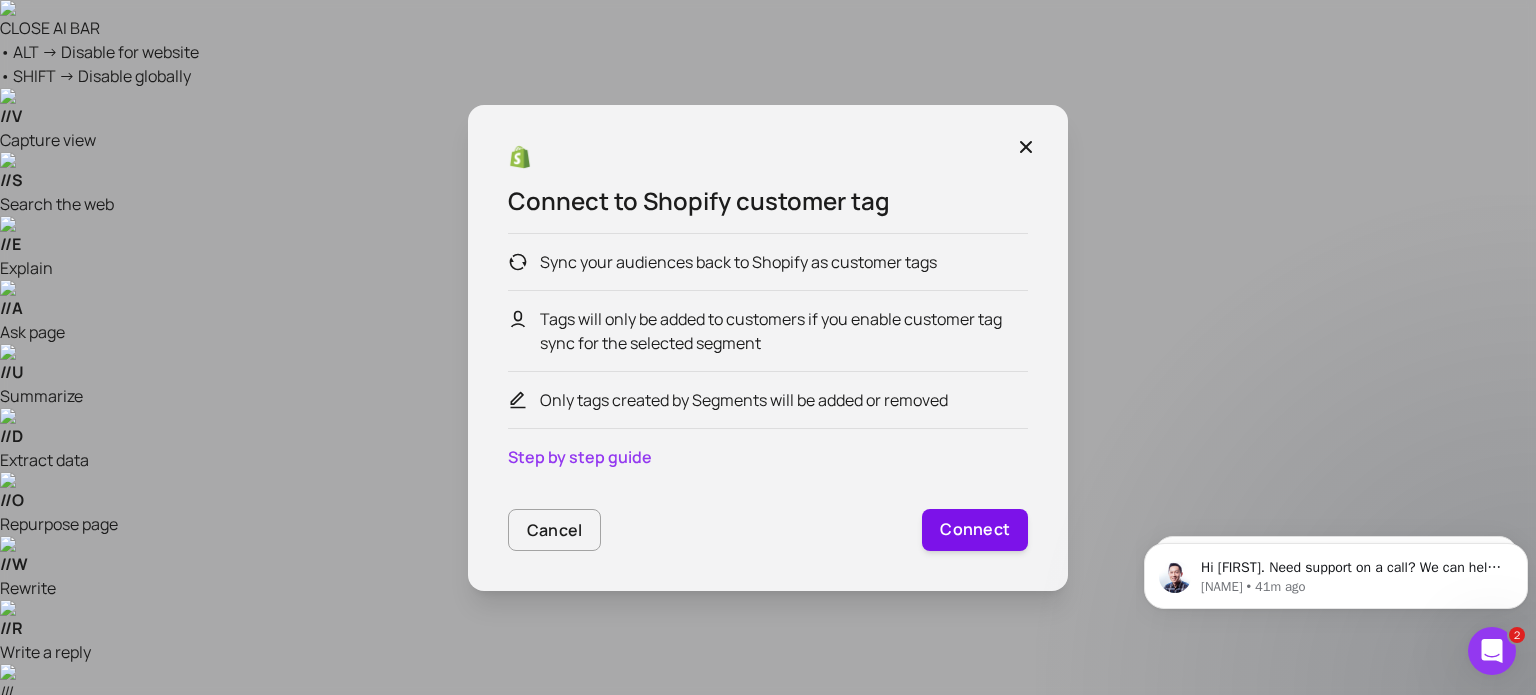click on "Connect" at bounding box center [975, 530] 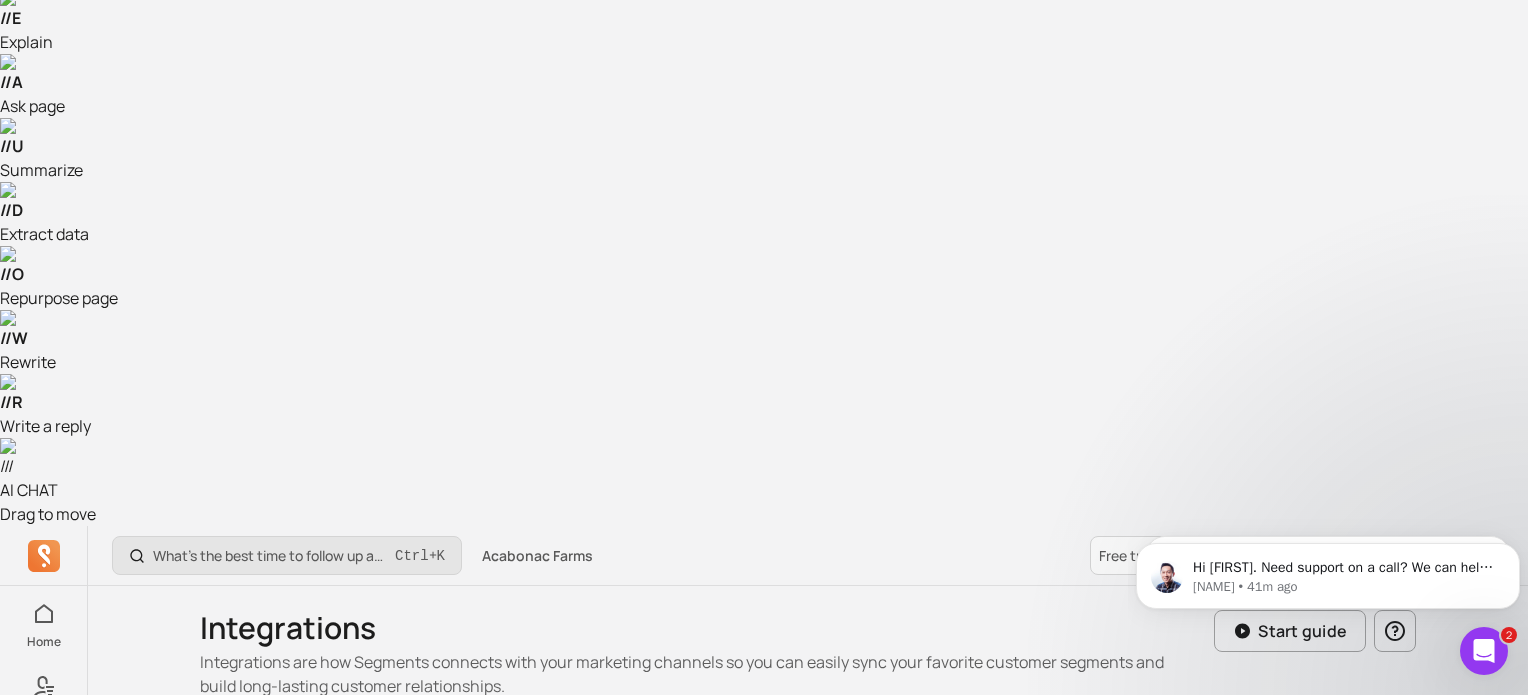 scroll, scrollTop: 228, scrollLeft: 0, axis: vertical 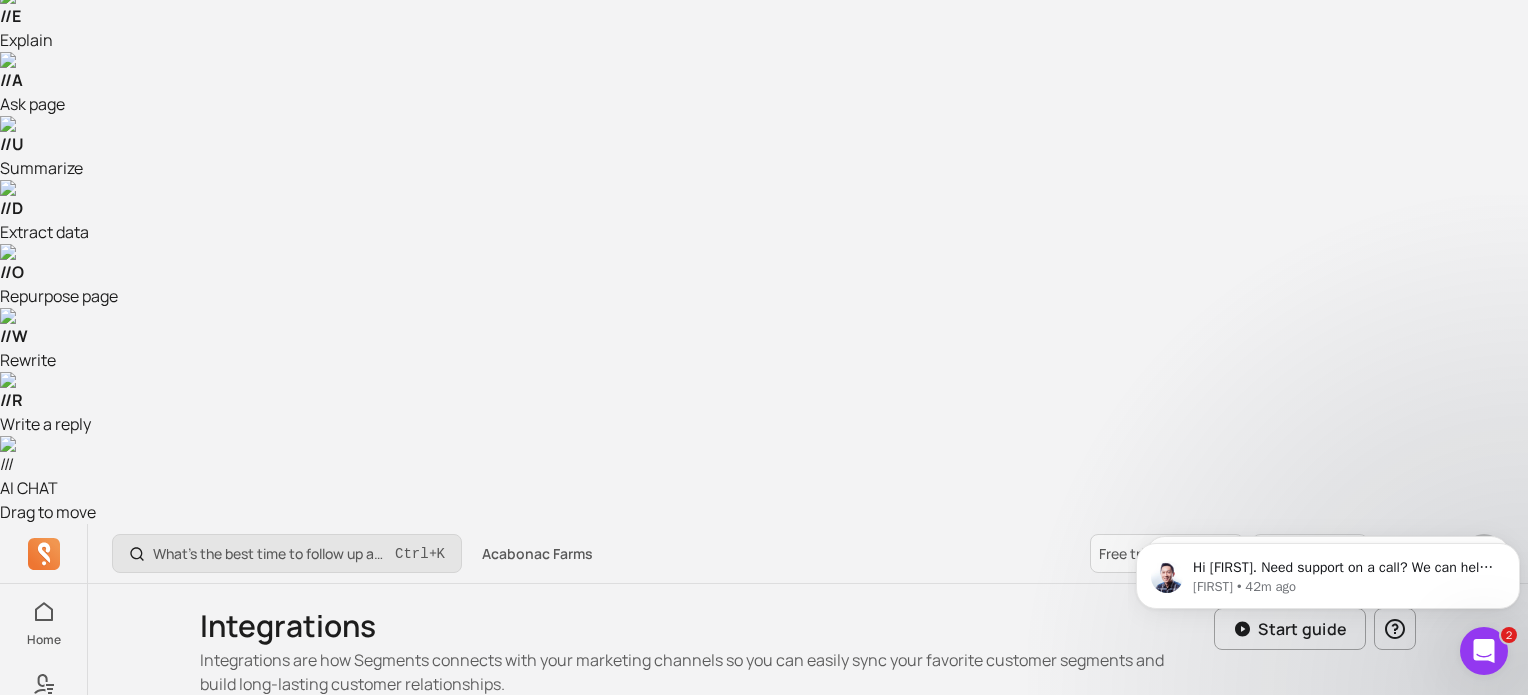 click on "Connect new" at bounding box center [476, 1125] 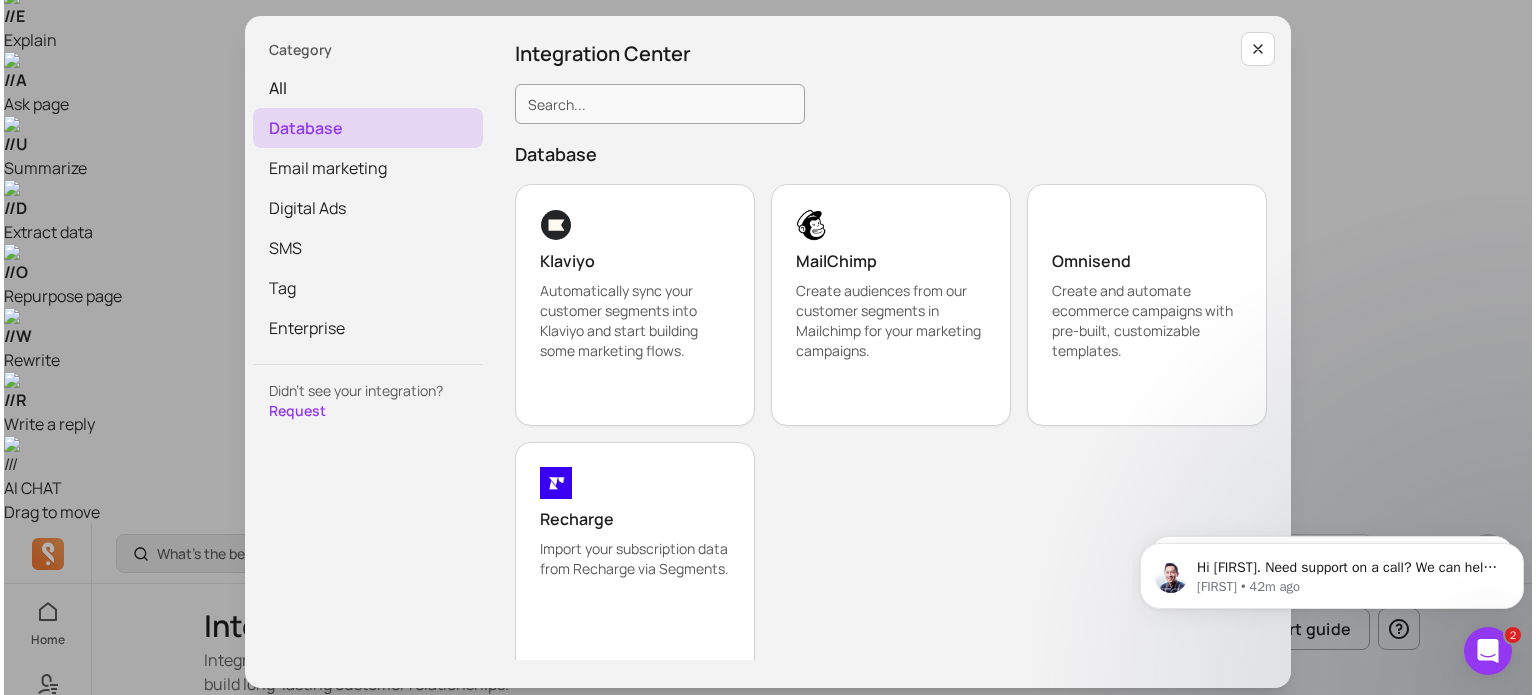 scroll, scrollTop: 0, scrollLeft: 0, axis: both 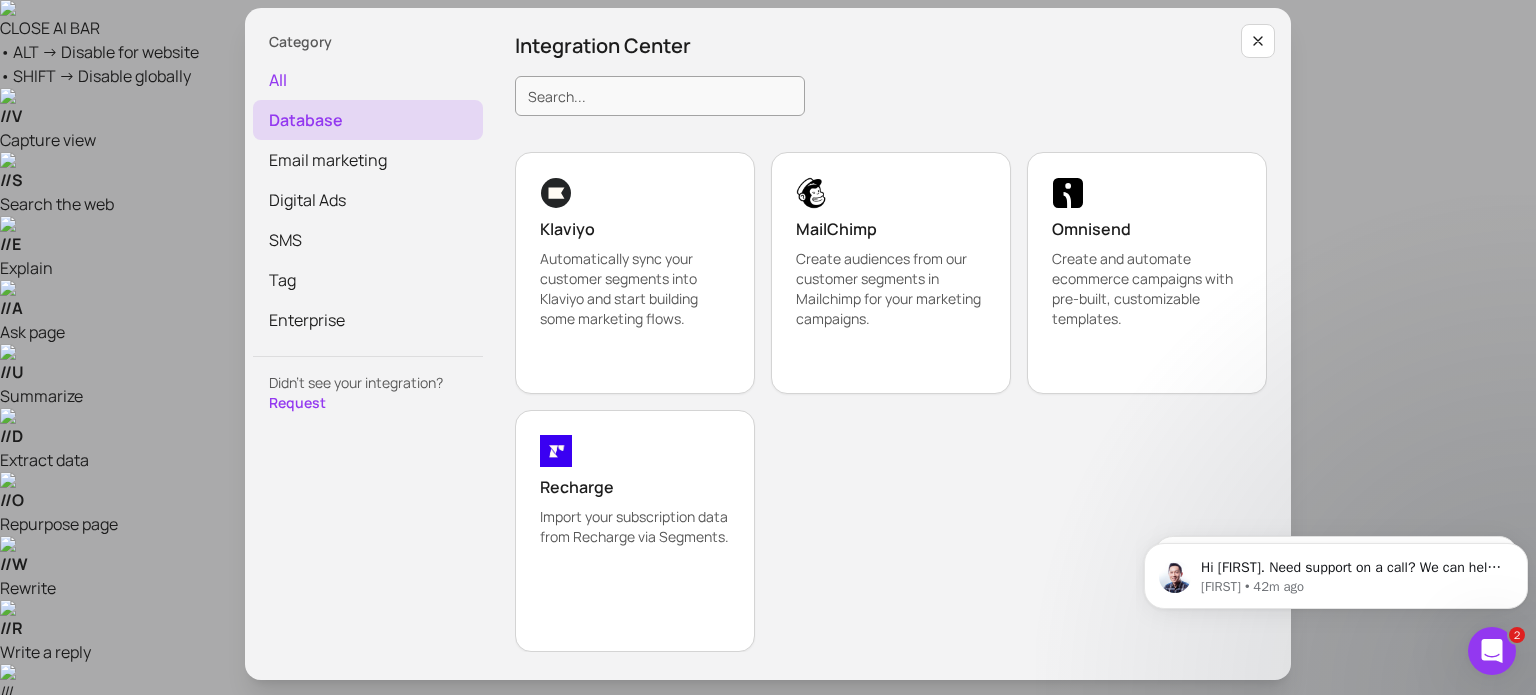 click on "all" at bounding box center (368, 80) 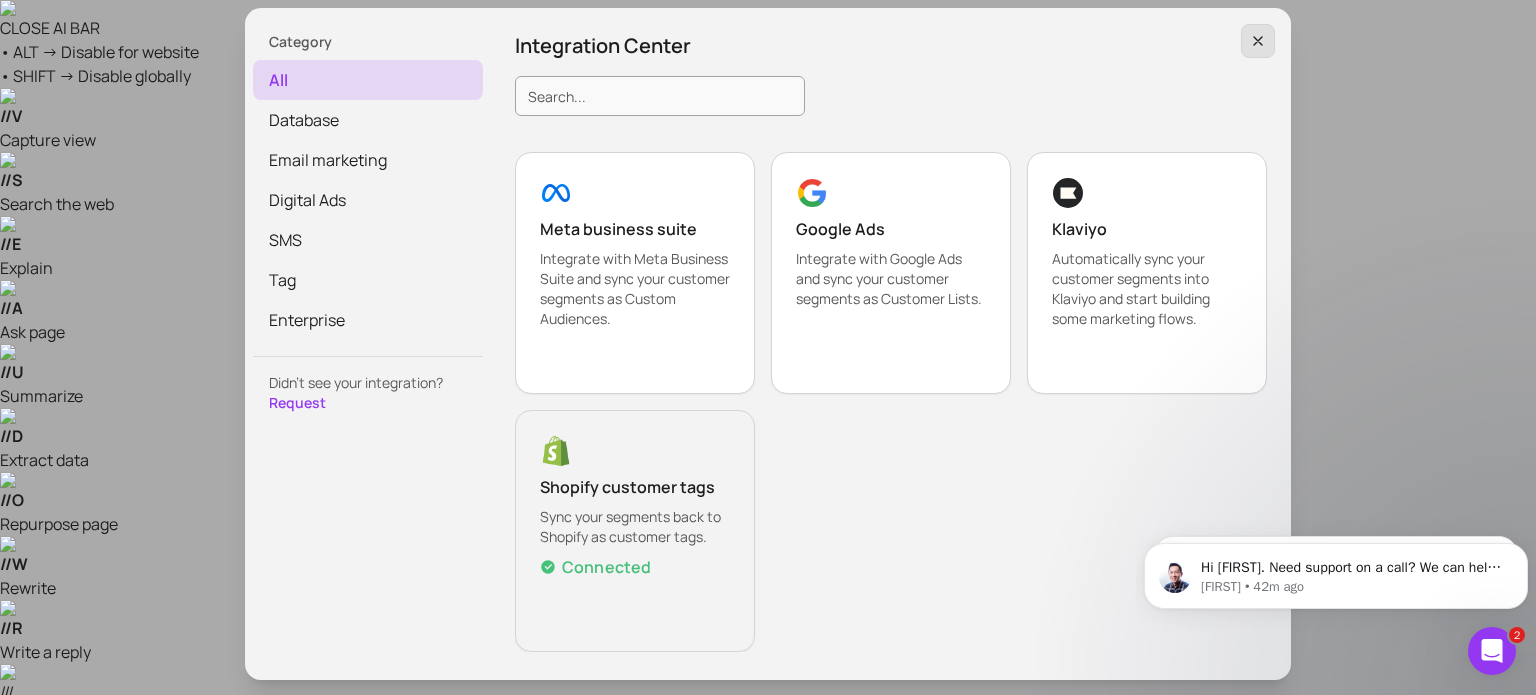click at bounding box center [1258, 41] 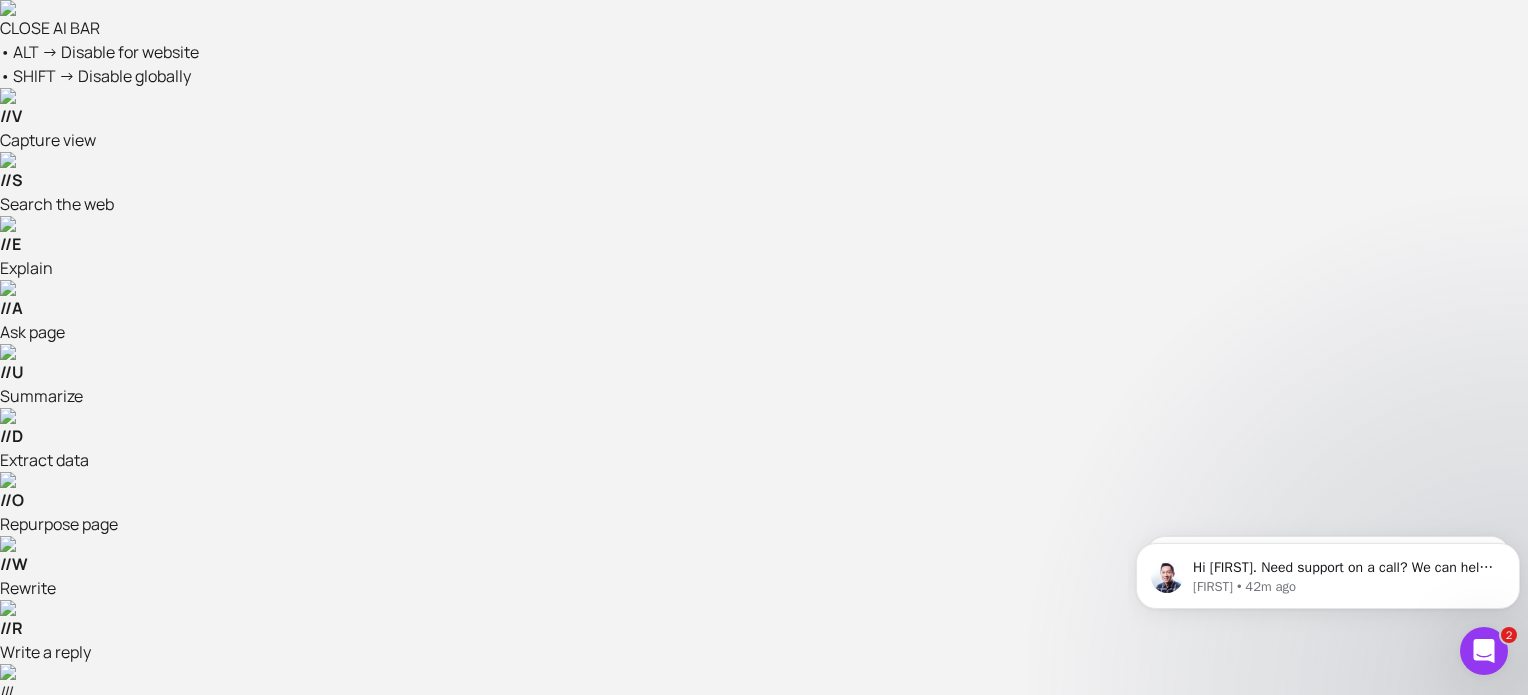 click 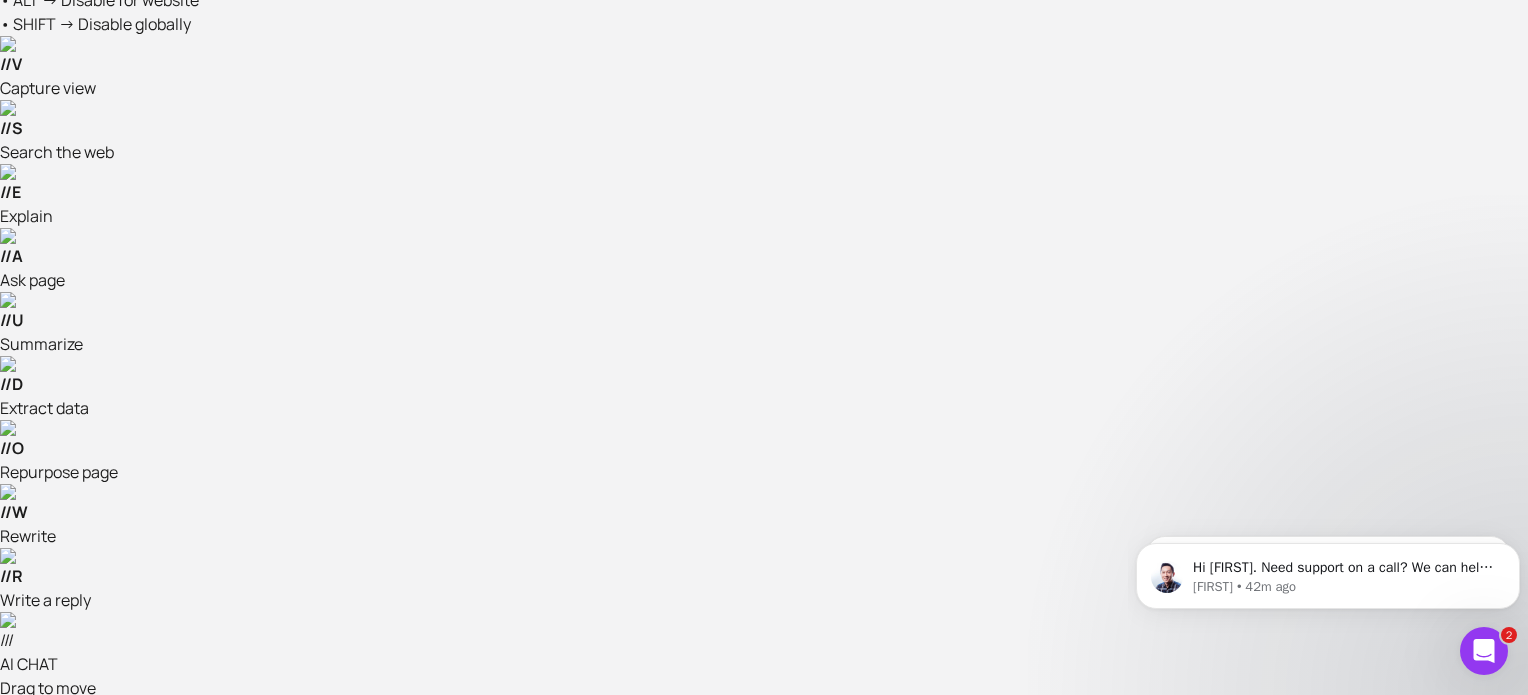 scroll, scrollTop: 52, scrollLeft: 0, axis: vertical 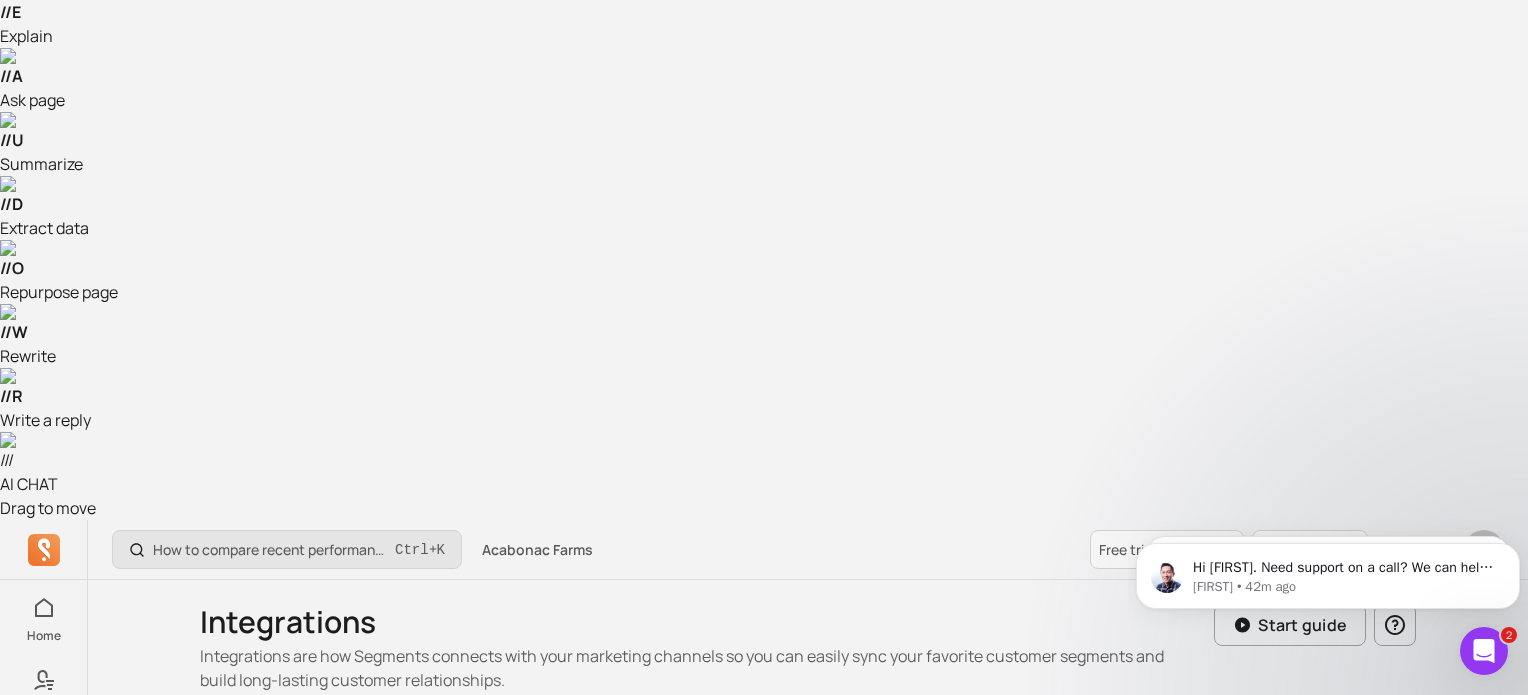 click on "Import Shopify segments" at bounding box center [363, 1056] 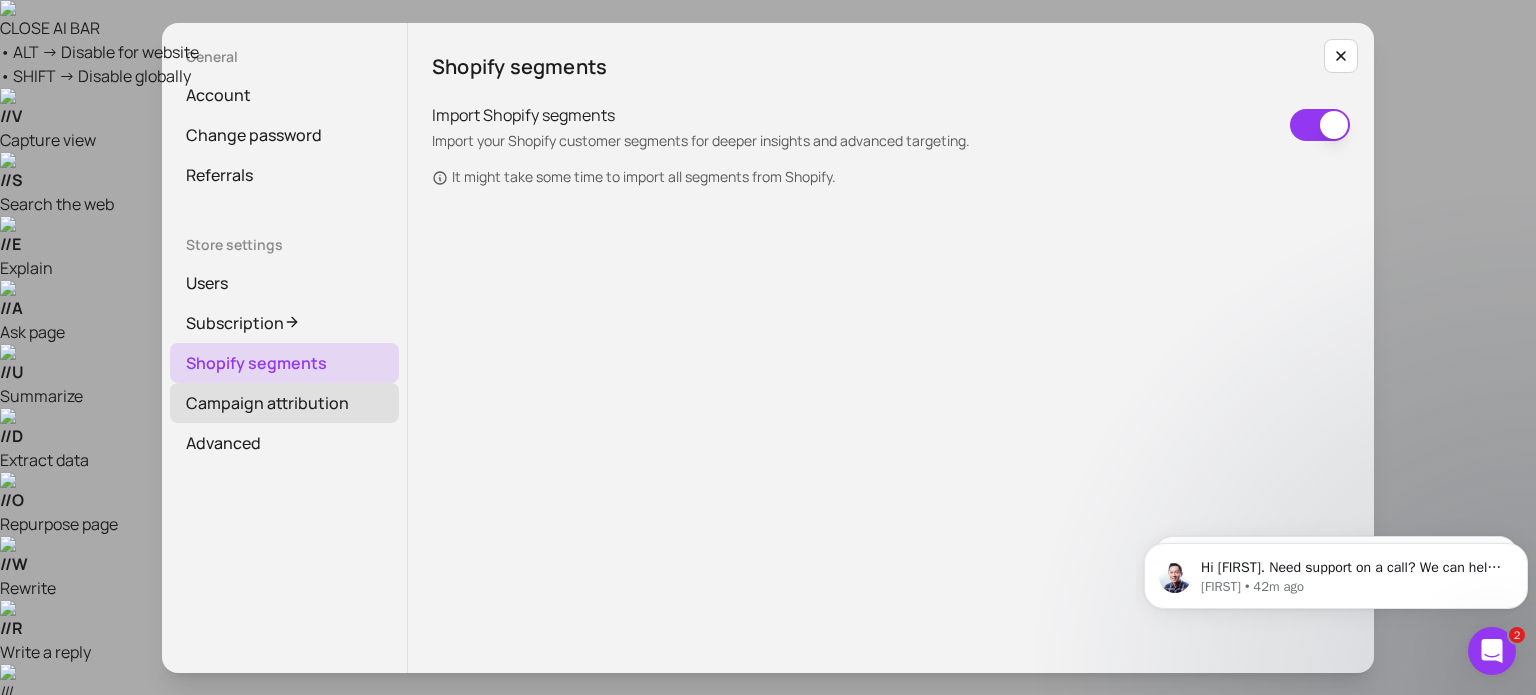 click on "Campaign attribution" at bounding box center (284, 403) 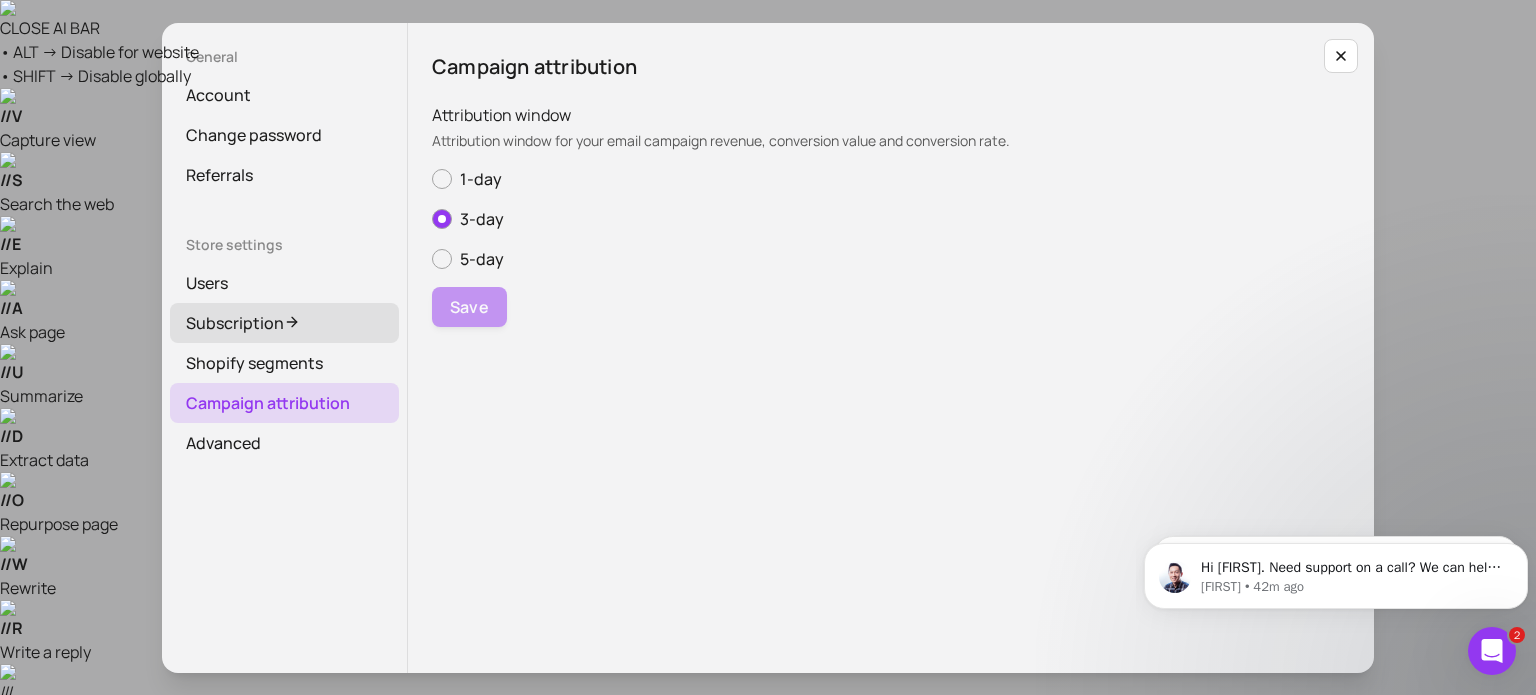 click on "Subscription" at bounding box center (284, 323) 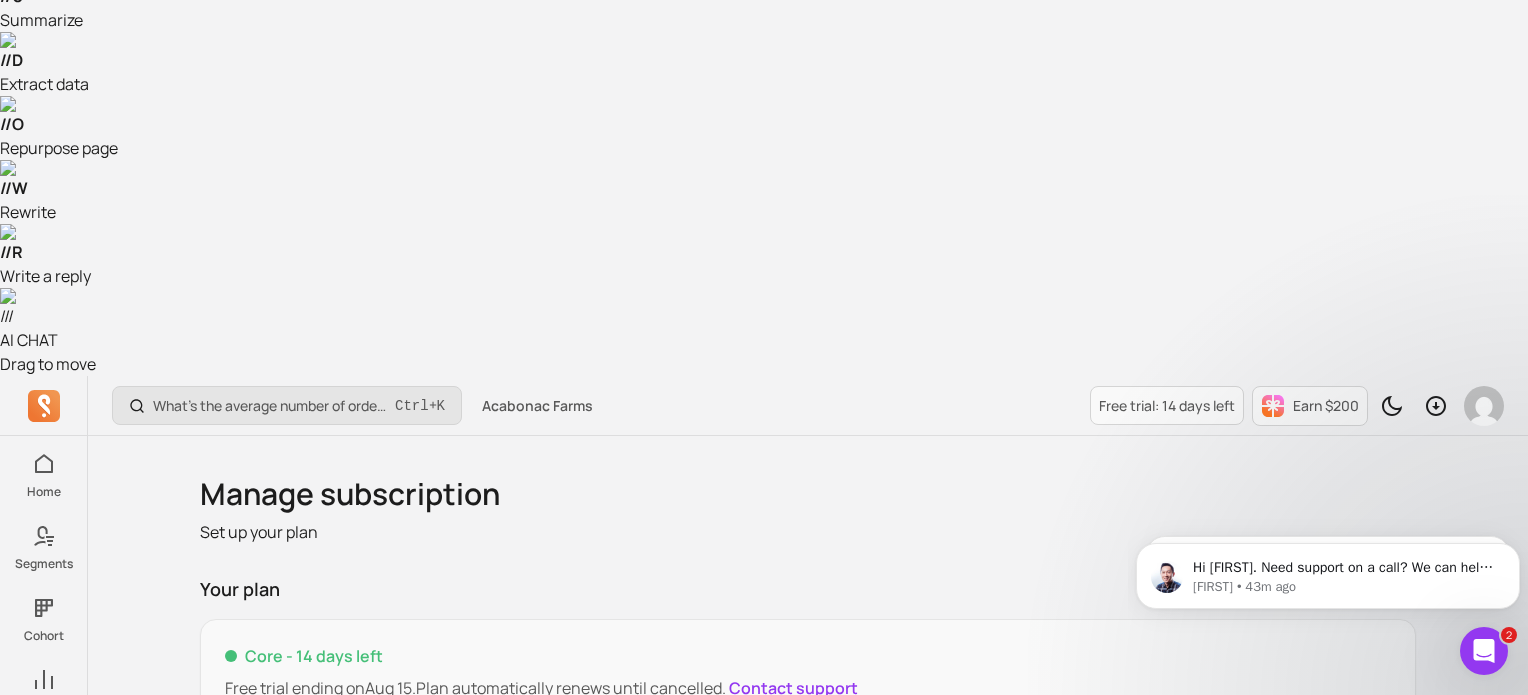 scroll, scrollTop: 0, scrollLeft: 0, axis: both 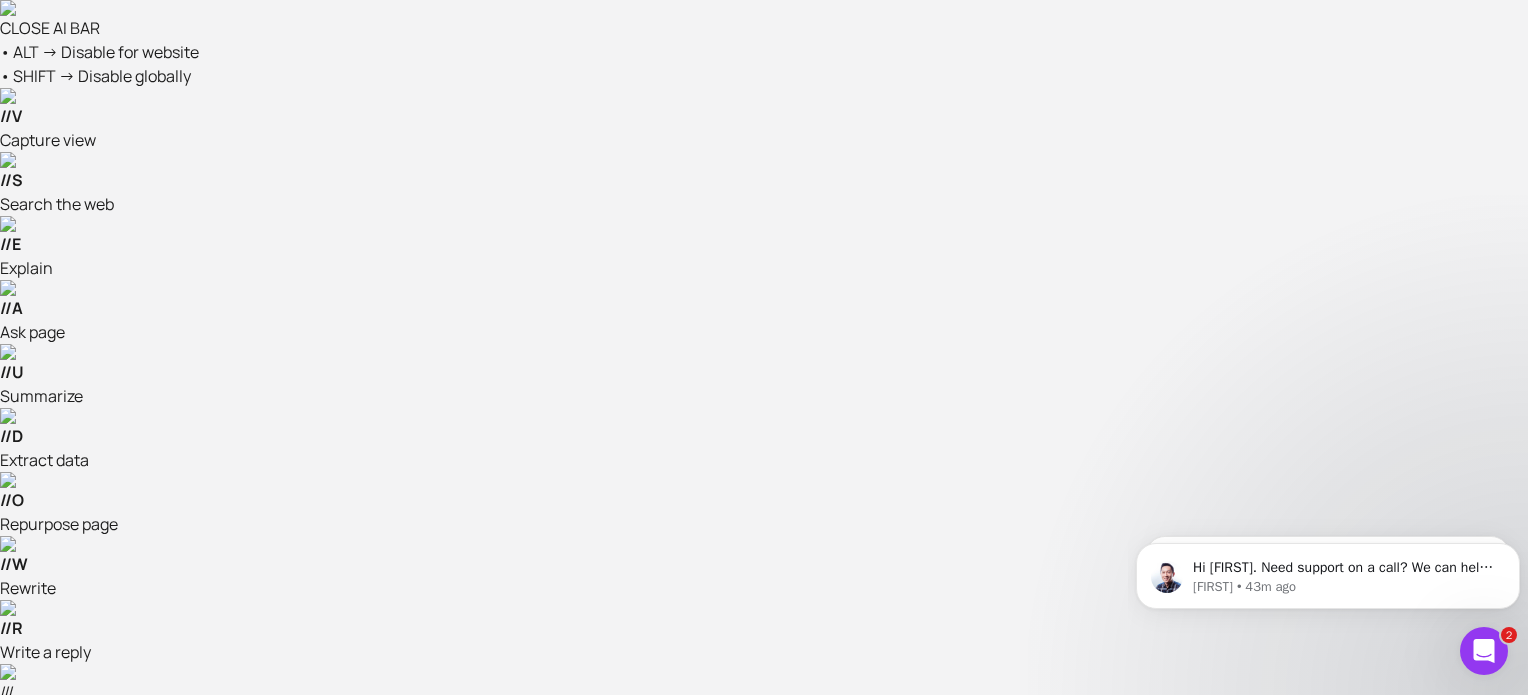 click on "Home" at bounding box center (44, 868) 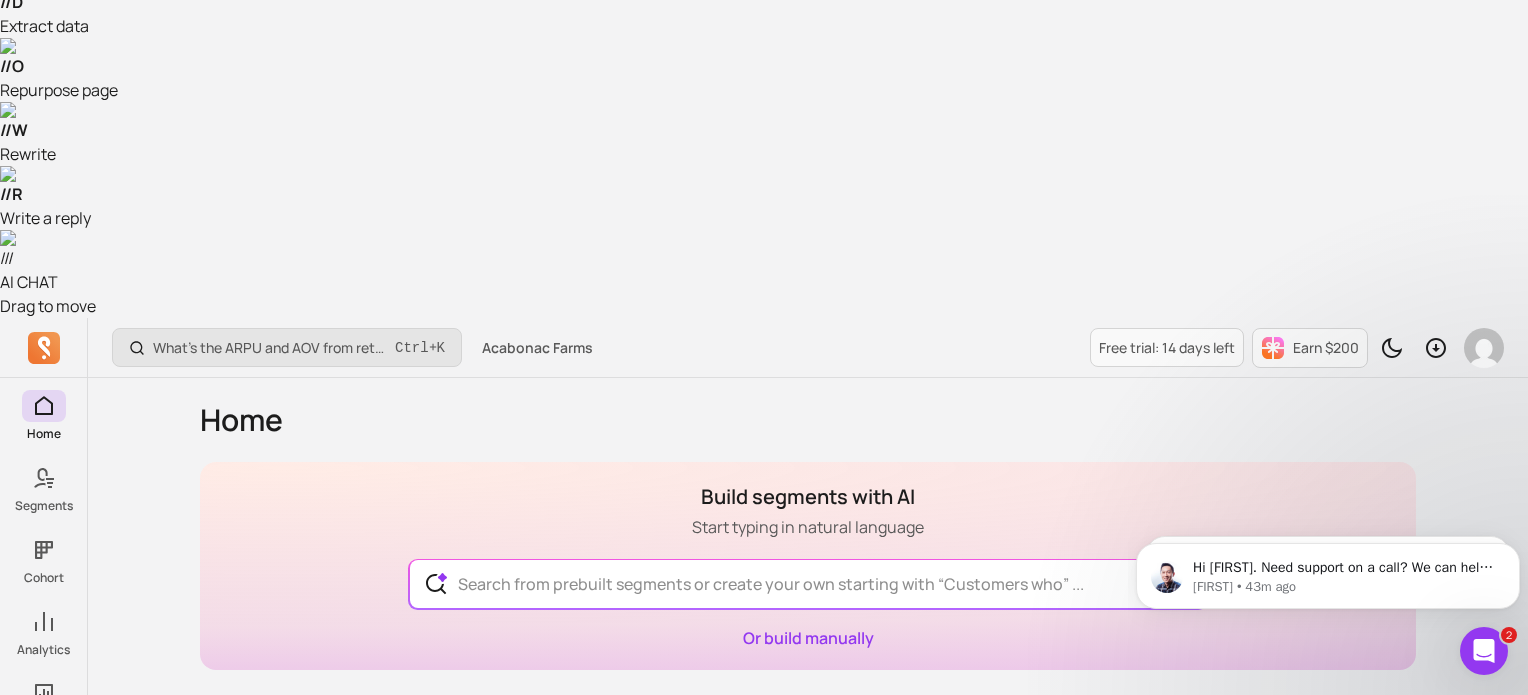 scroll, scrollTop: 435, scrollLeft: 0, axis: vertical 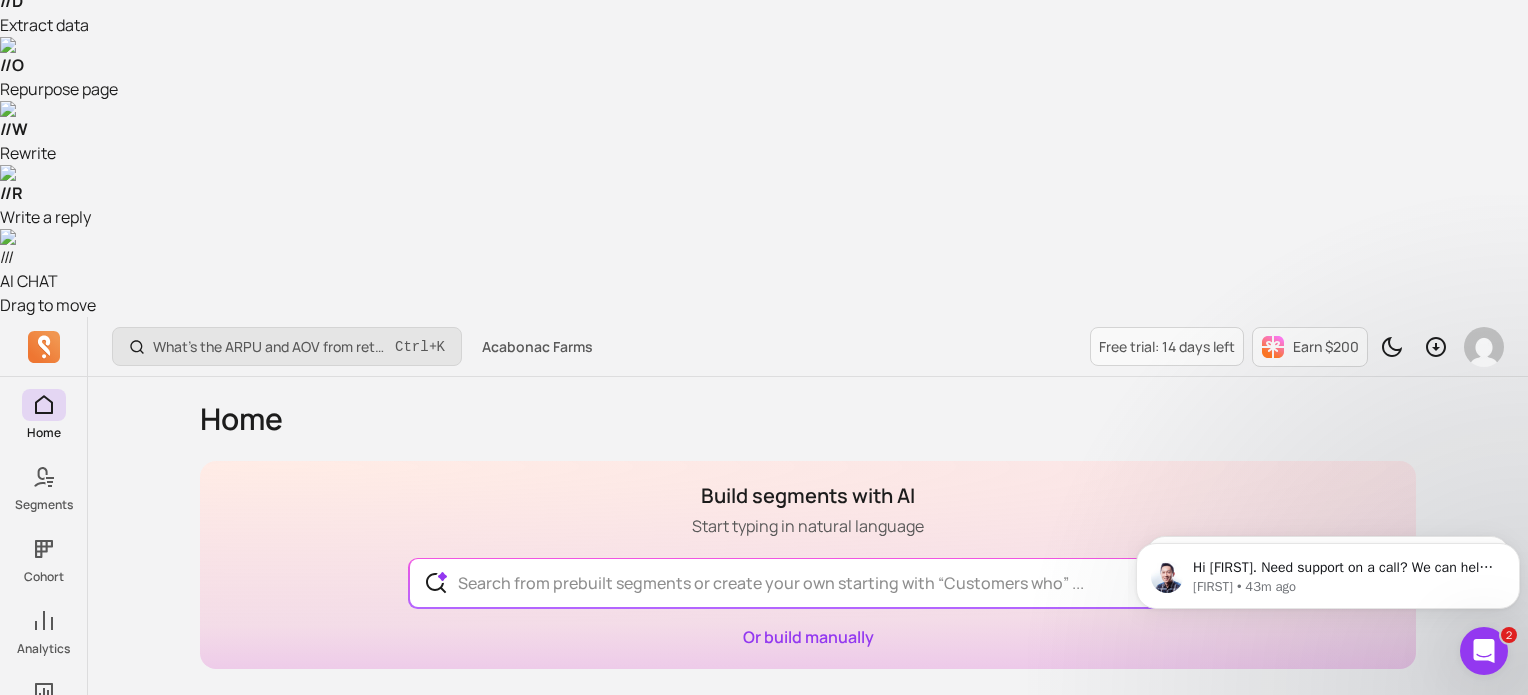 click on "Customers who have purchased at least once" at bounding box center (436, 1092) 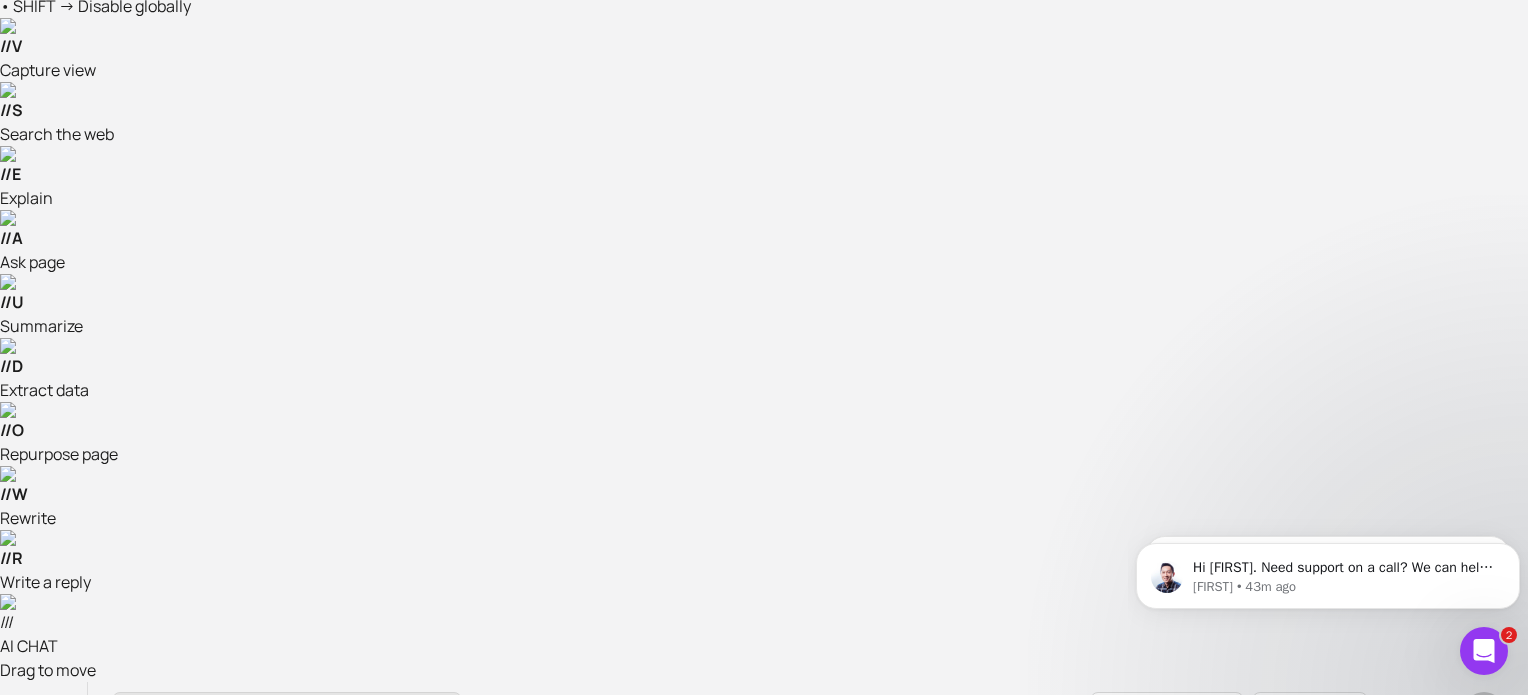scroll, scrollTop: 0, scrollLeft: 0, axis: both 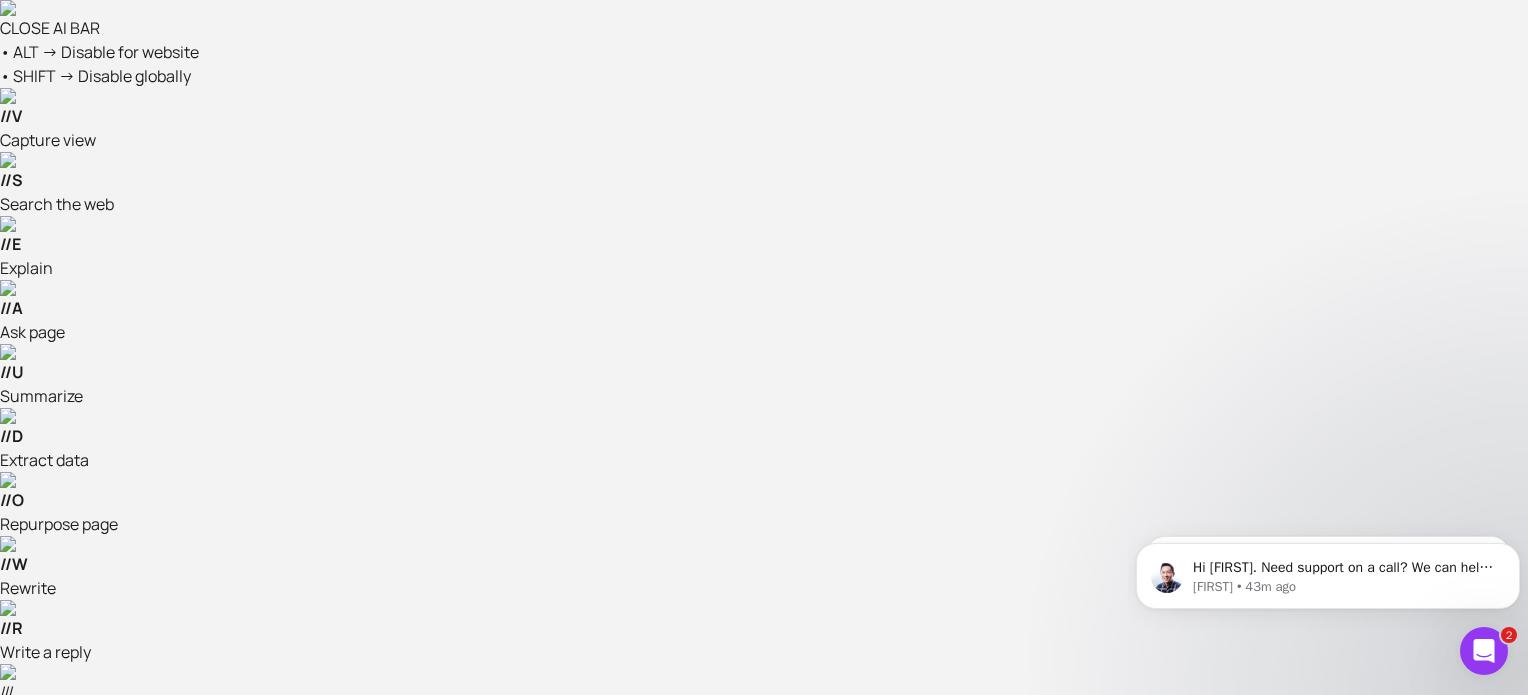 click on "List of customers" at bounding box center (374, 1062) 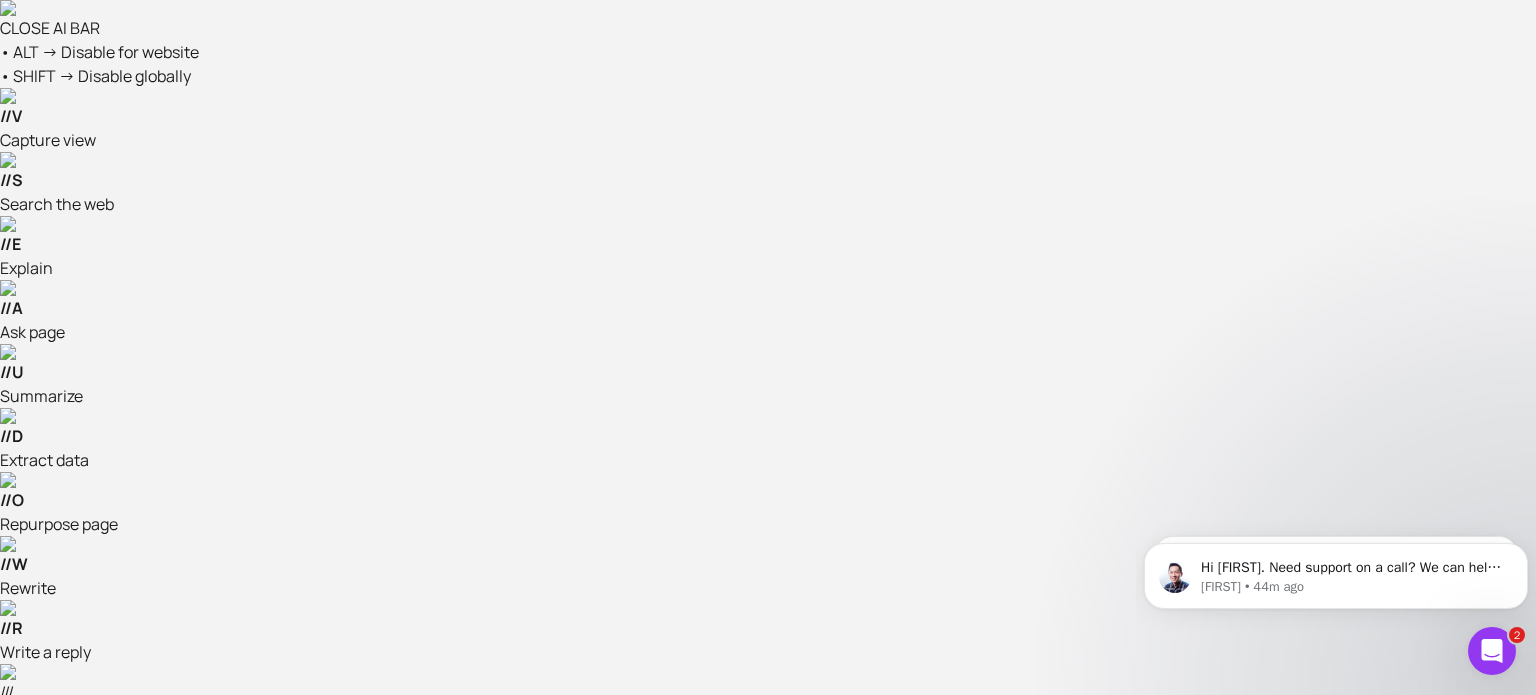 click 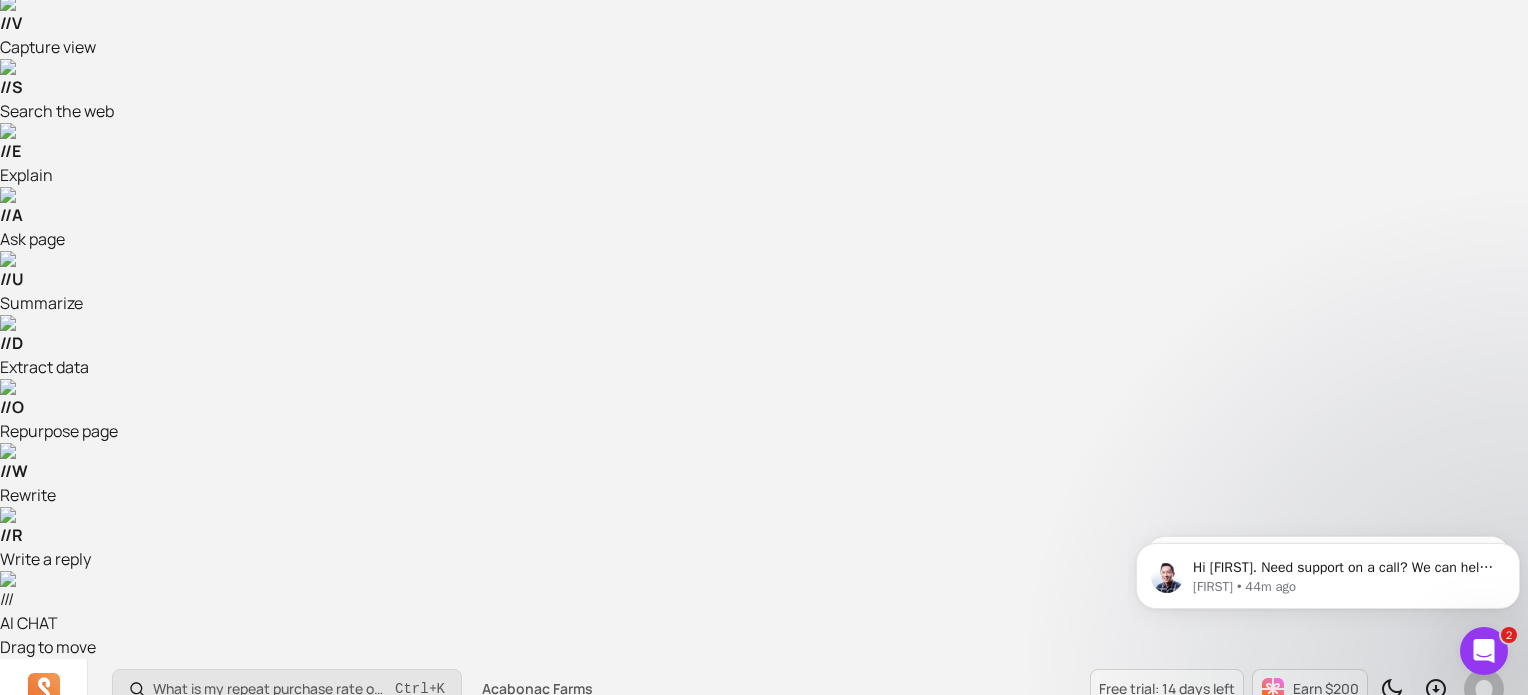 scroll, scrollTop: 0, scrollLeft: 0, axis: both 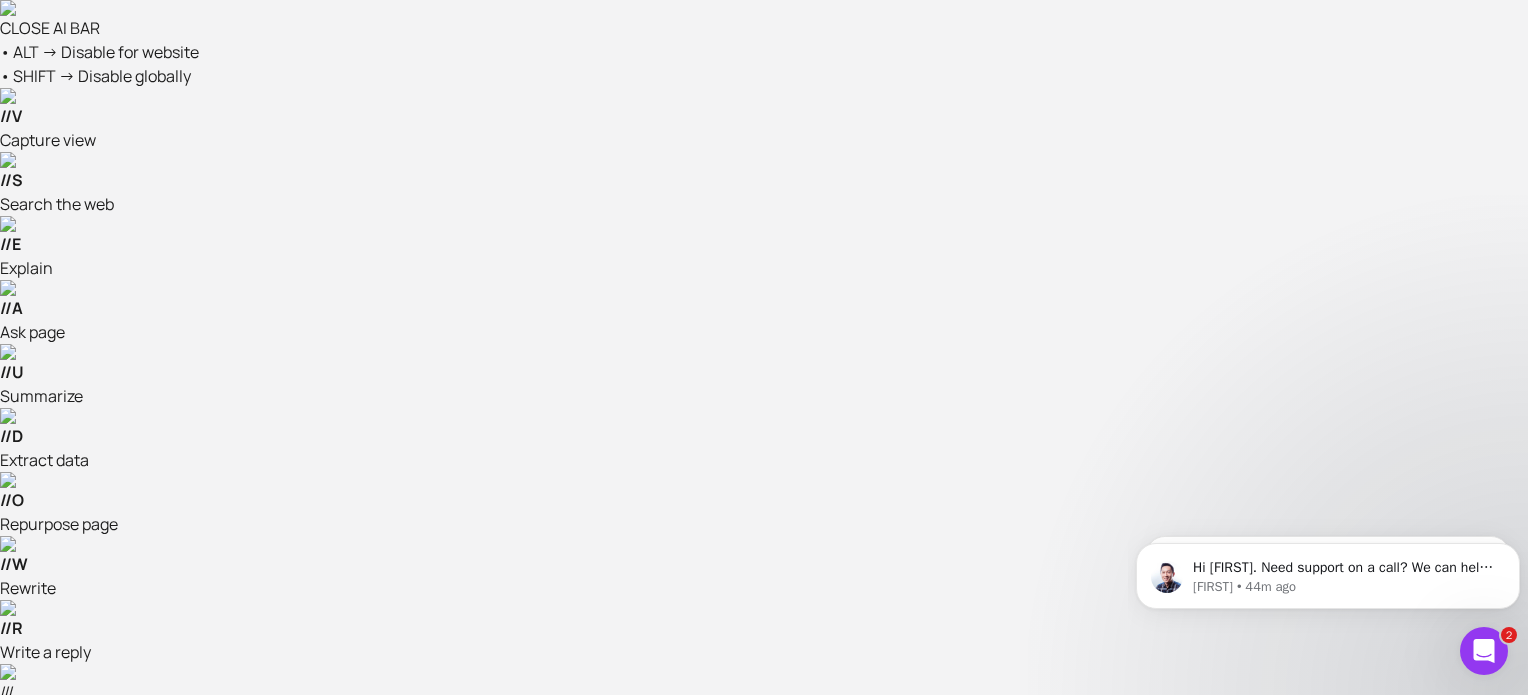 click on "Segments" at bounding box center (43, 922) 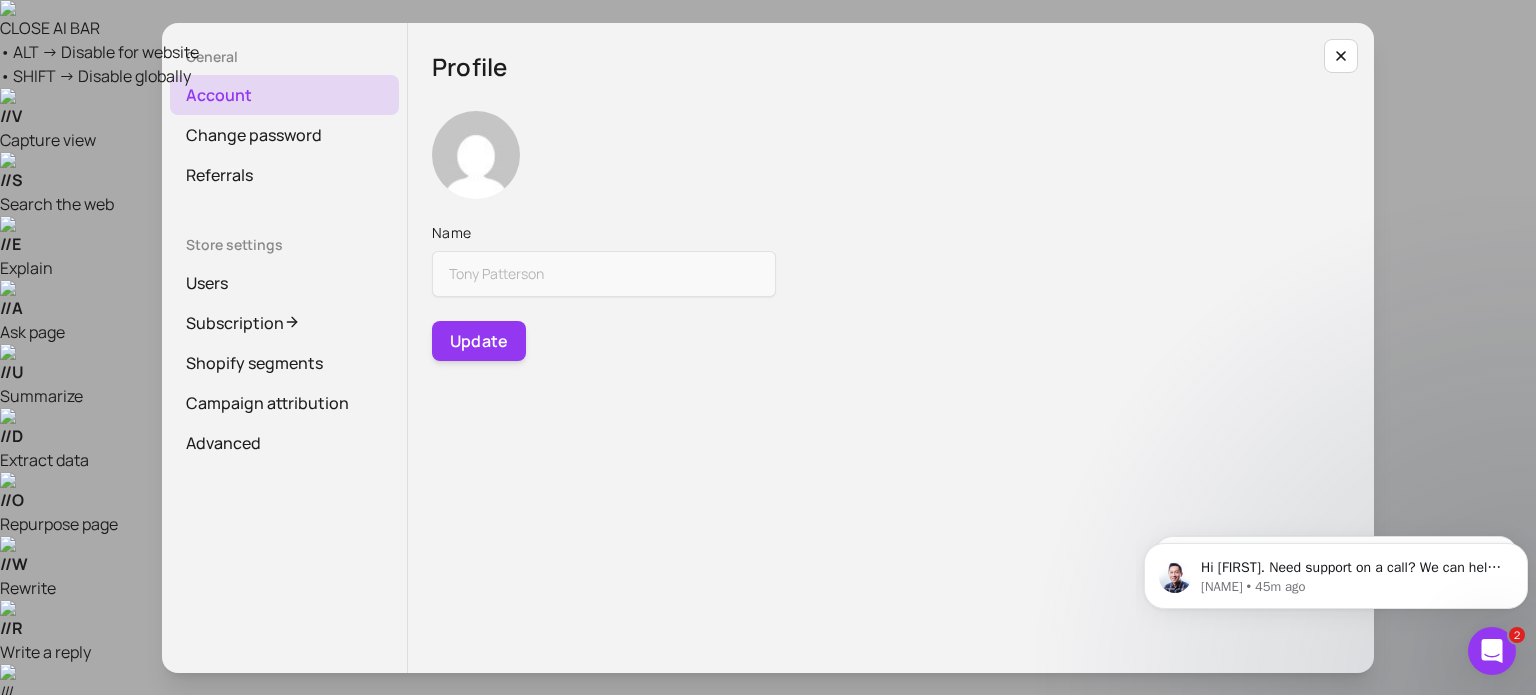 click on "General Account Change password Referrals Store settings Users Subscription Shopify segments Campaign attribution Advanced Profile Name Update" at bounding box center (768, 347) 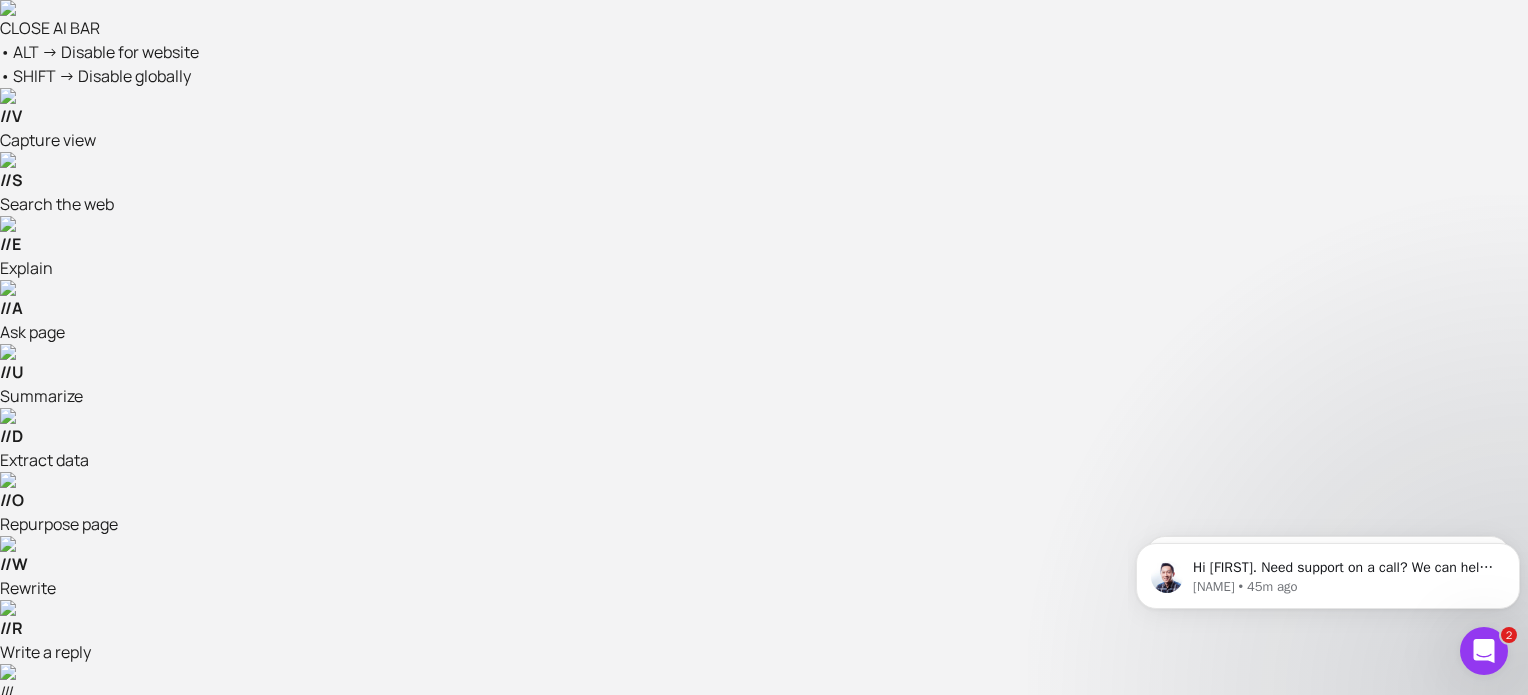 click 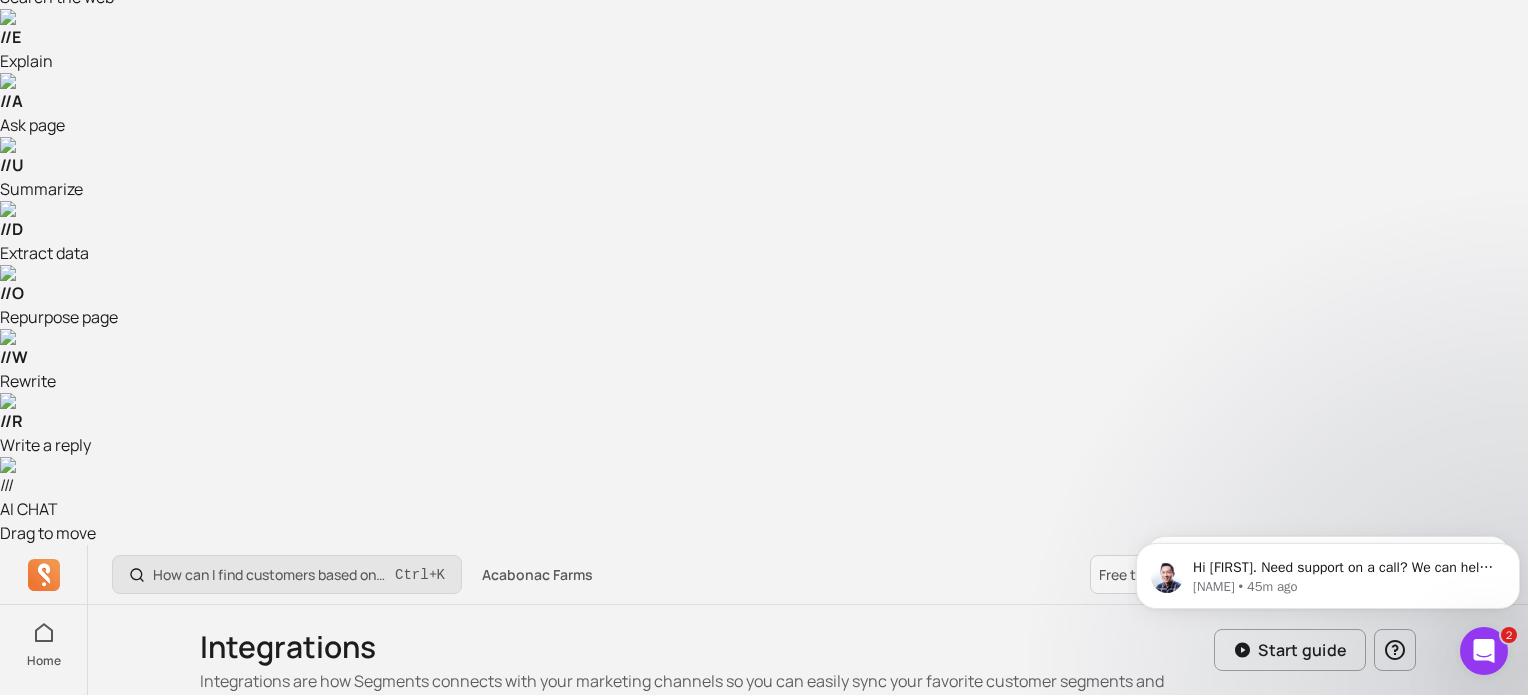 scroll, scrollTop: 280, scrollLeft: 0, axis: vertical 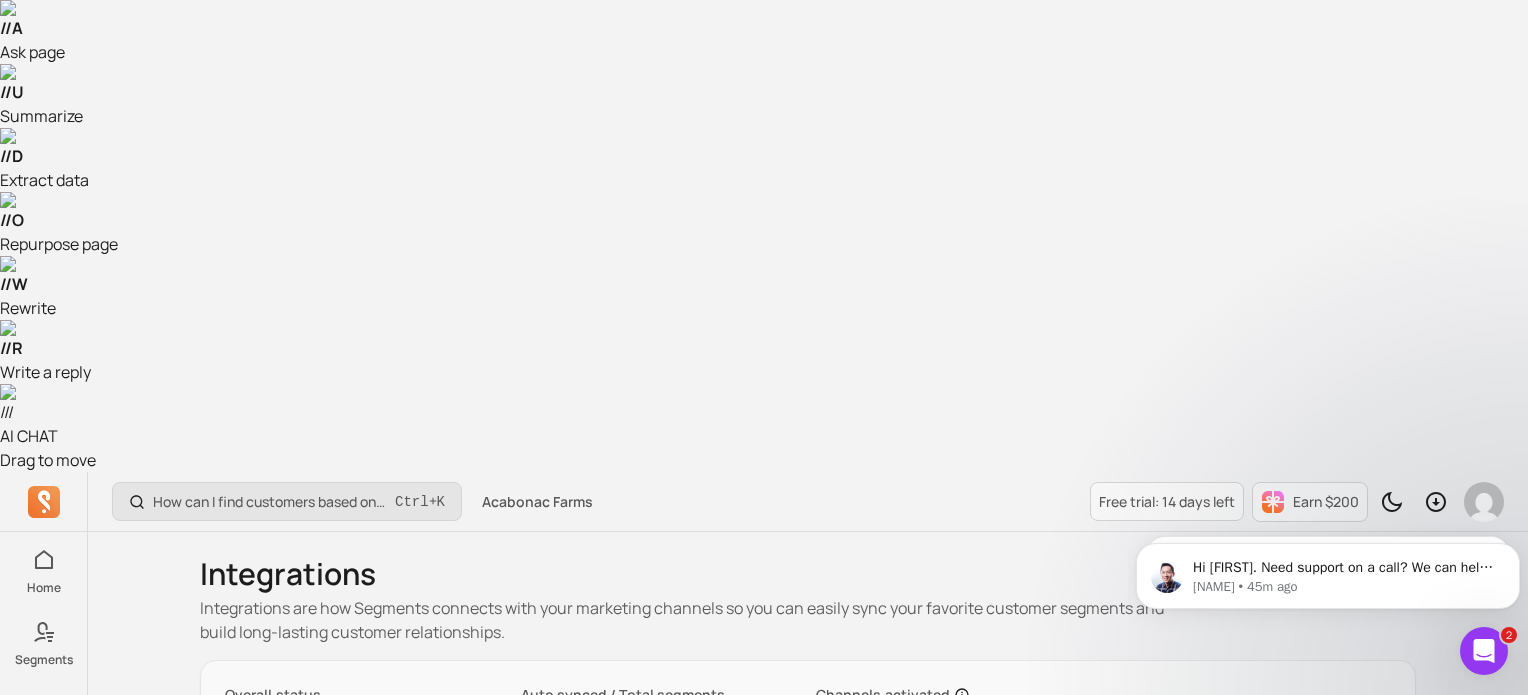 click on "Connect new" at bounding box center (476, 1073) 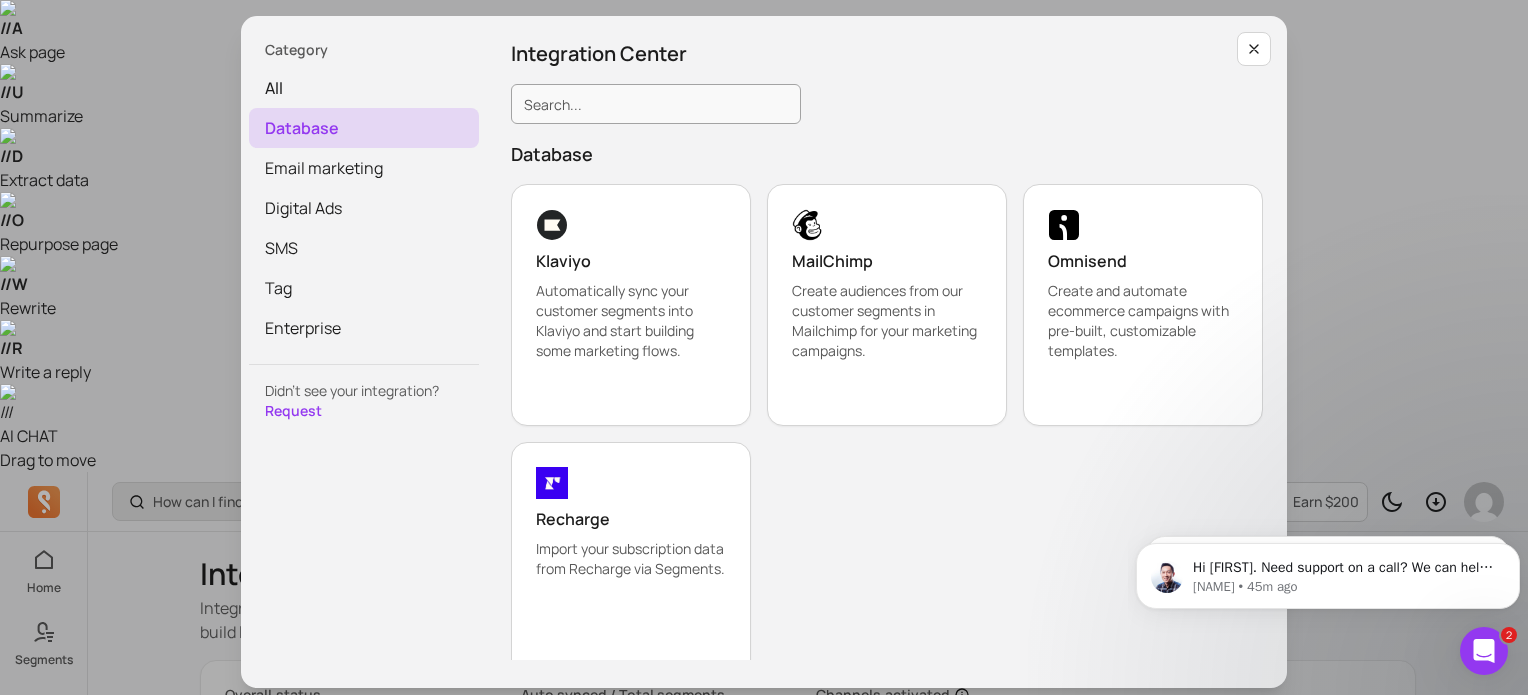 scroll, scrollTop: 0, scrollLeft: 0, axis: both 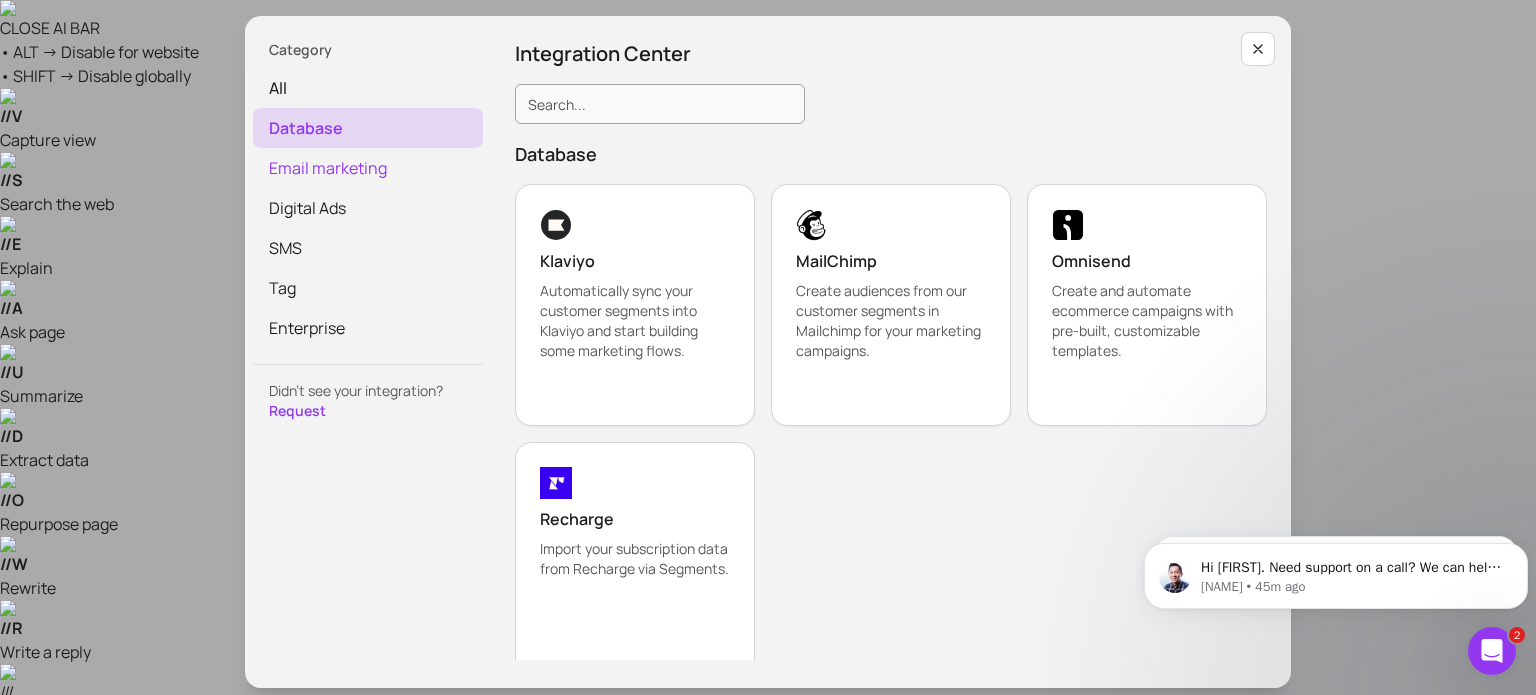 click on "Email marketing" at bounding box center (368, 168) 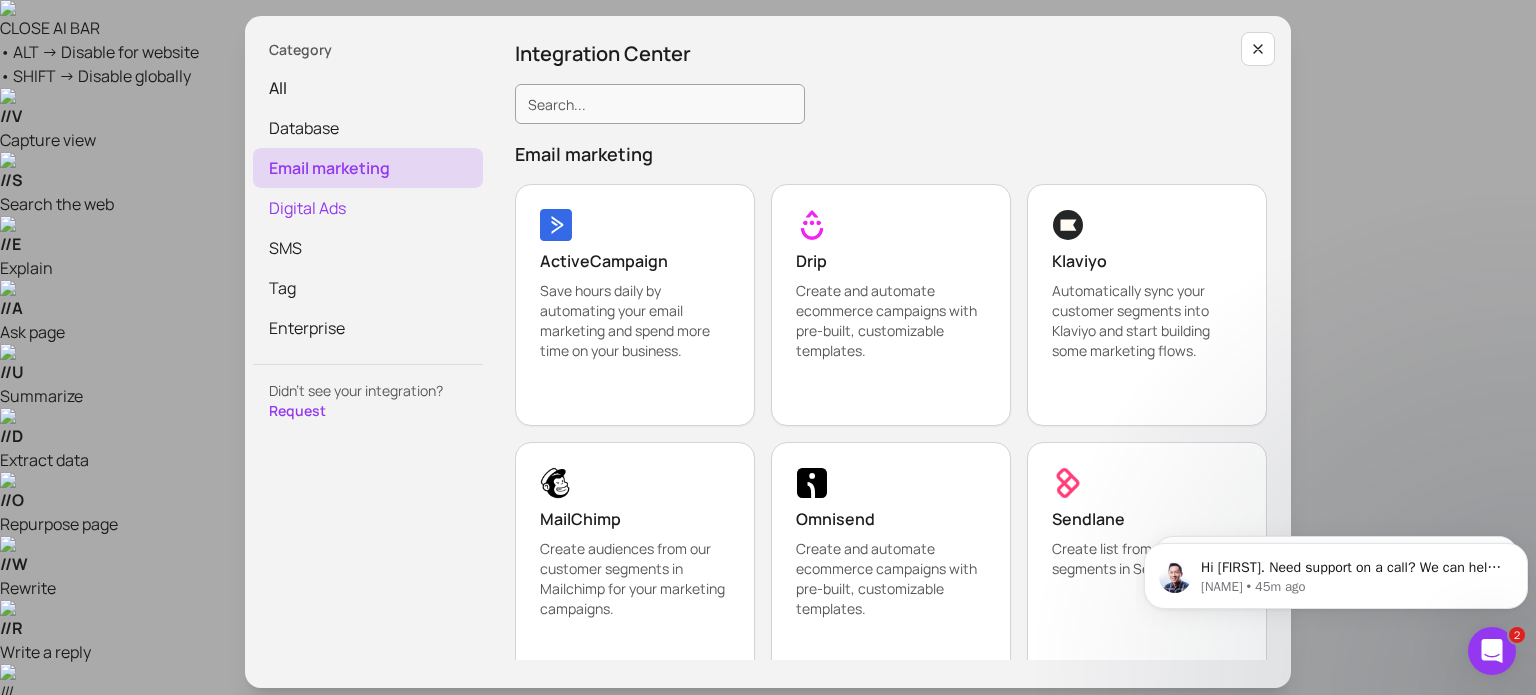 click on "Digital Ads" at bounding box center [368, 208] 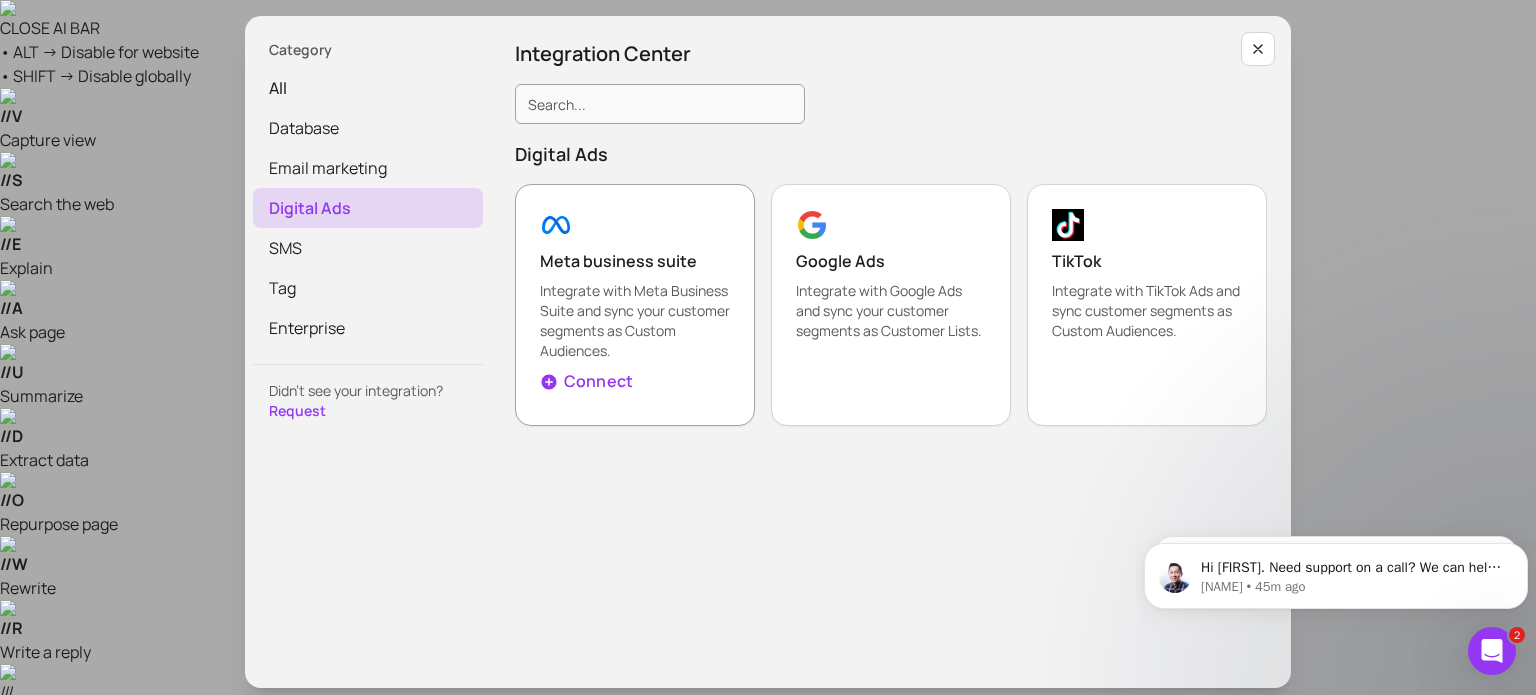 click on "Meta business suite" at bounding box center [635, 261] 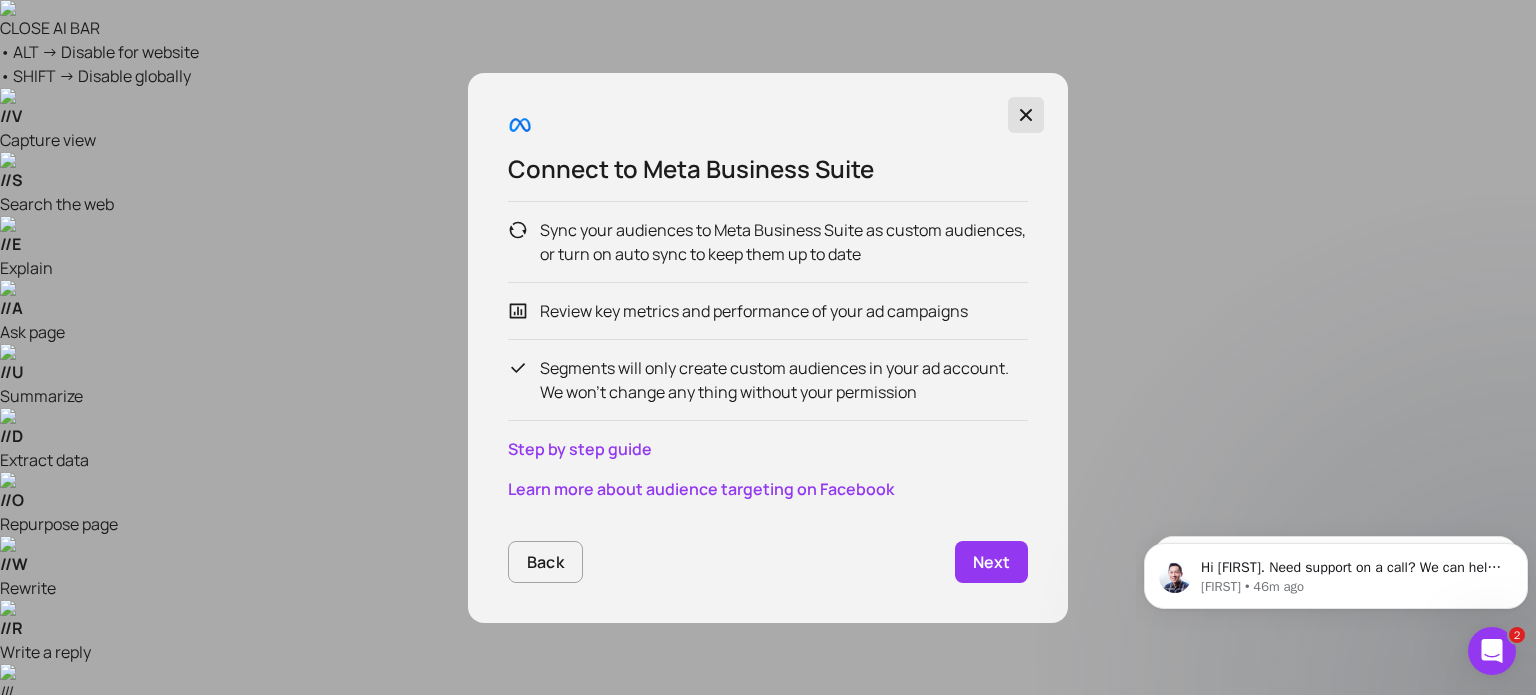 click 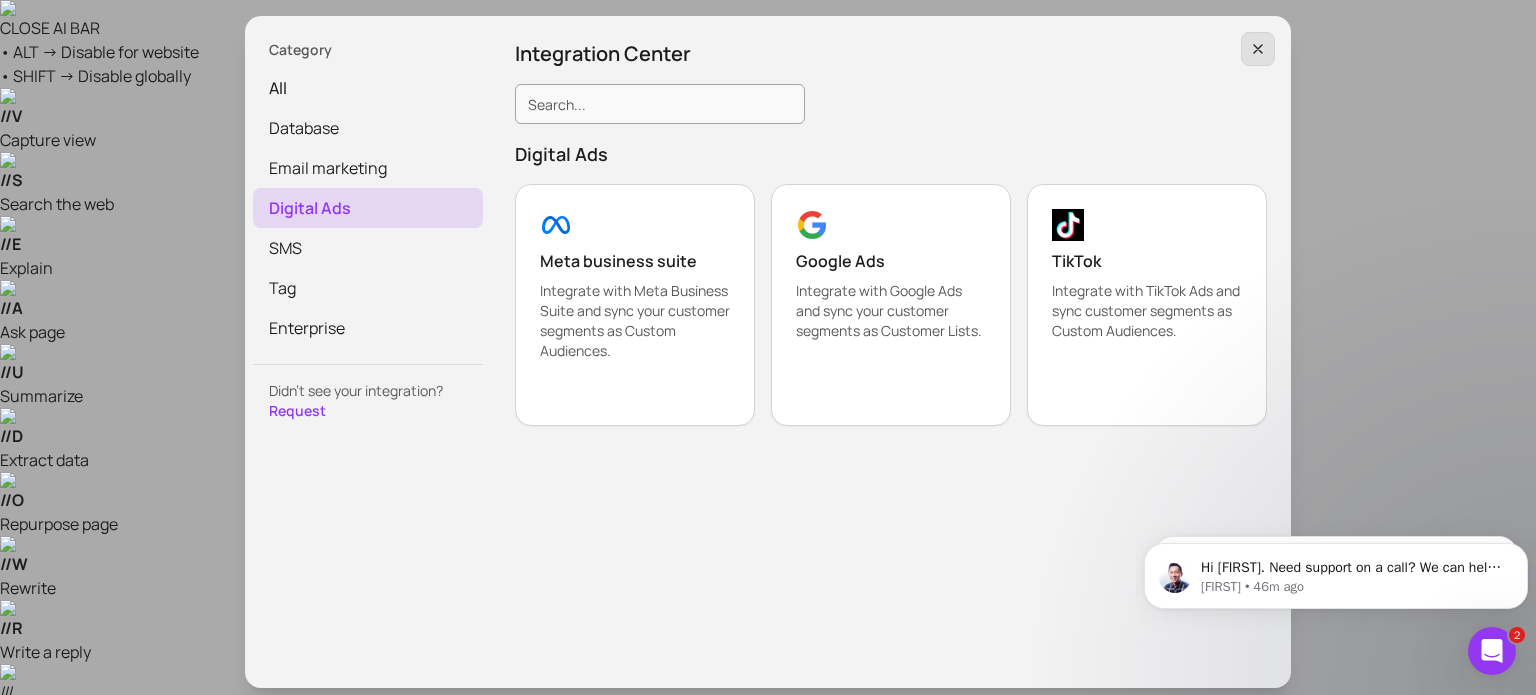 click 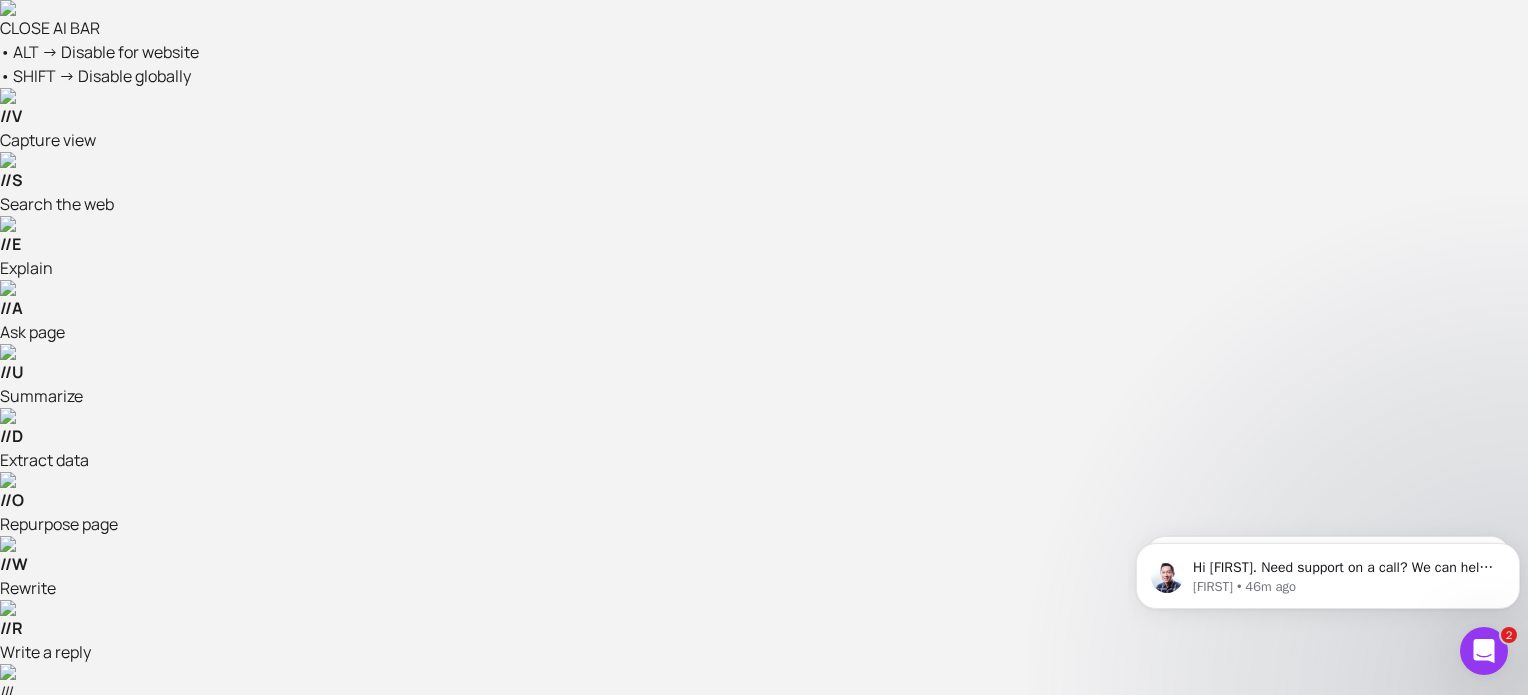 click on "Segments" at bounding box center (44, 940) 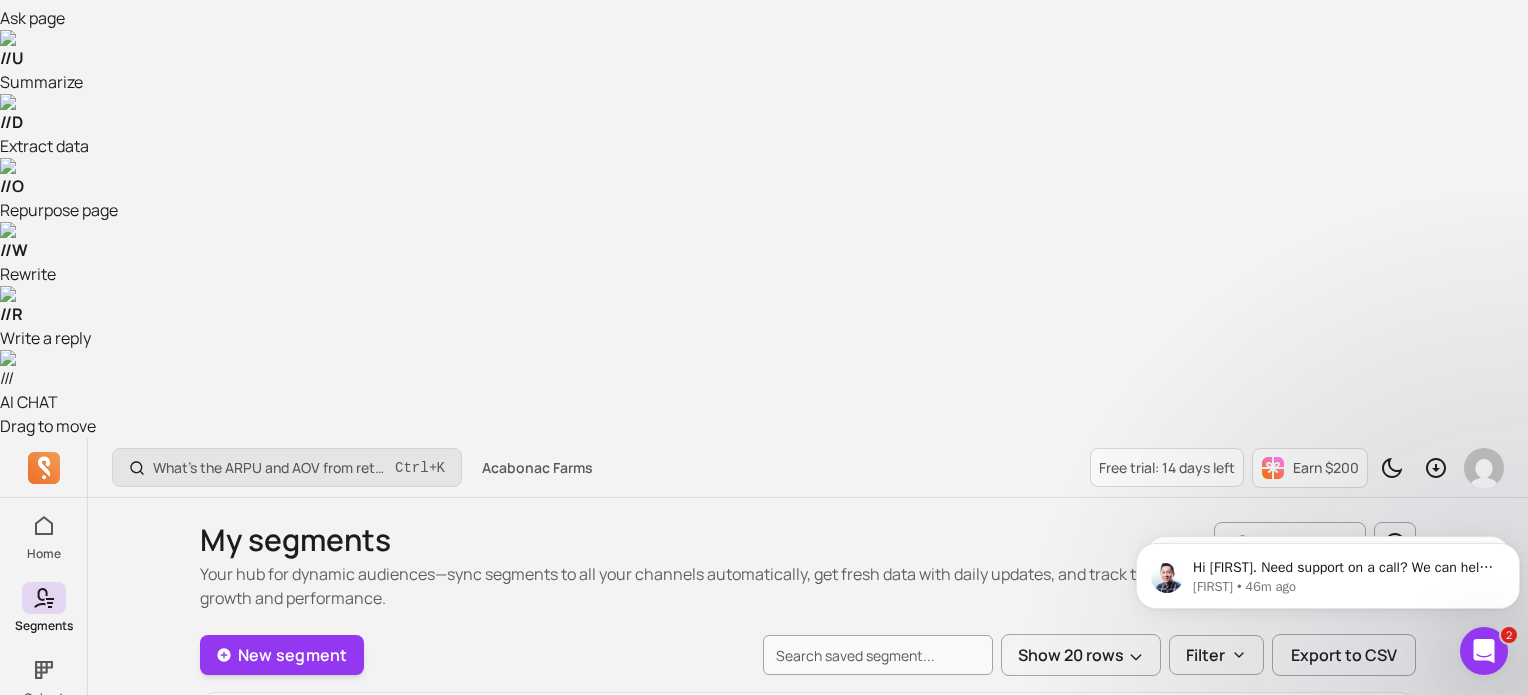 scroll, scrollTop: 0, scrollLeft: 0, axis: both 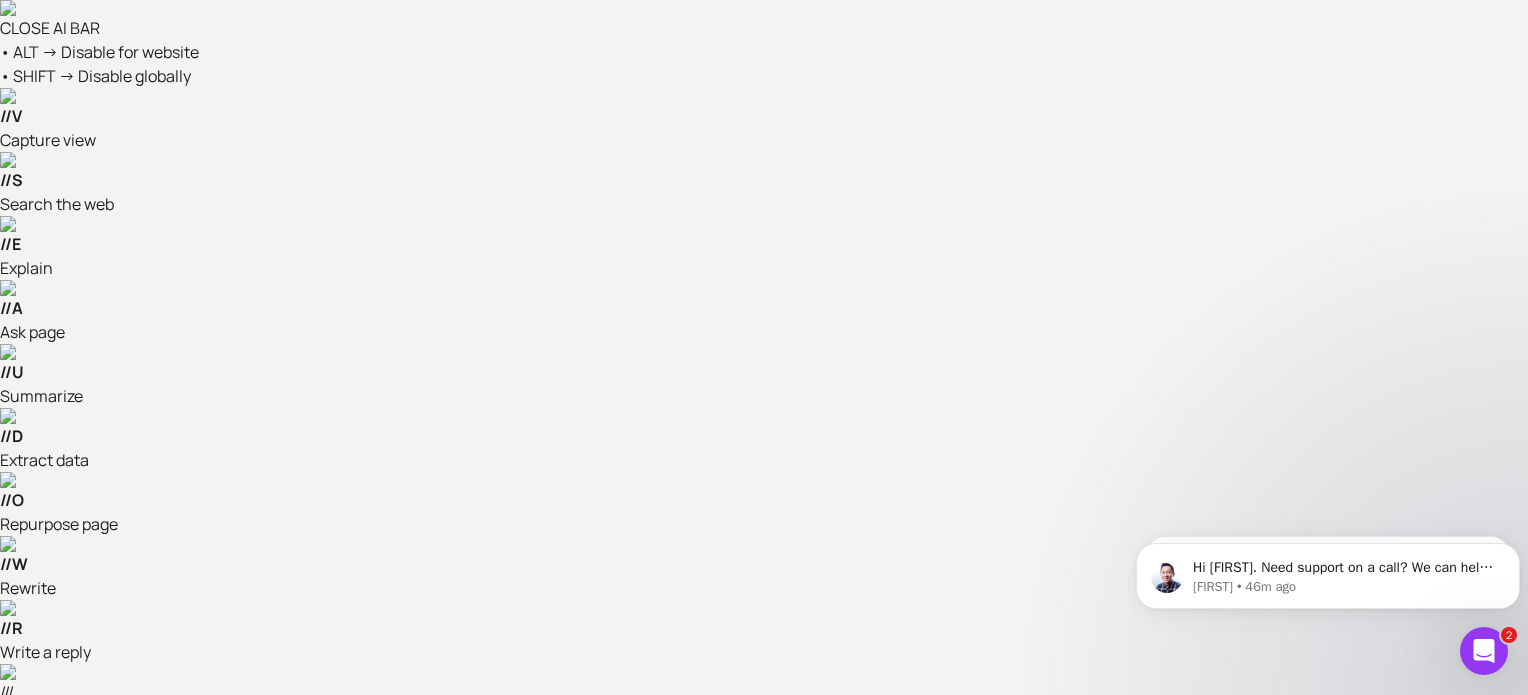 click on "New segment" at bounding box center [282, 969] 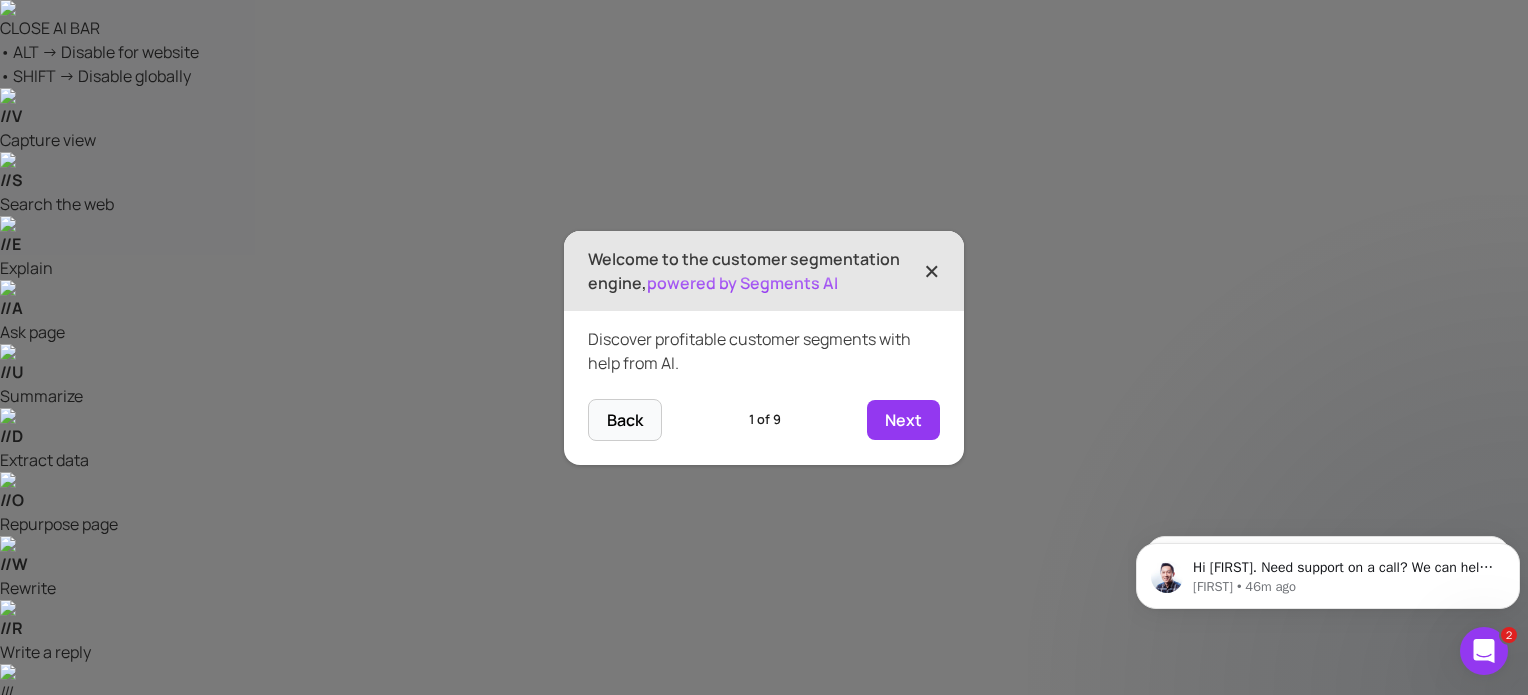 click on "×" at bounding box center [932, 271] 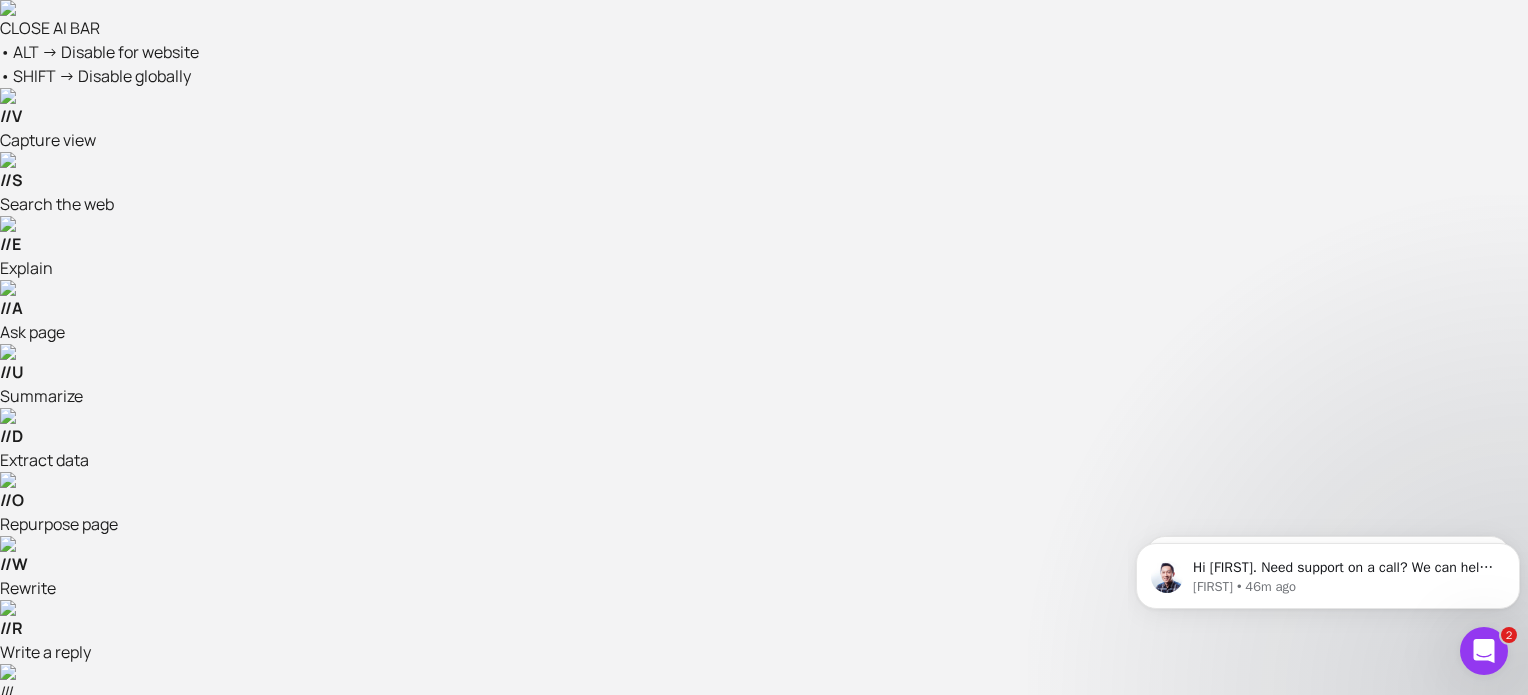 click on "Build manually" at bounding box center [898, 913] 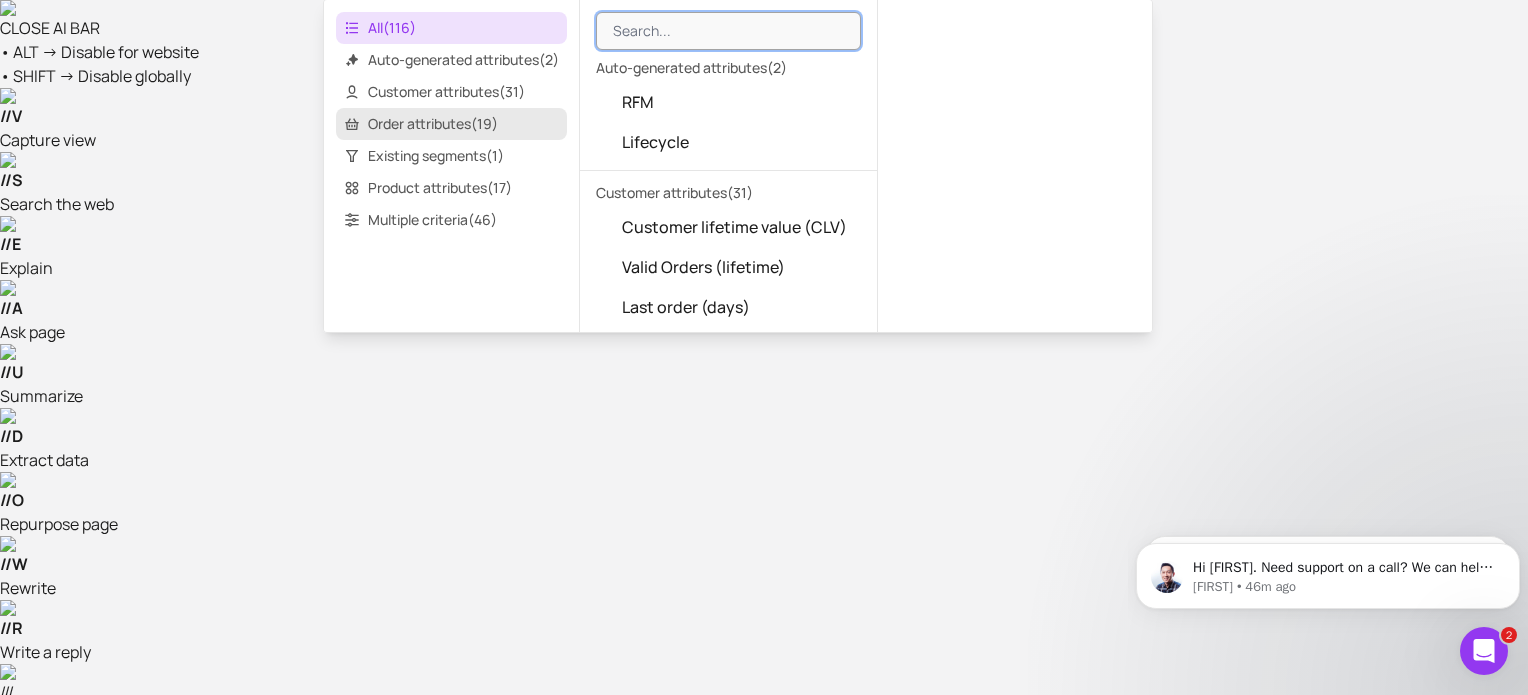 click on "Order attributes  ( 19 )" at bounding box center [451, 124] 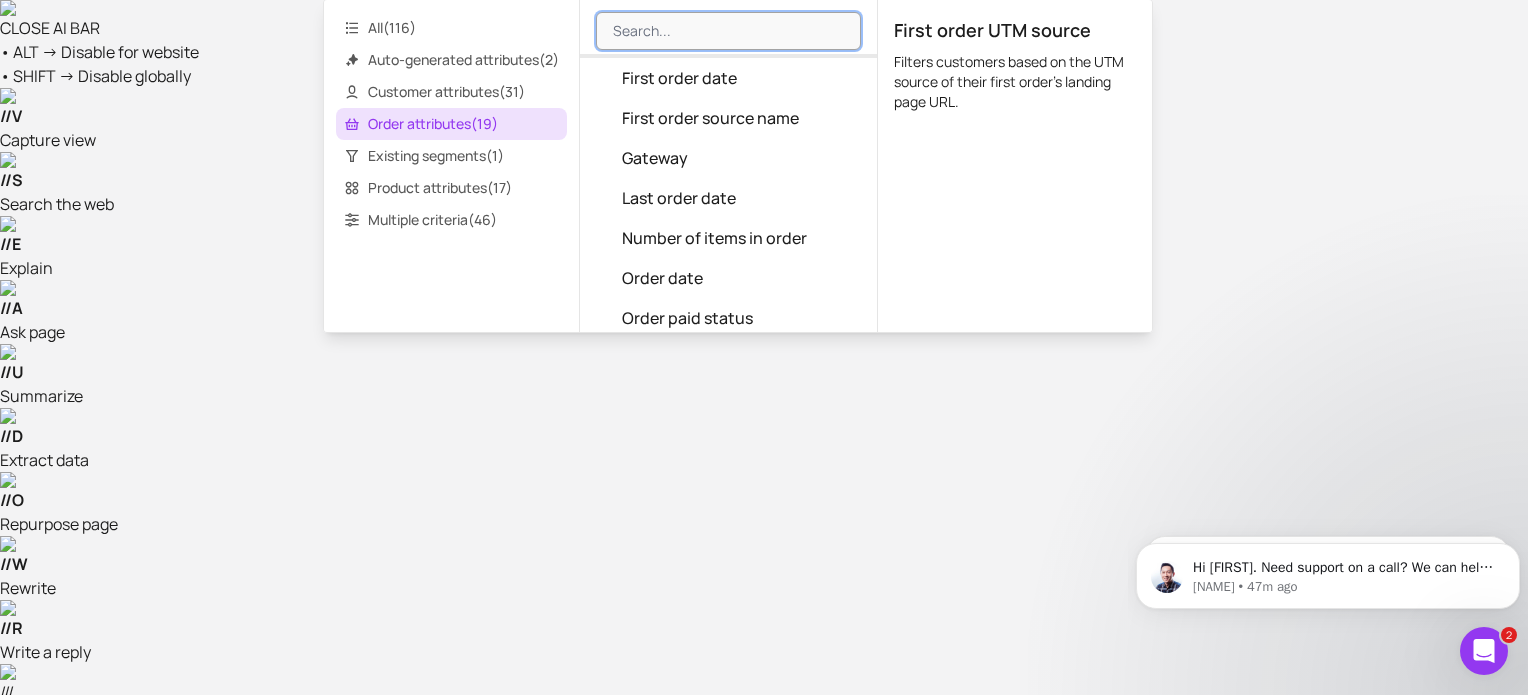 scroll, scrollTop: 291, scrollLeft: 0, axis: vertical 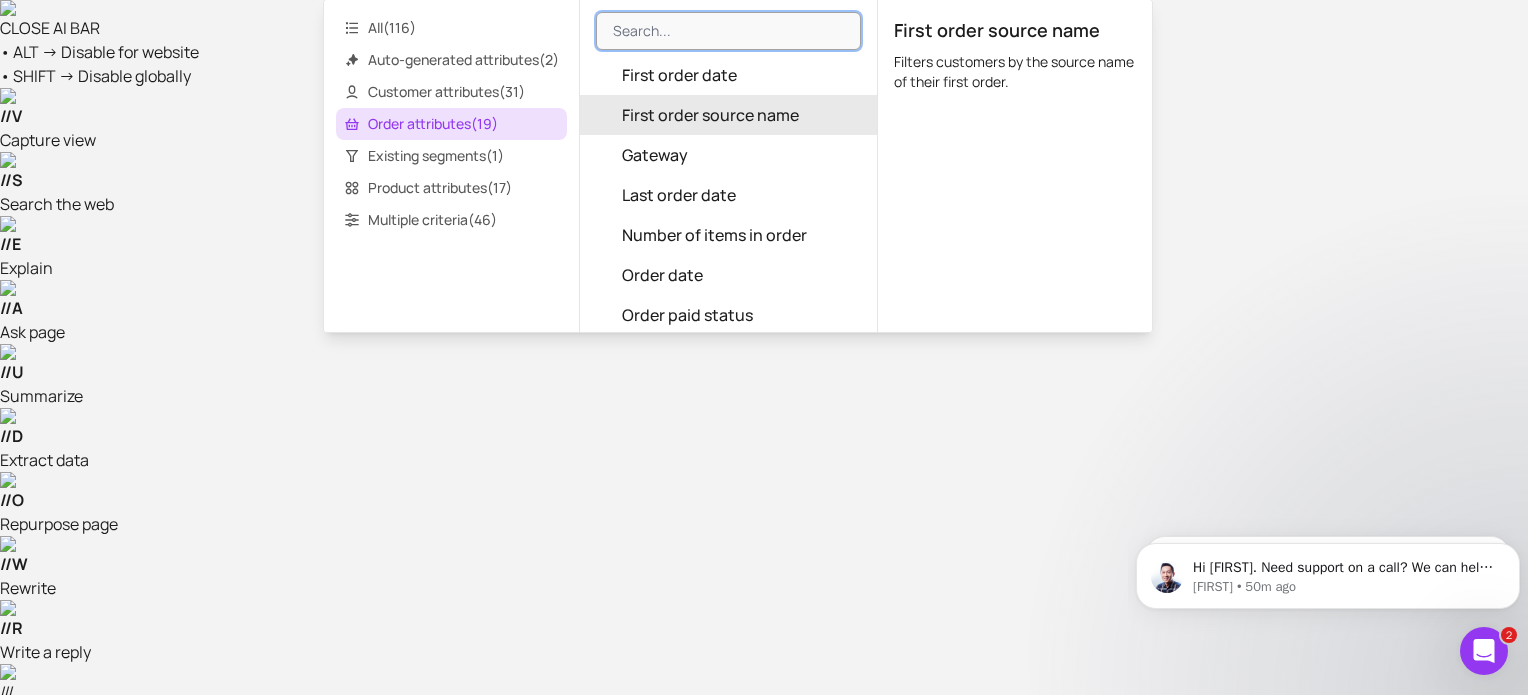 click on "First order source name" at bounding box center [710, 115] 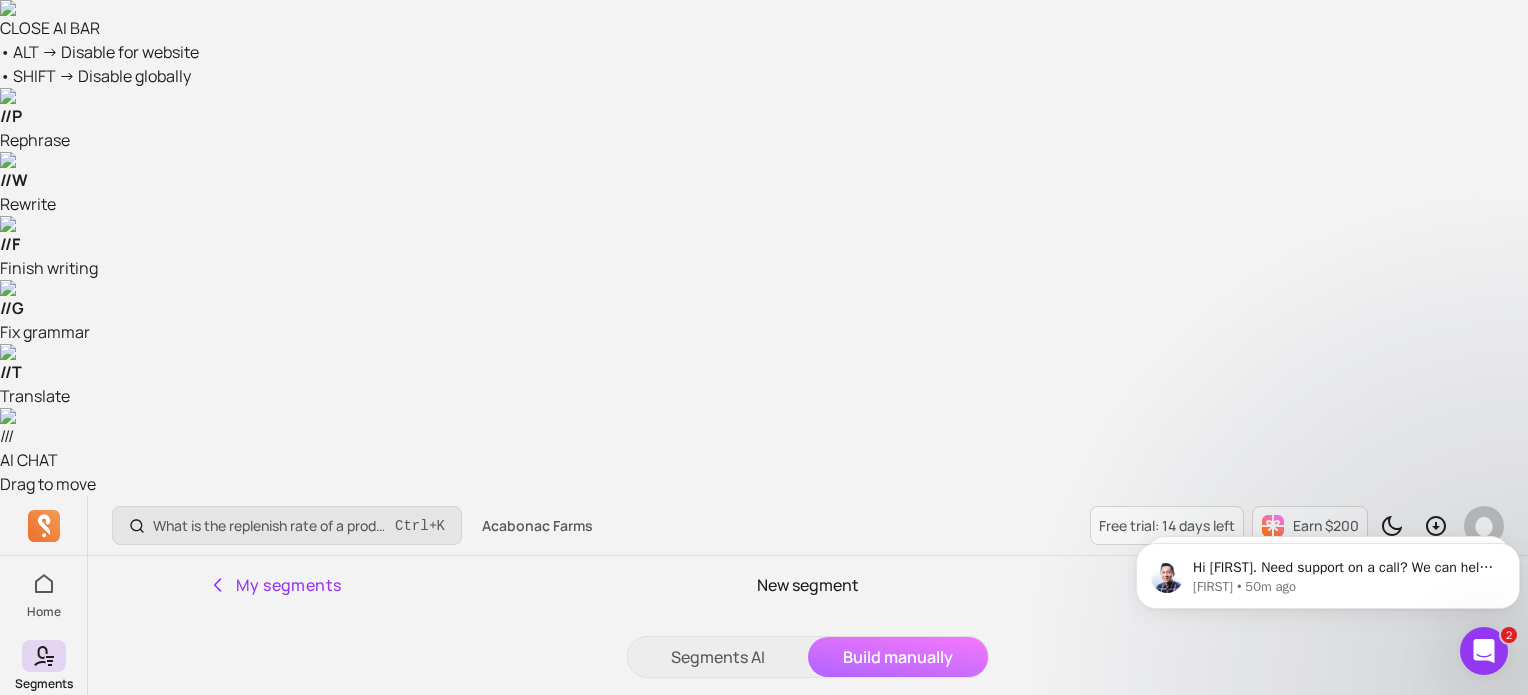 click at bounding box center [653, 859] 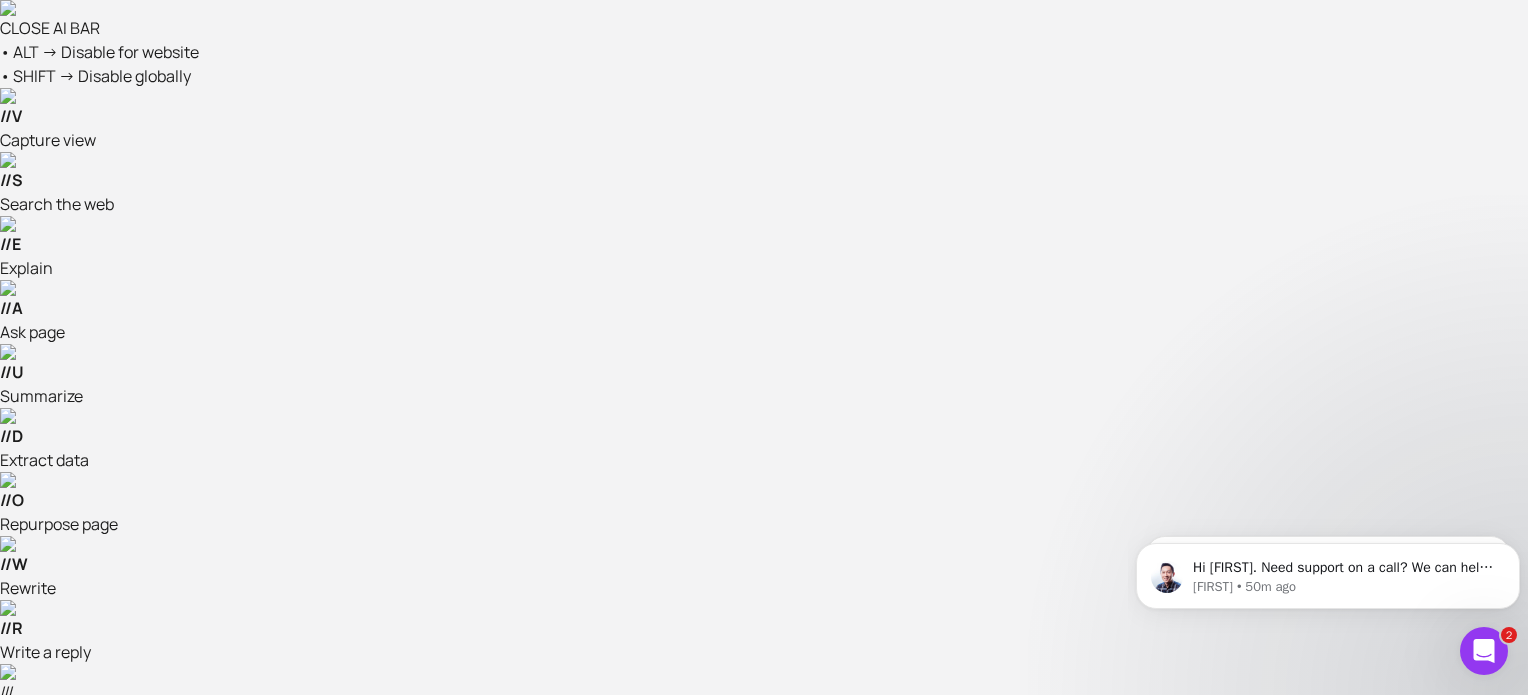 click on "Reset Apply filters" at bounding box center [808, 1243] 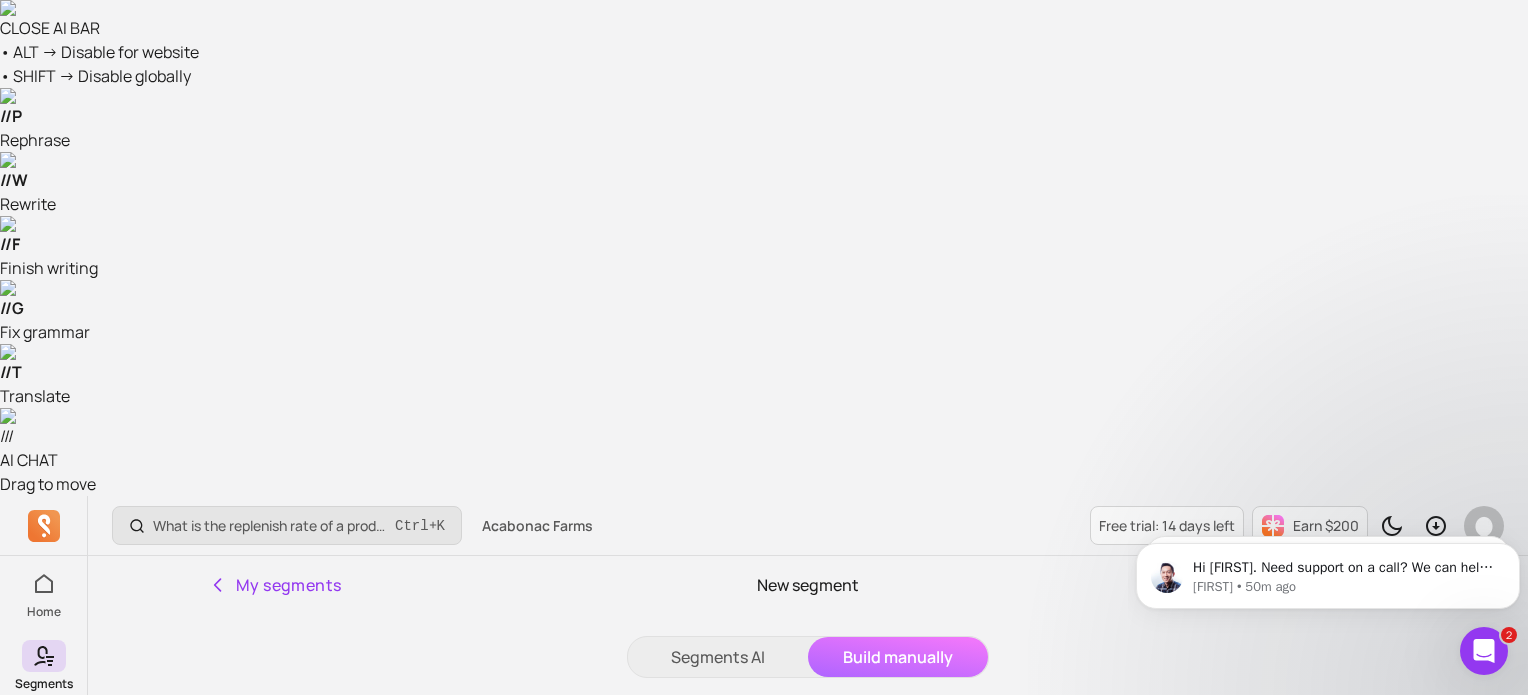 type on "[INSTAGRAM], [FACEBOOK], [META]" 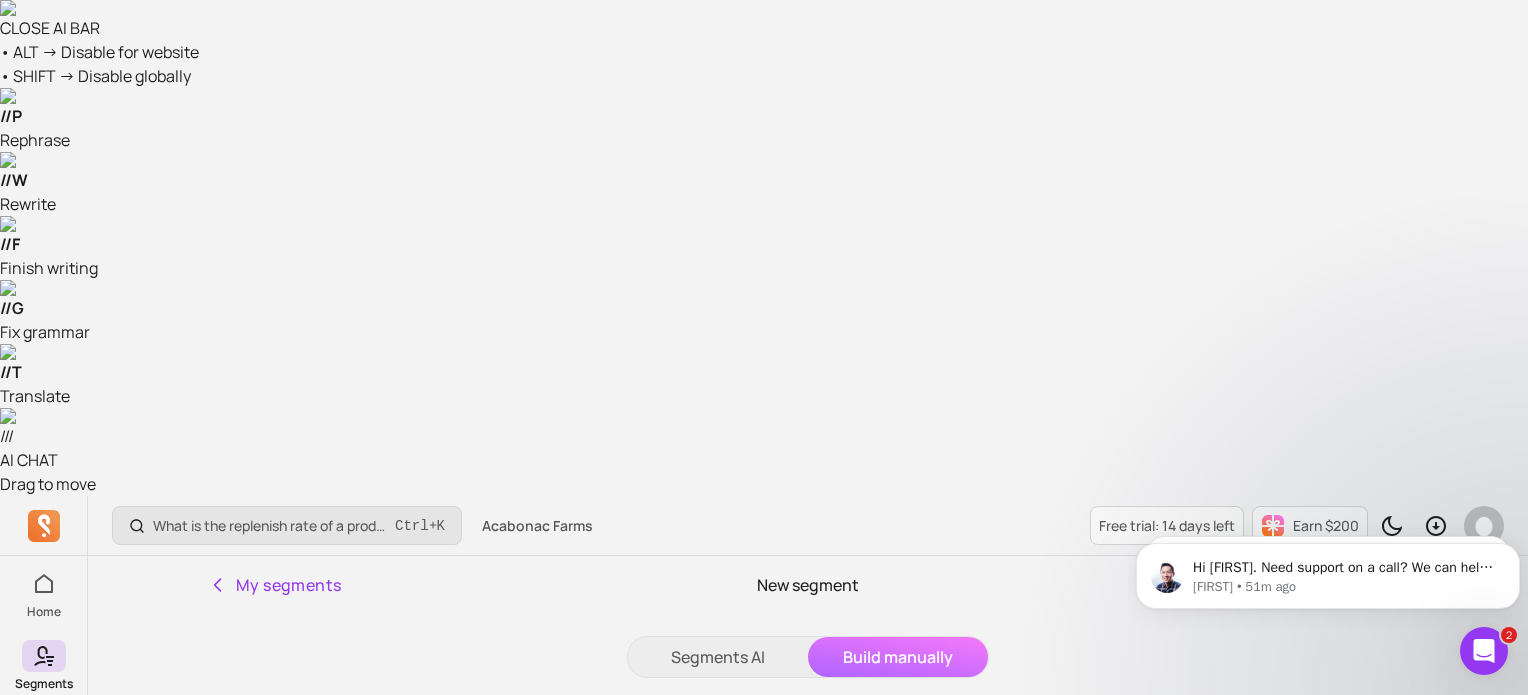 type on "instagram" 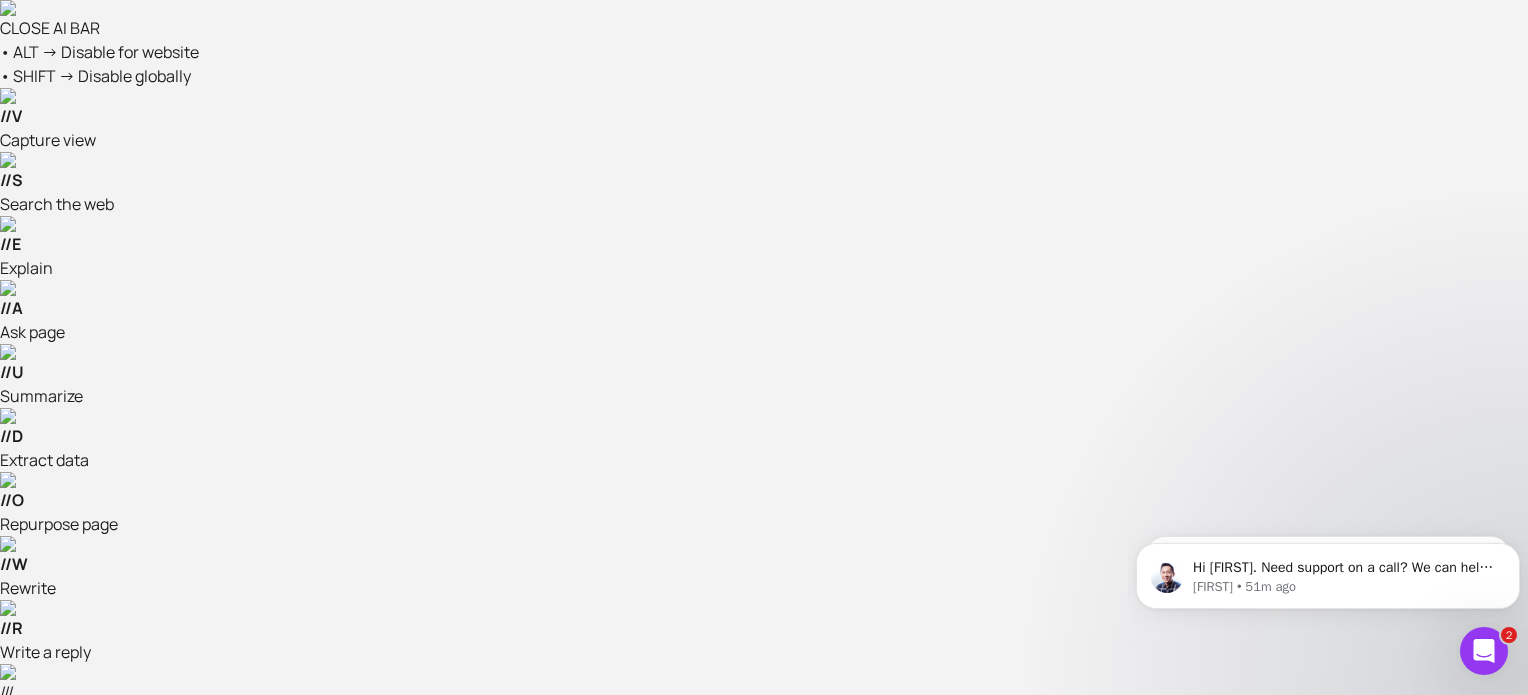 click at bounding box center [1039, 1115] 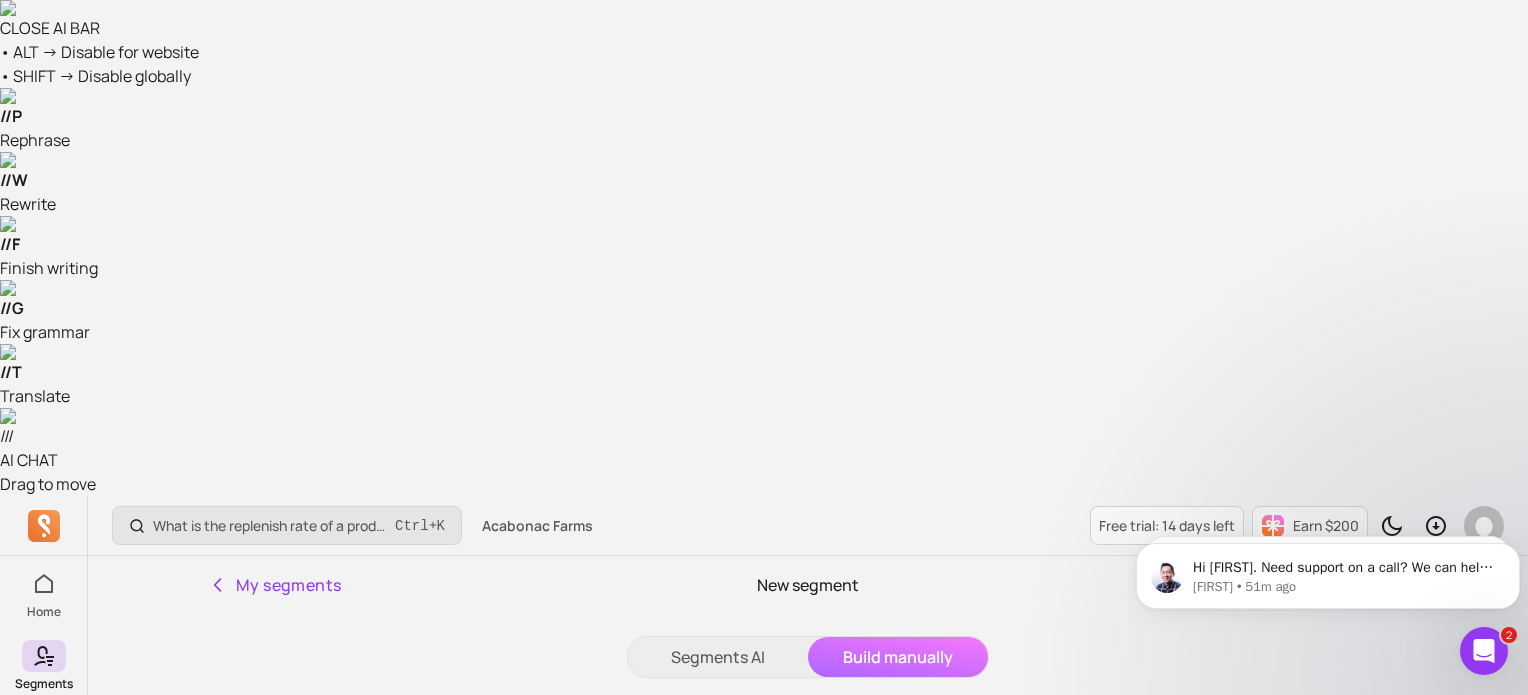 click at bounding box center [1039, 859] 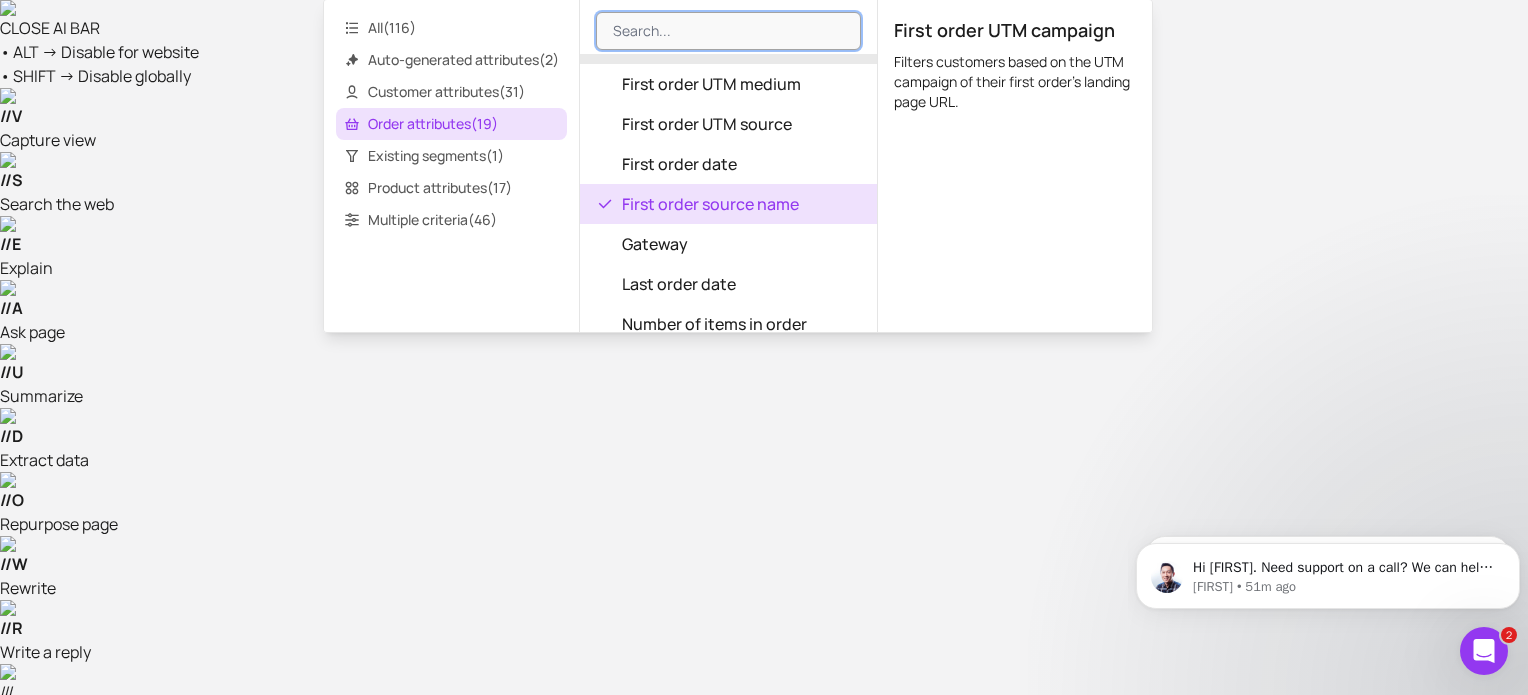 scroll, scrollTop: 214, scrollLeft: 0, axis: vertical 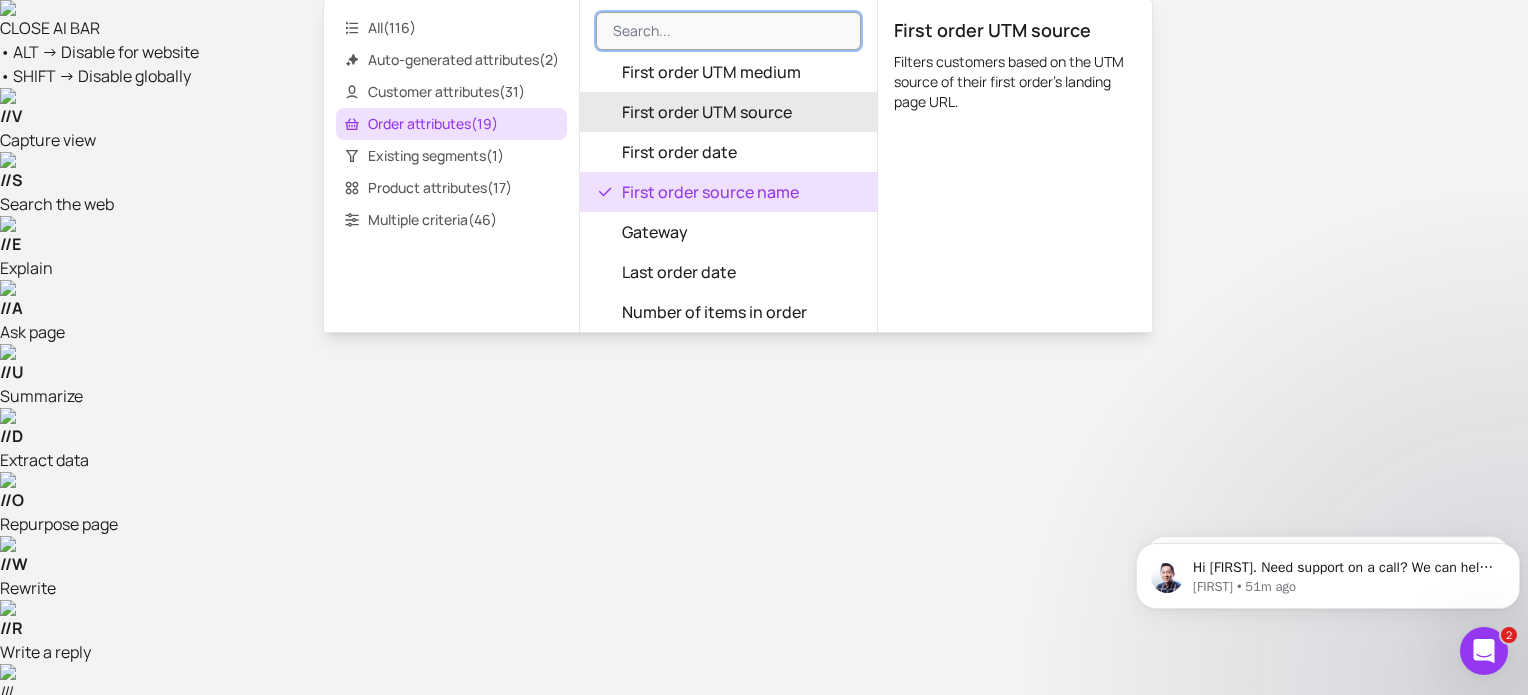 click on "First order UTM source" at bounding box center (707, 112) 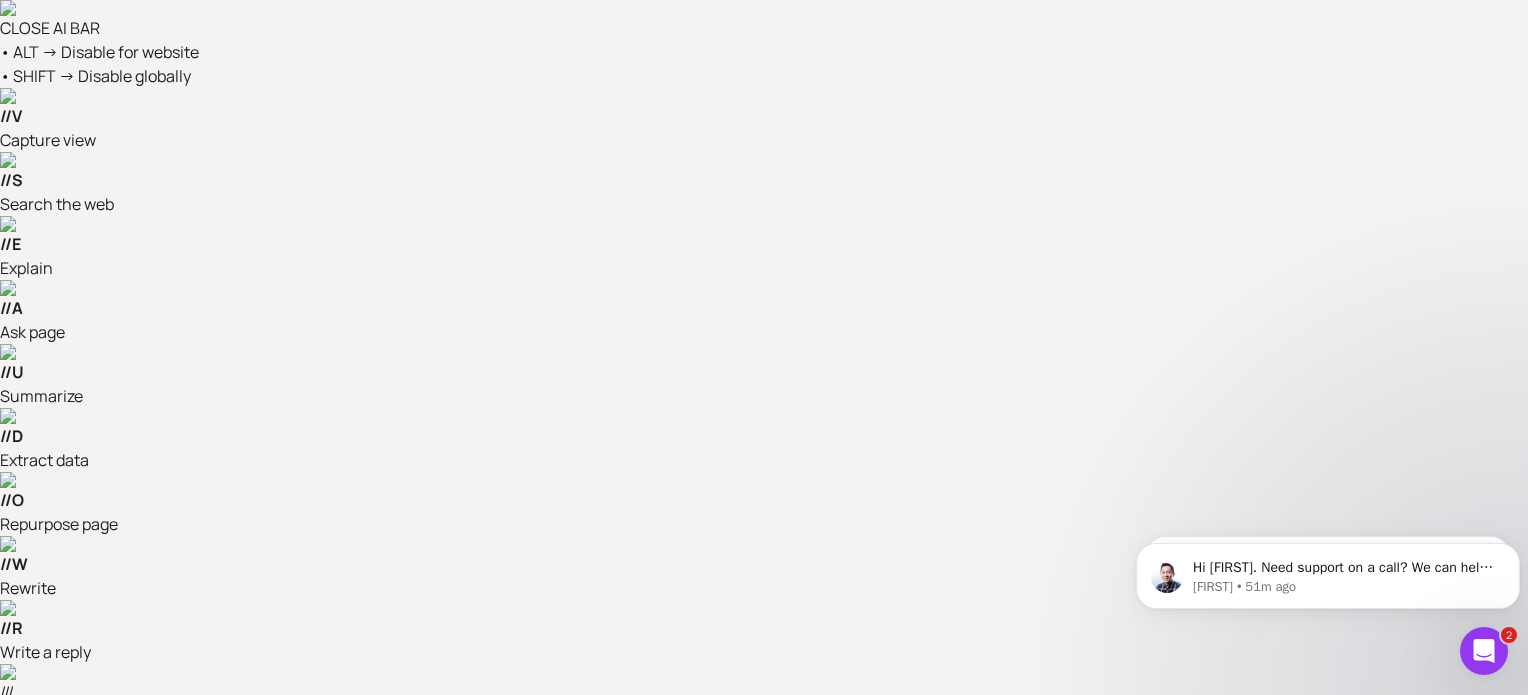 click at bounding box center (653, 1115) 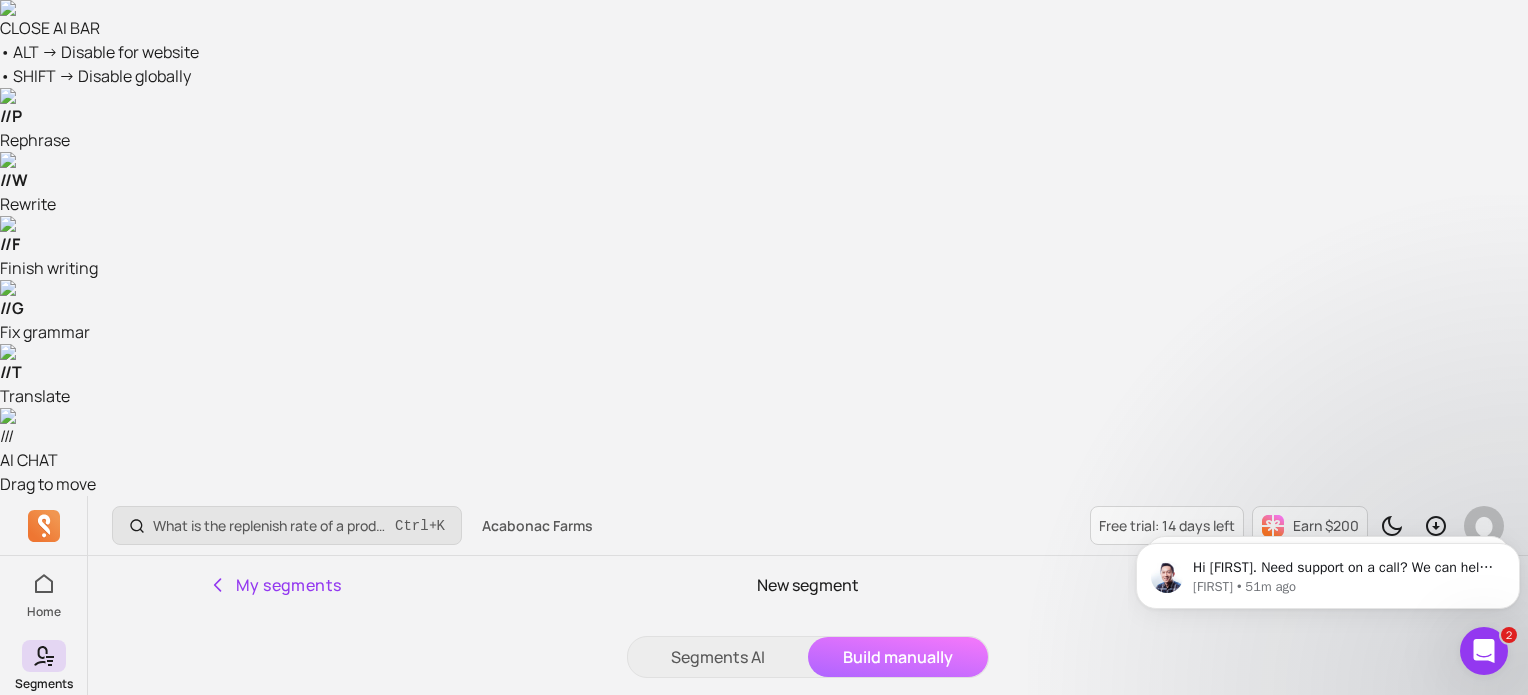 click on "contains" at bounding box center (661, 910) 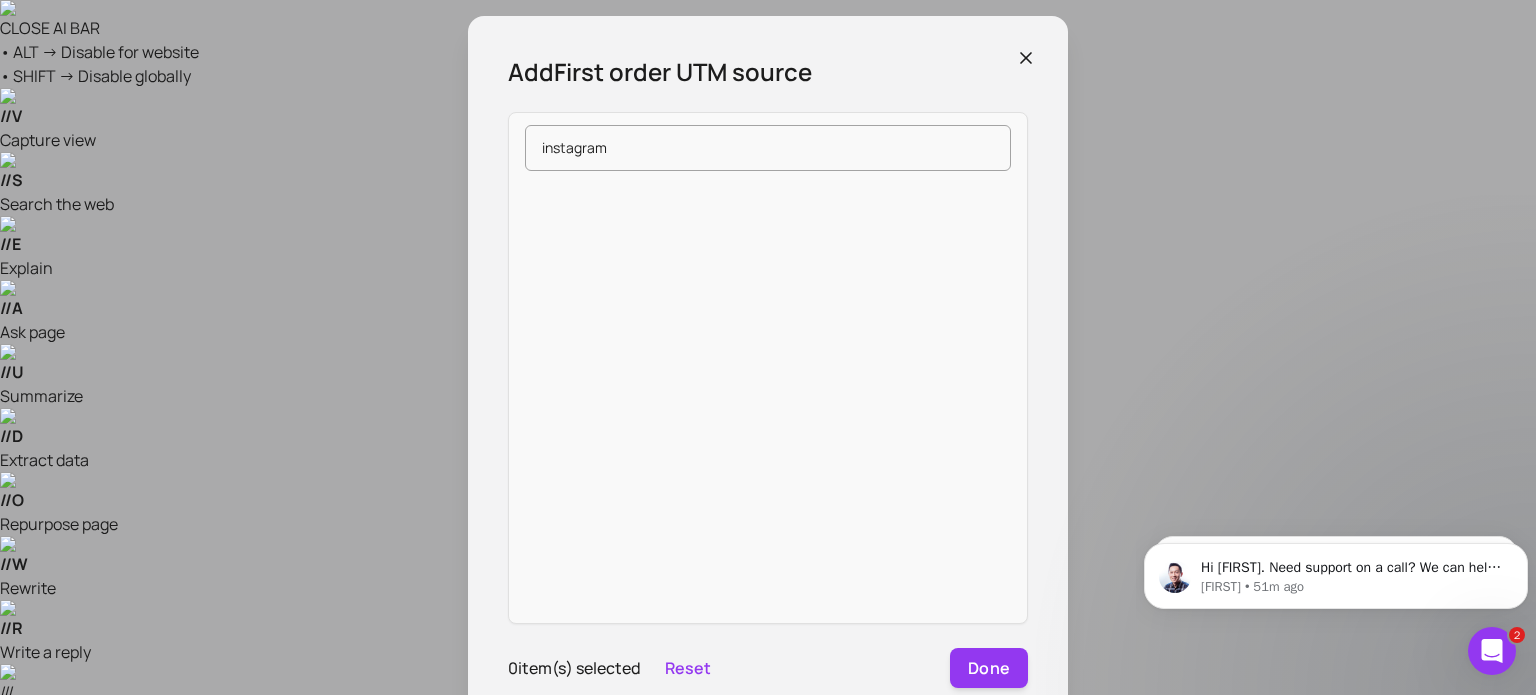 type on "instagram" 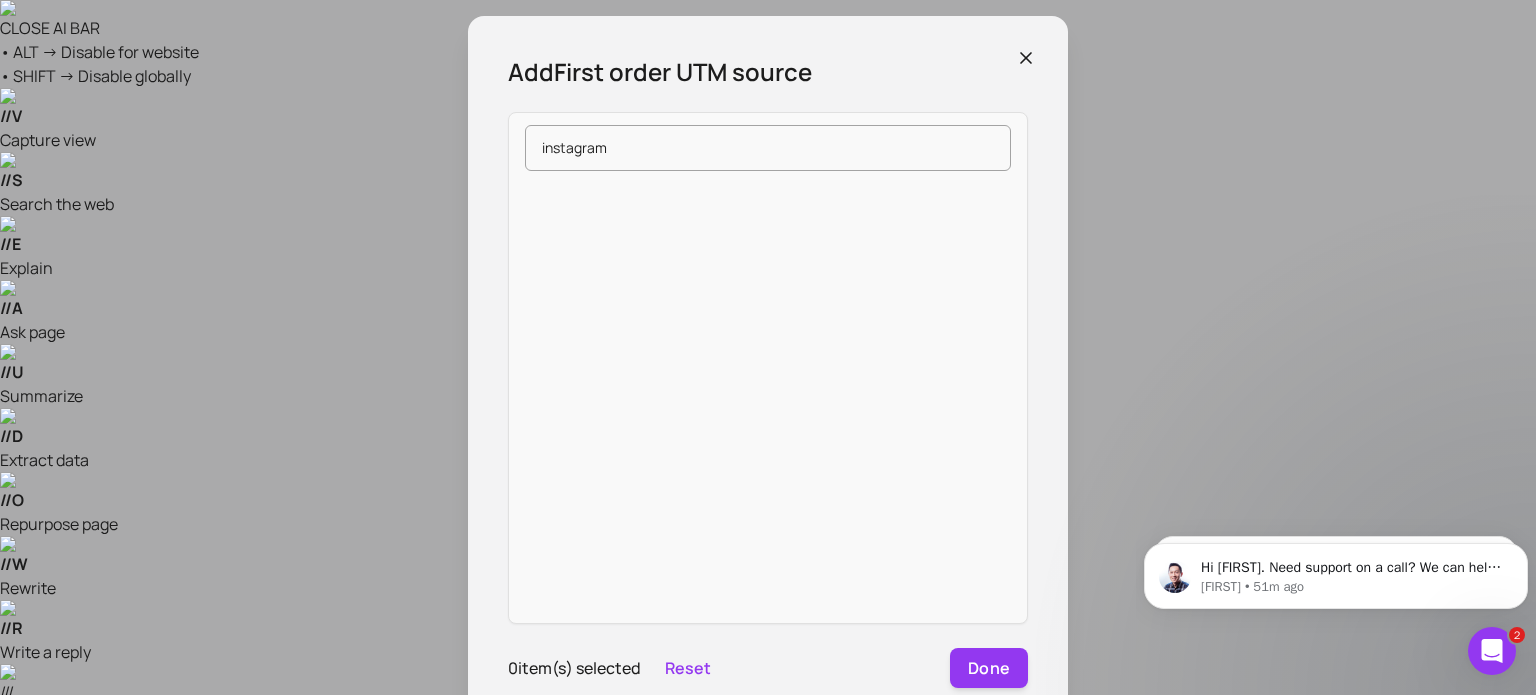 click at bounding box center [768, 395] 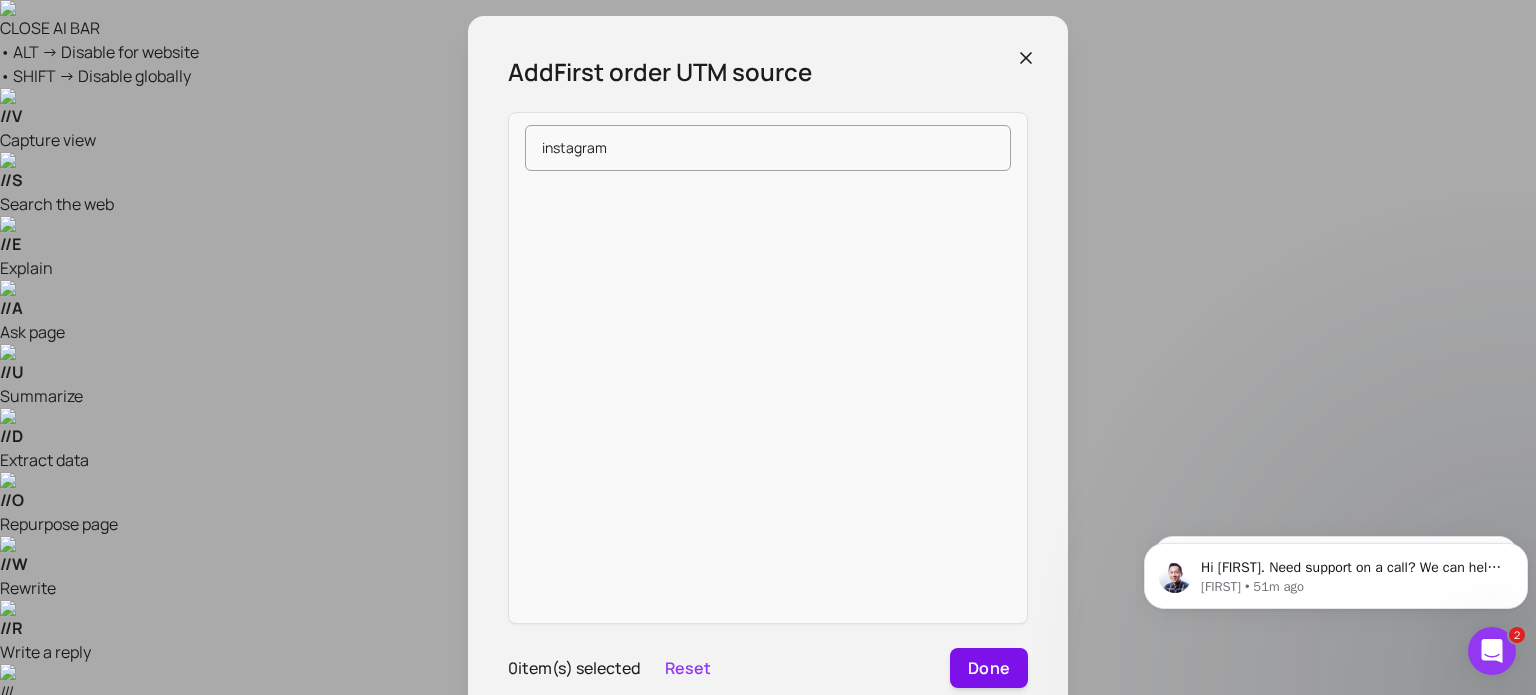 click on "Done" at bounding box center [989, 668] 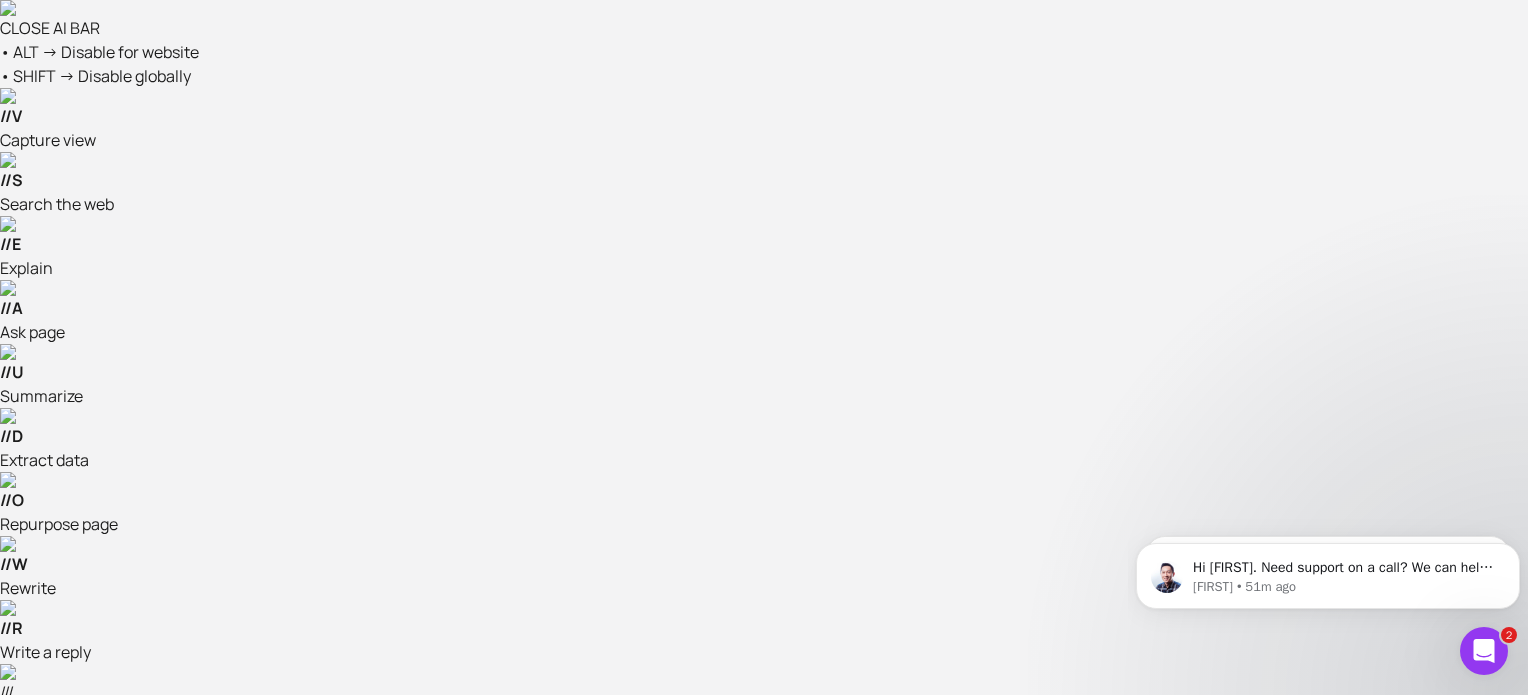 click at bounding box center [653, 1115] 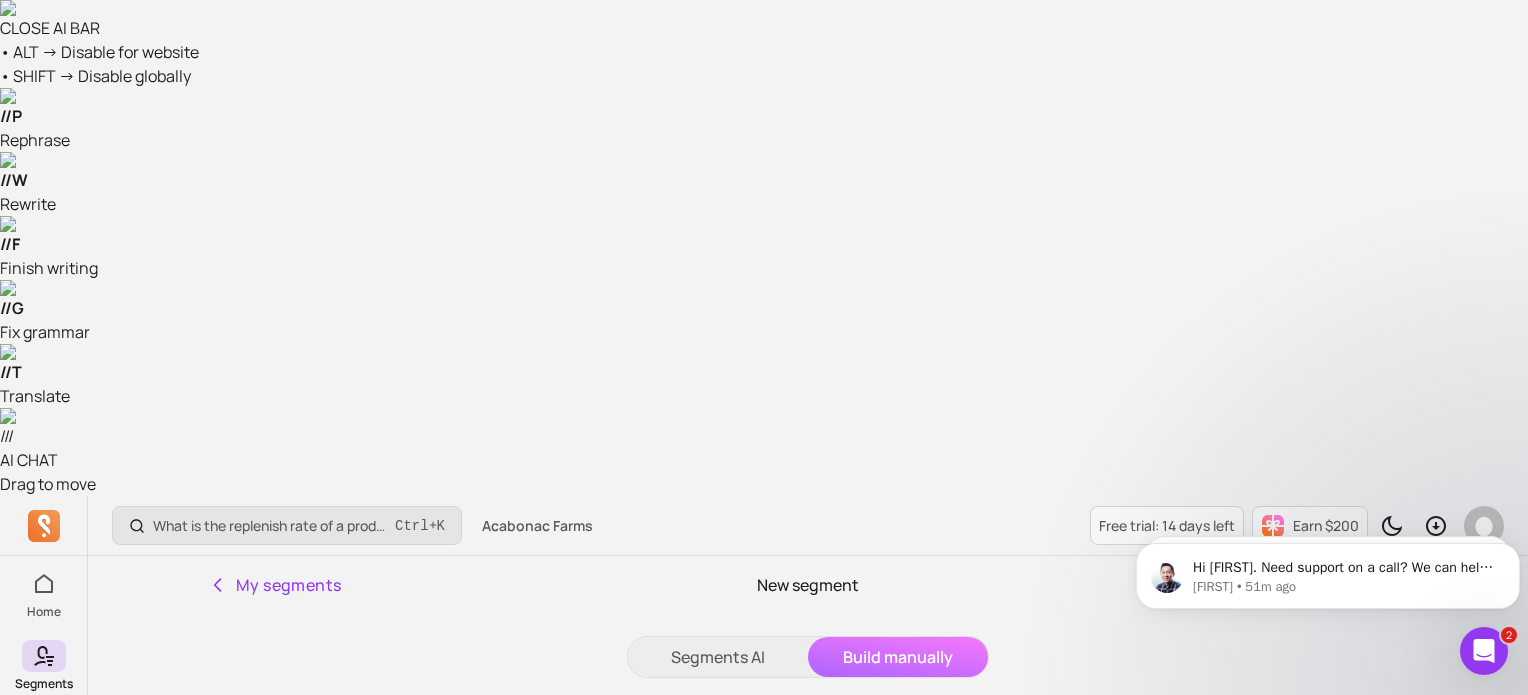 click at bounding box center (653, 859) 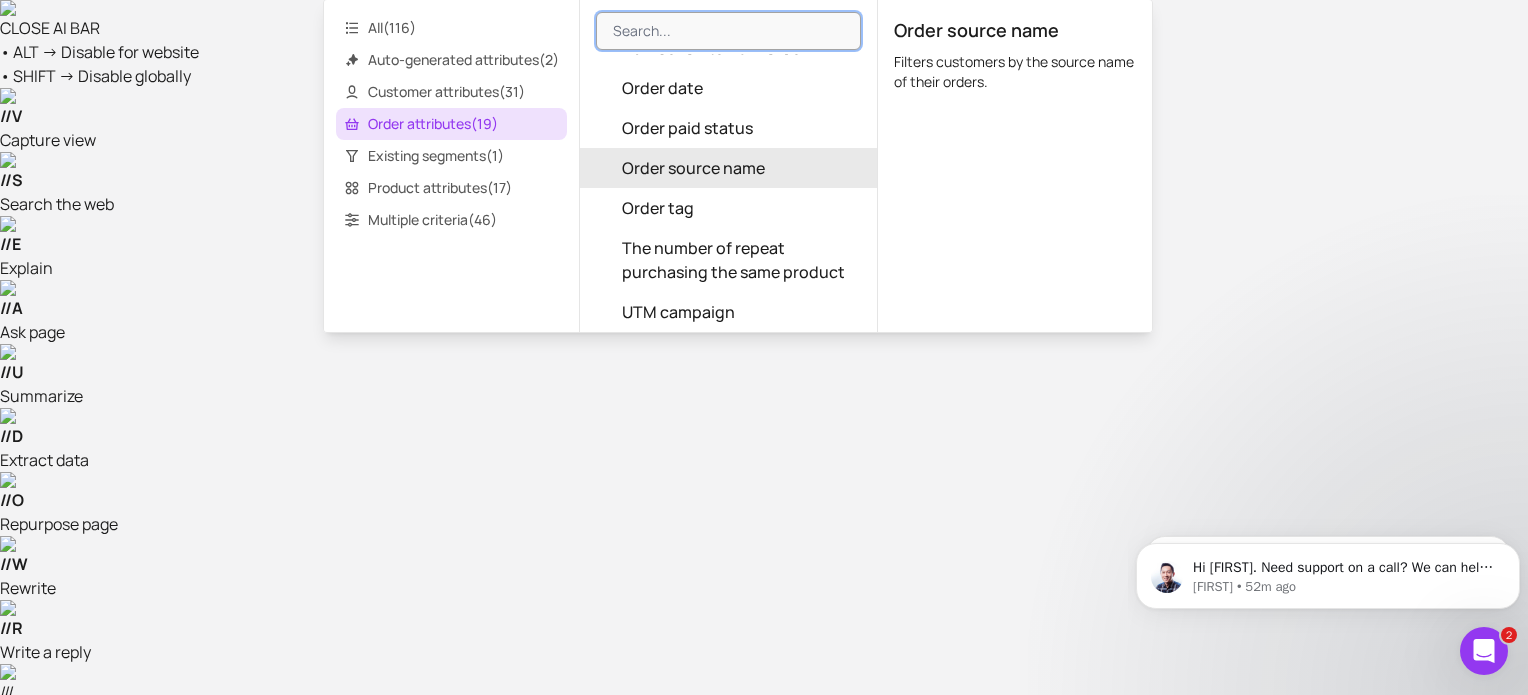 scroll, scrollTop: 508, scrollLeft: 0, axis: vertical 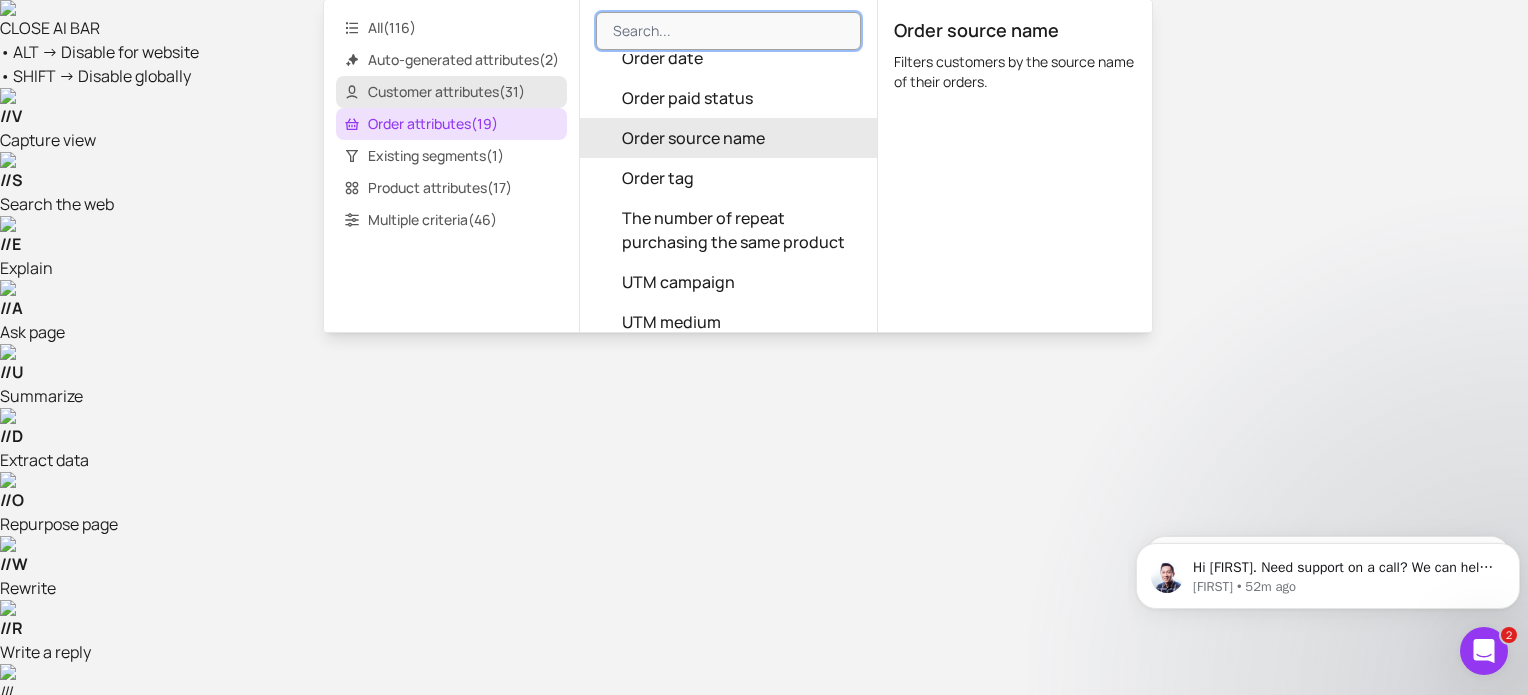 click on "Customer attributes  ( 31 )" at bounding box center [451, 92] 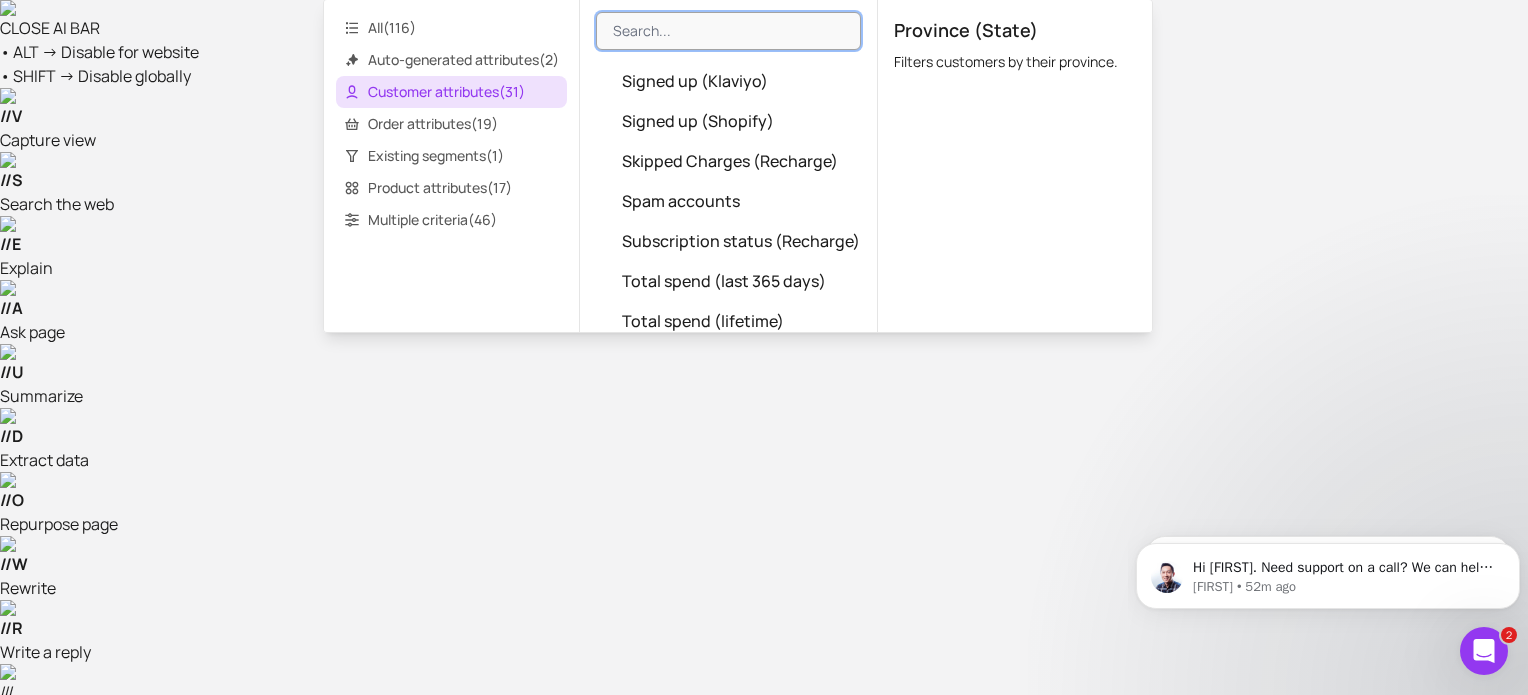 scroll, scrollTop: 988, scrollLeft: 0, axis: vertical 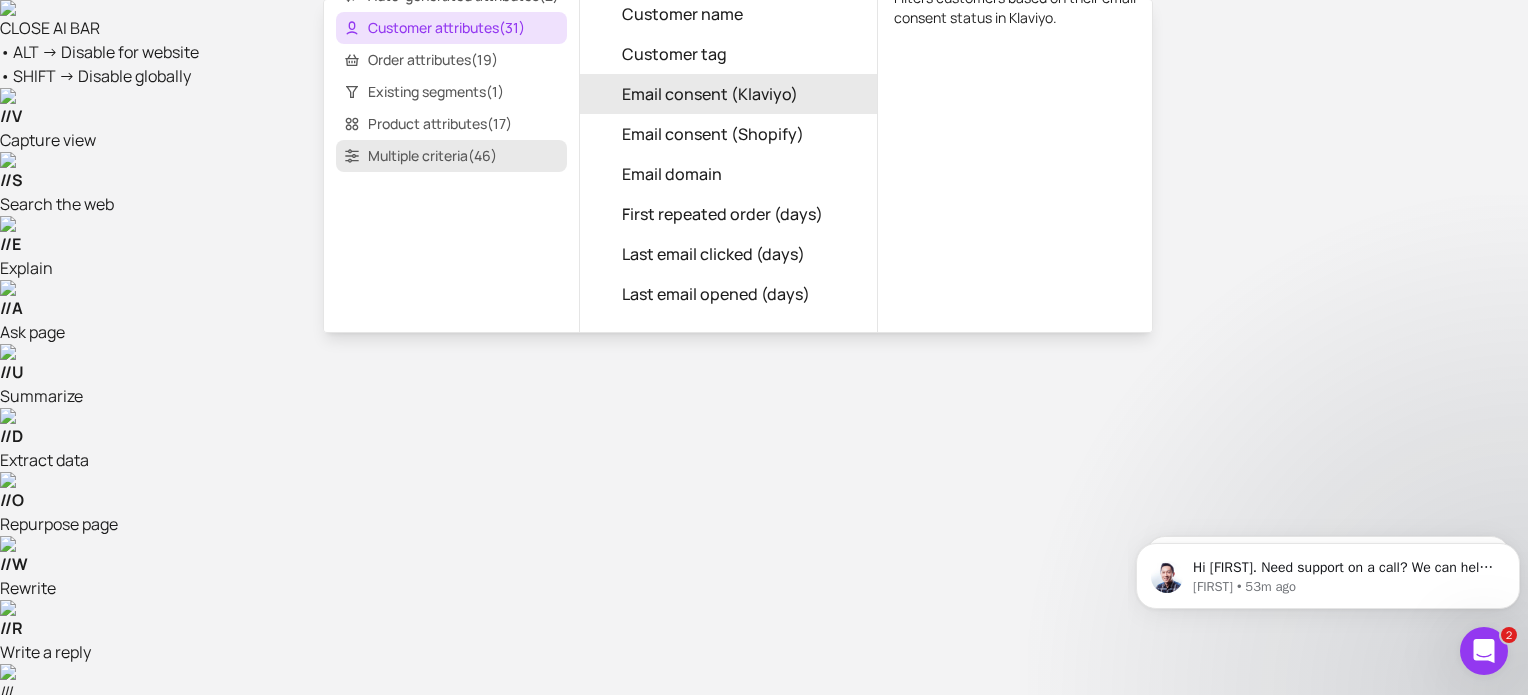 click on "Multiple criteria  ( 46 )" at bounding box center [451, 156] 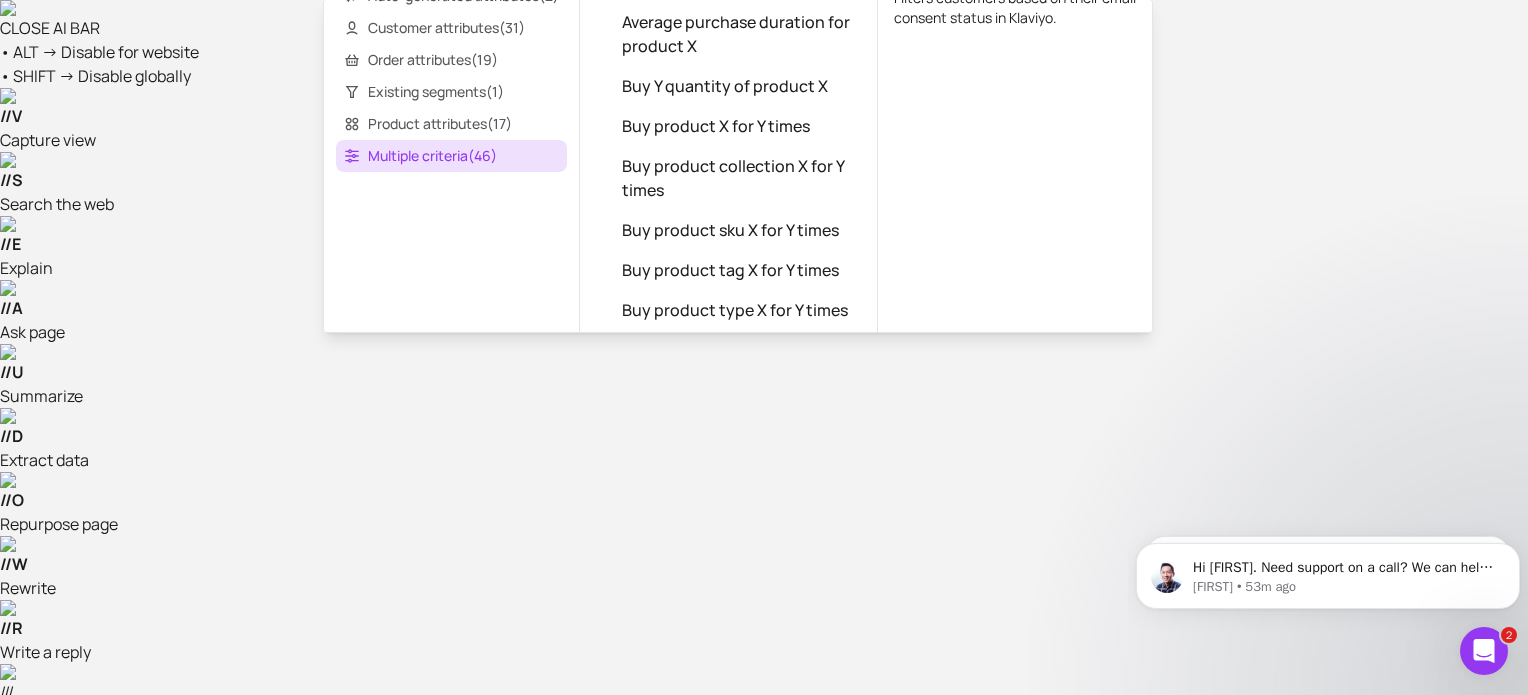 click on "Multiple criteria  ( 46 )" at bounding box center [451, 156] 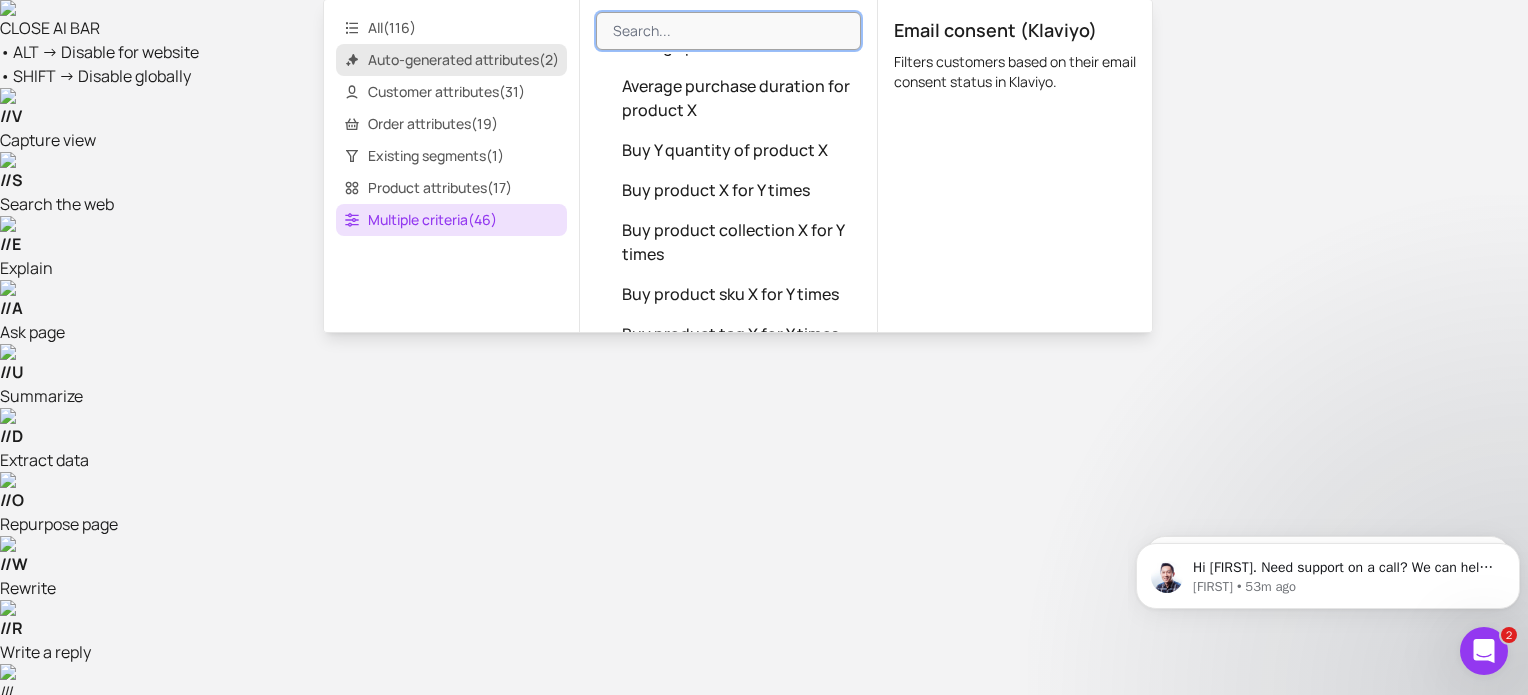click on "Auto-generated attributes  ( 2 )" at bounding box center (451, 60) 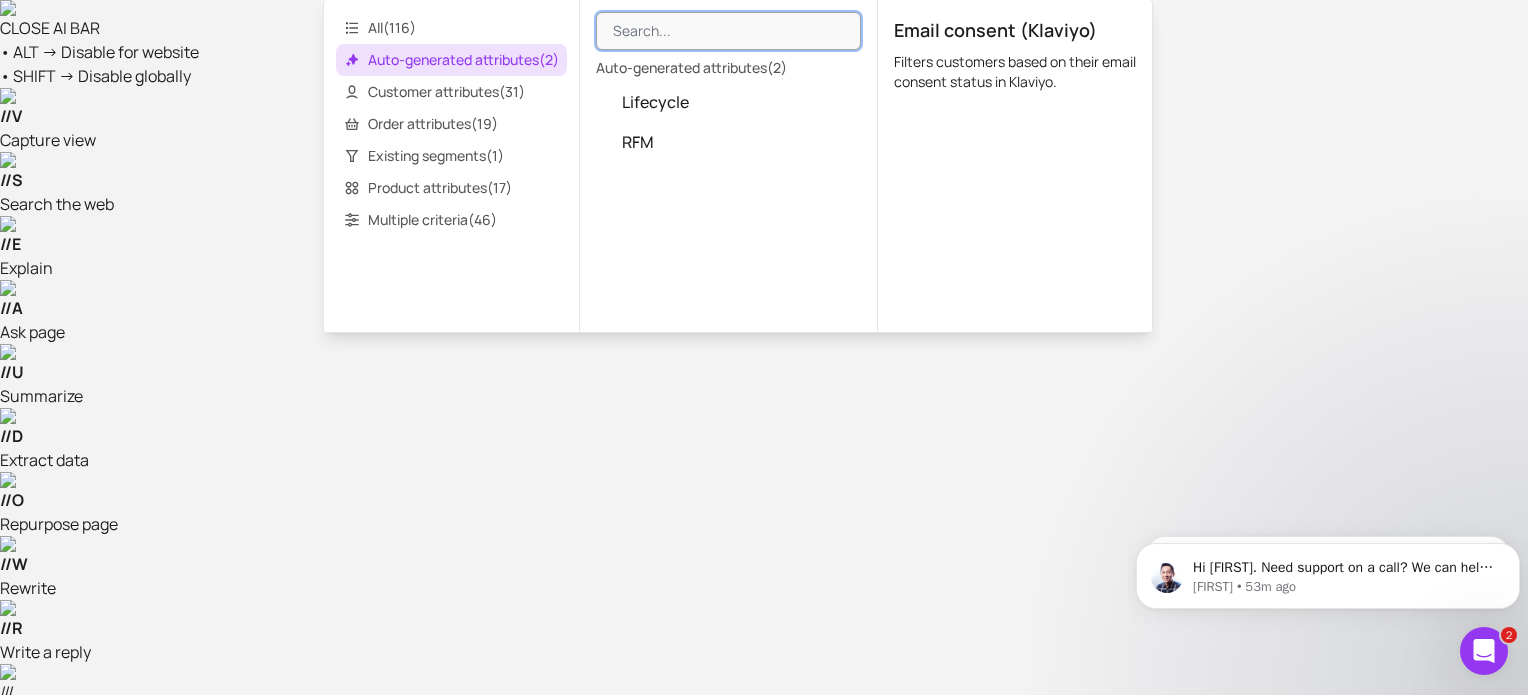 scroll, scrollTop: 0, scrollLeft: 0, axis: both 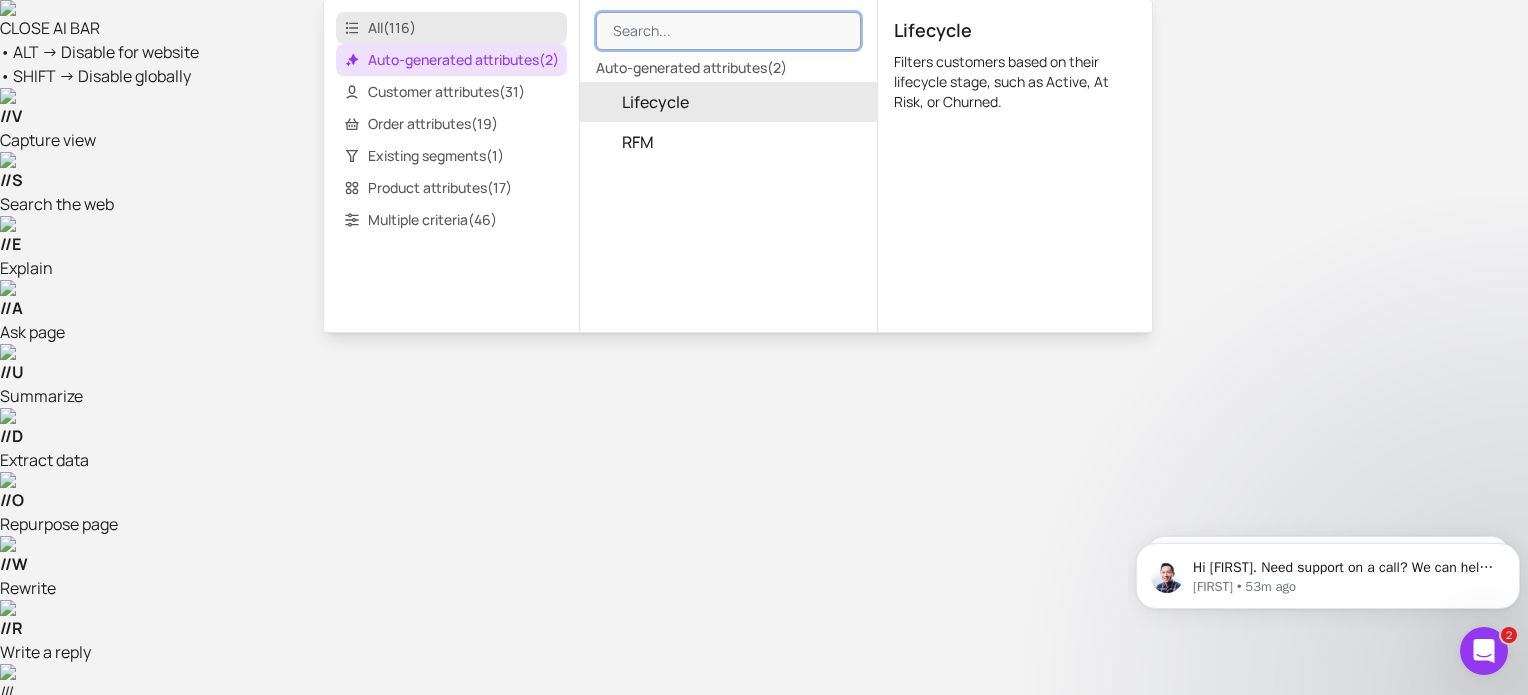 click on "All  ( 116 )" at bounding box center (451, 28) 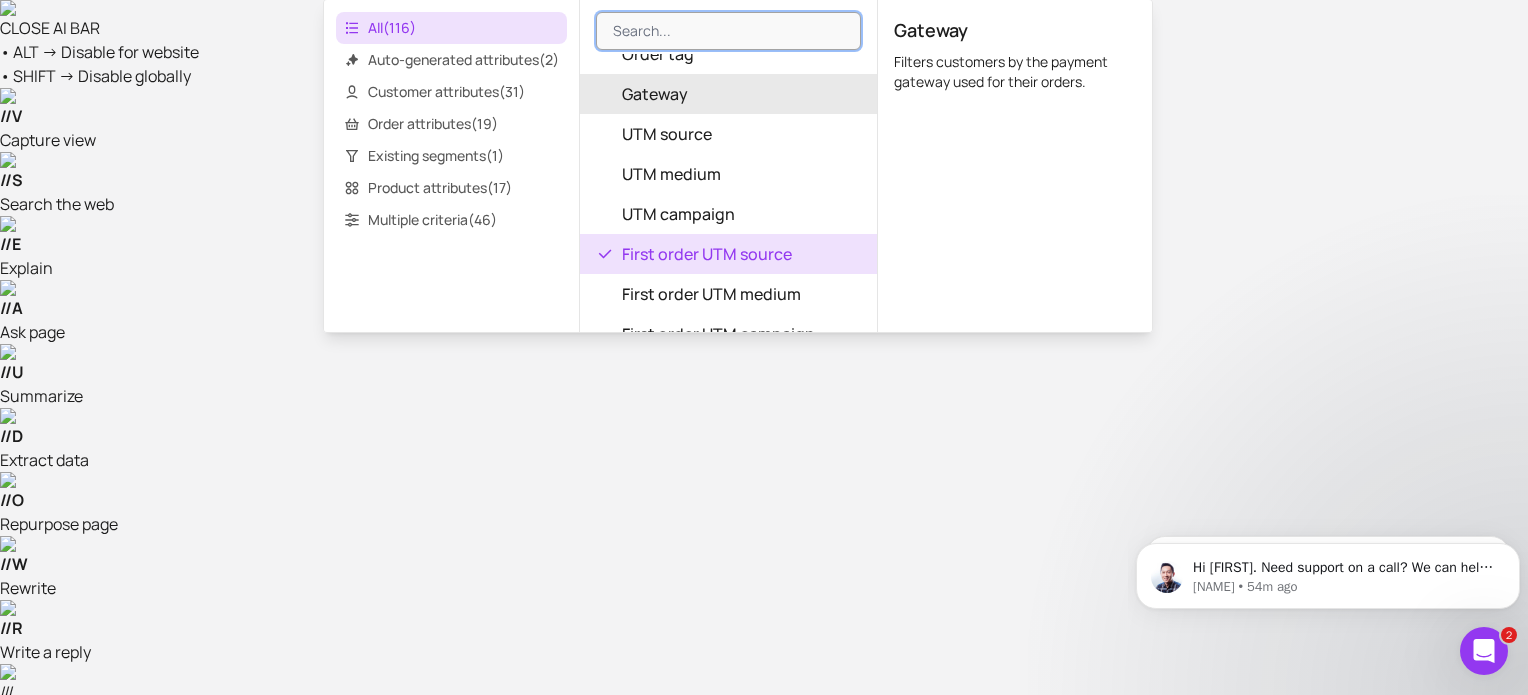scroll, scrollTop: 1894, scrollLeft: 0, axis: vertical 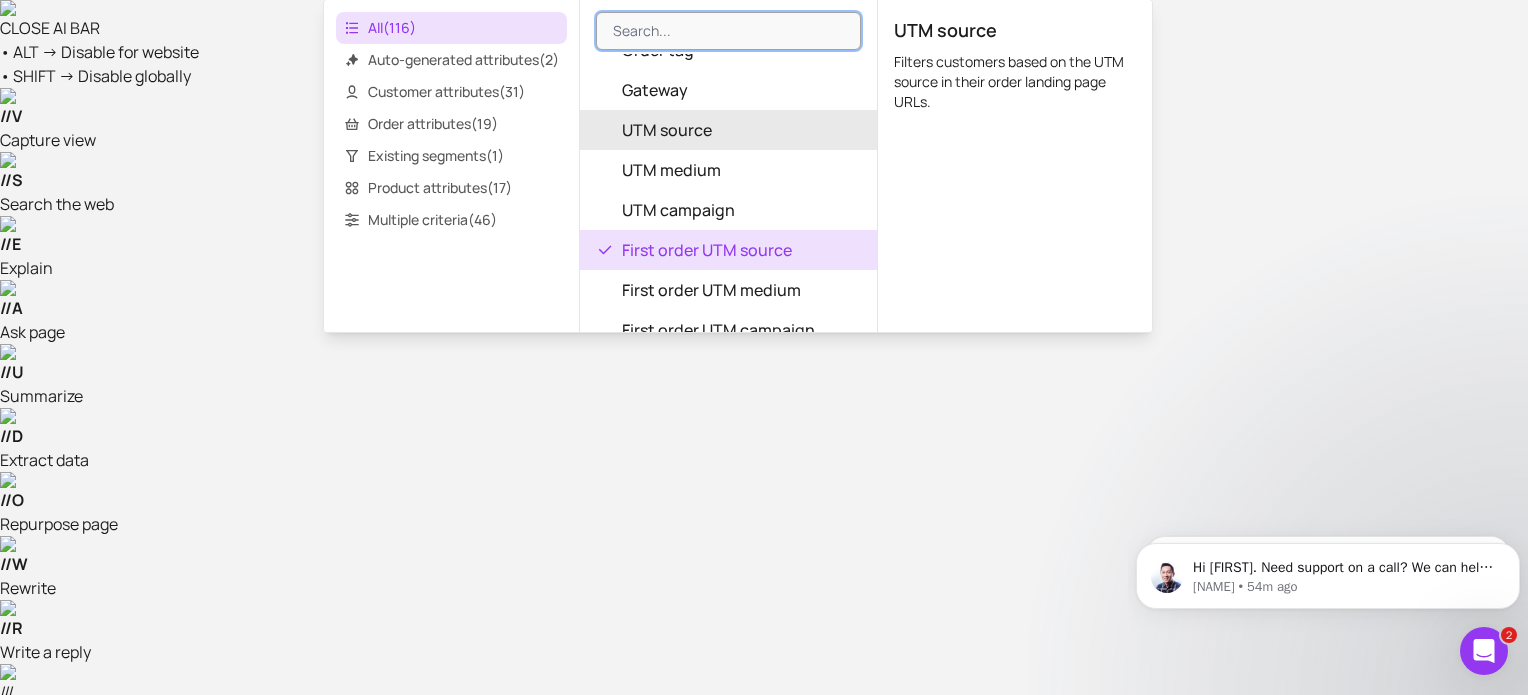 click on "UTM source" at bounding box center (728, 130) 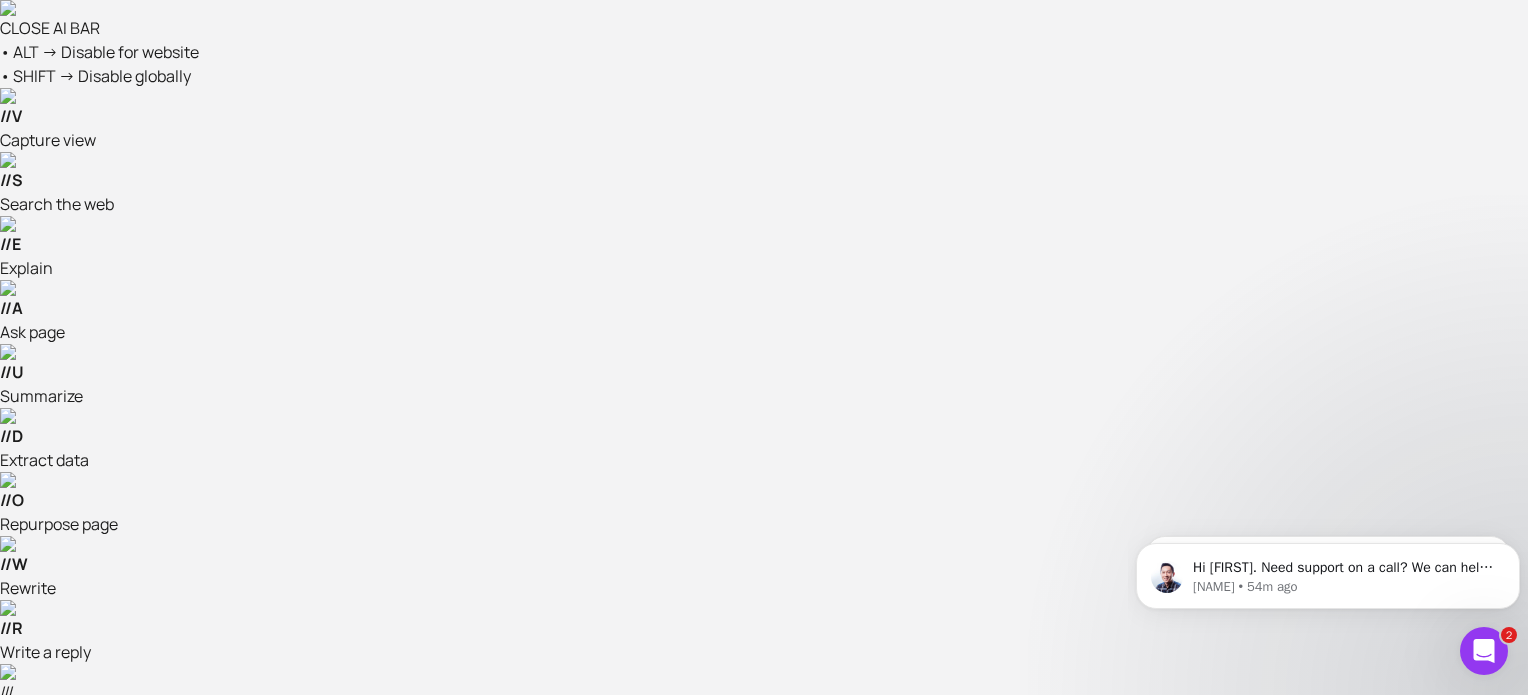click at bounding box center [653, 1115] 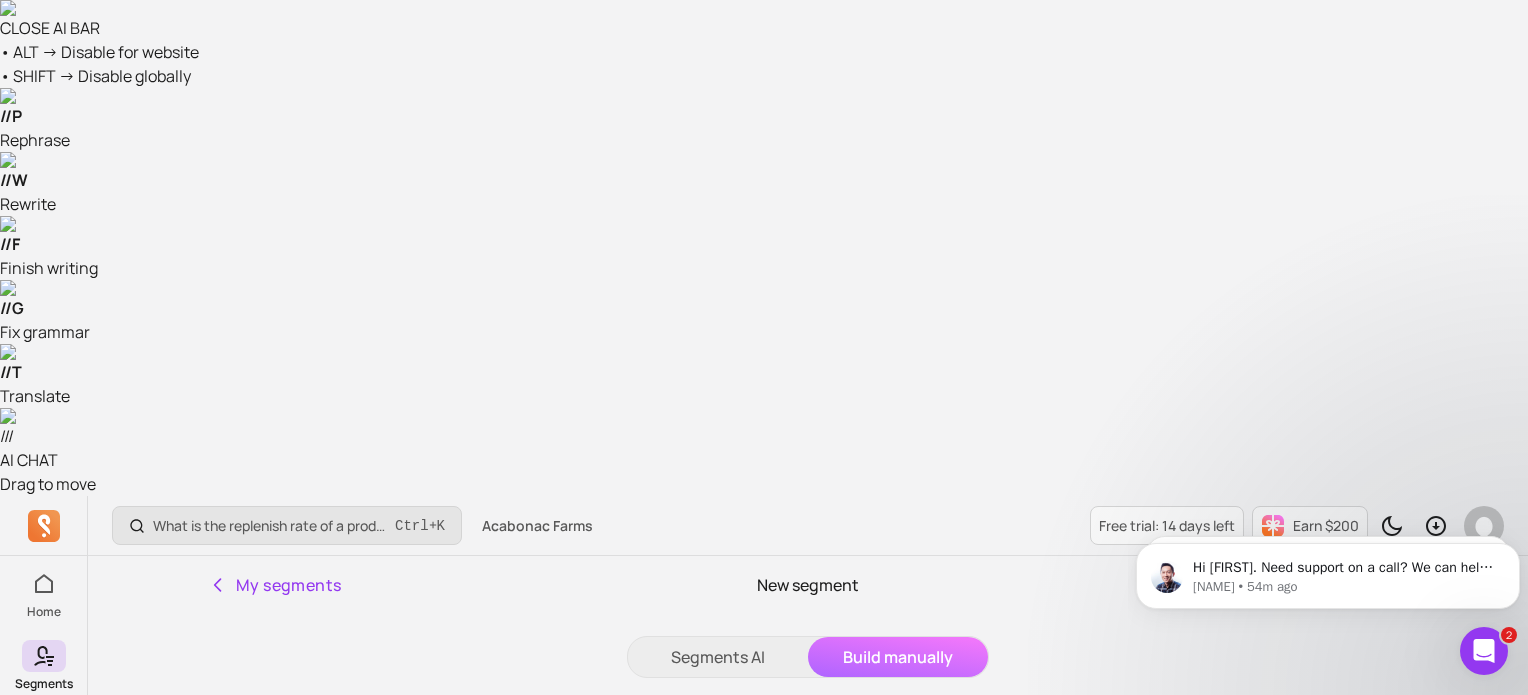 click on "contains" at bounding box center [661, 910] 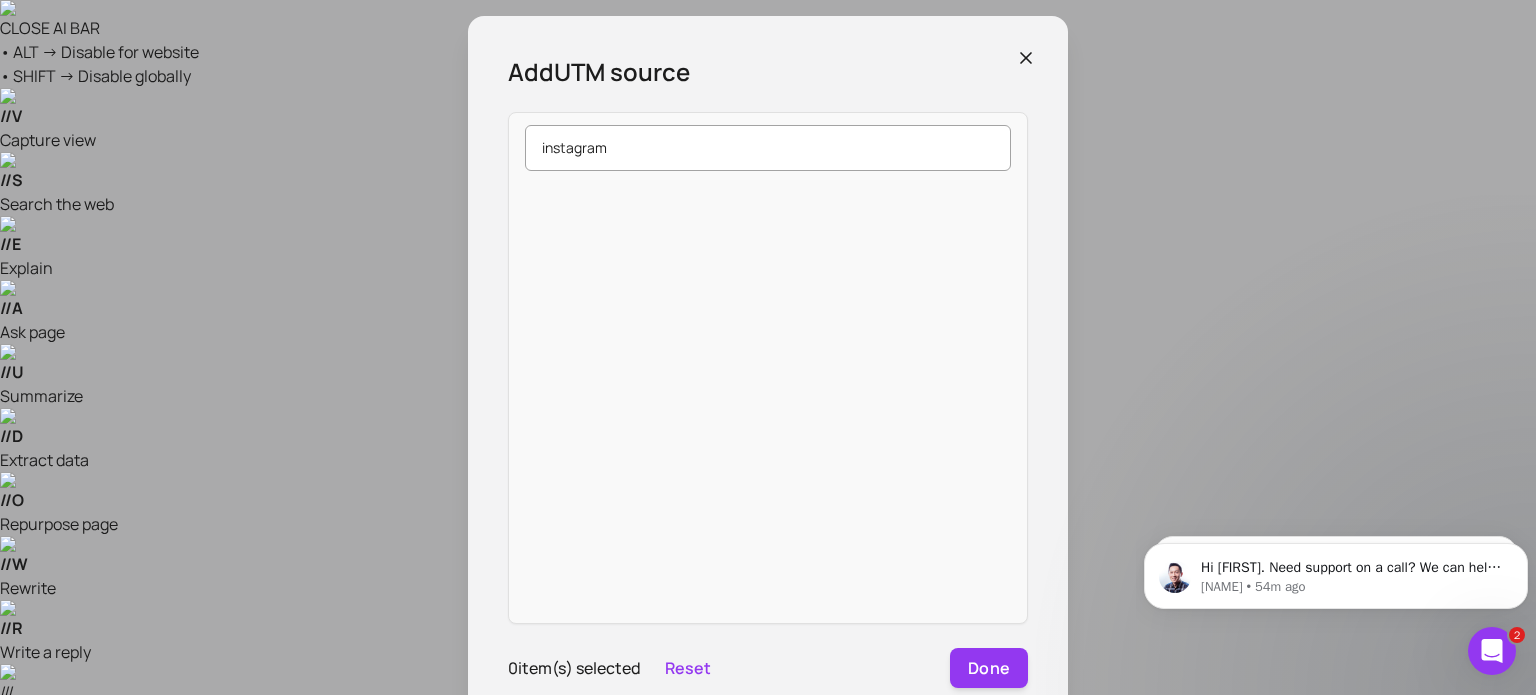 click on "instagram" at bounding box center (768, 148) 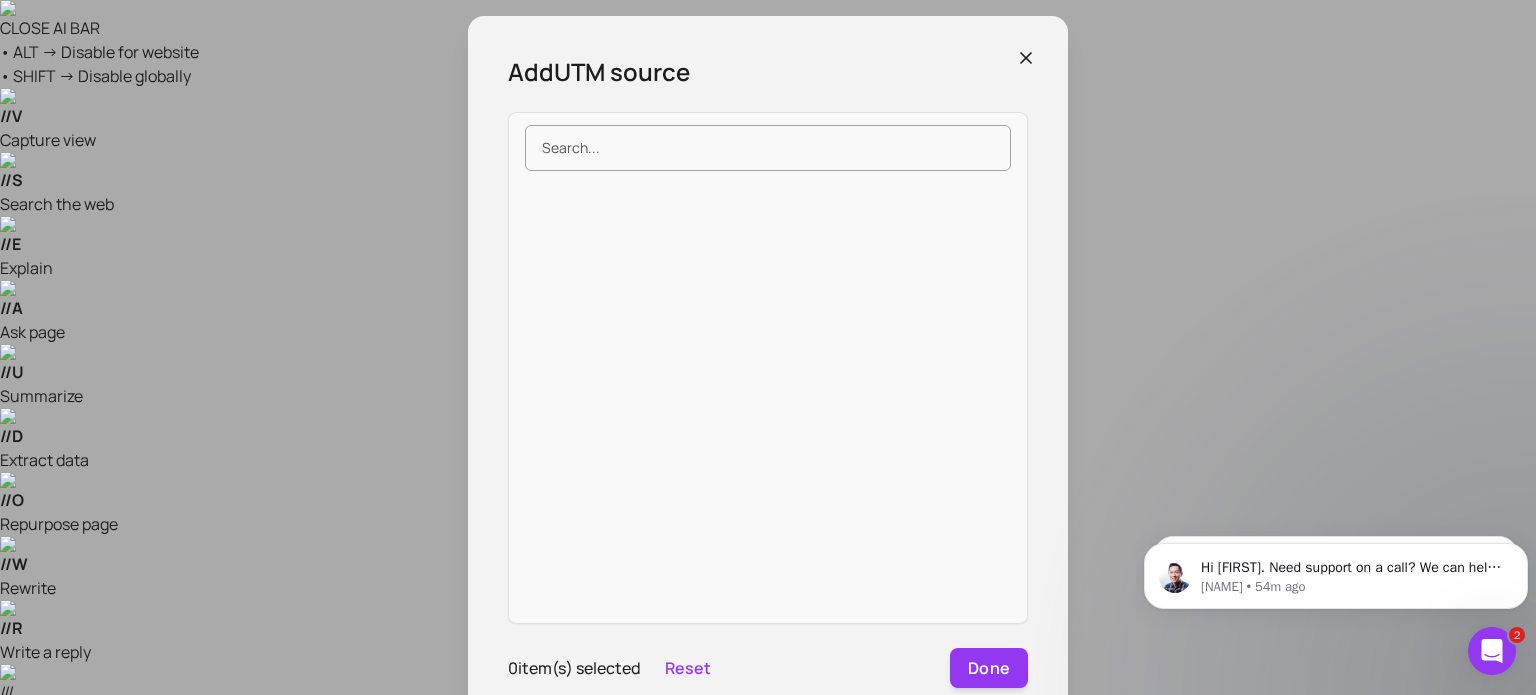 click on "Reset" at bounding box center [688, 668] 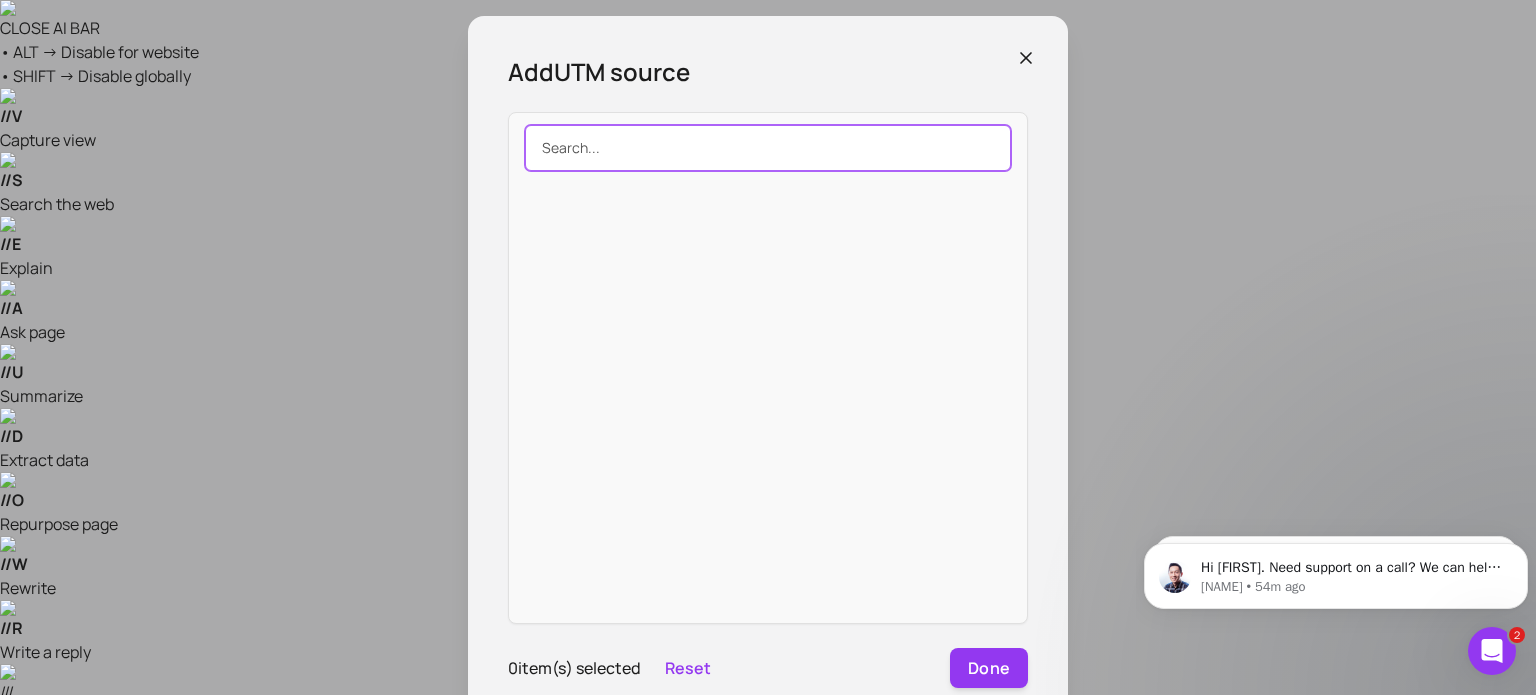 click at bounding box center [768, 148] 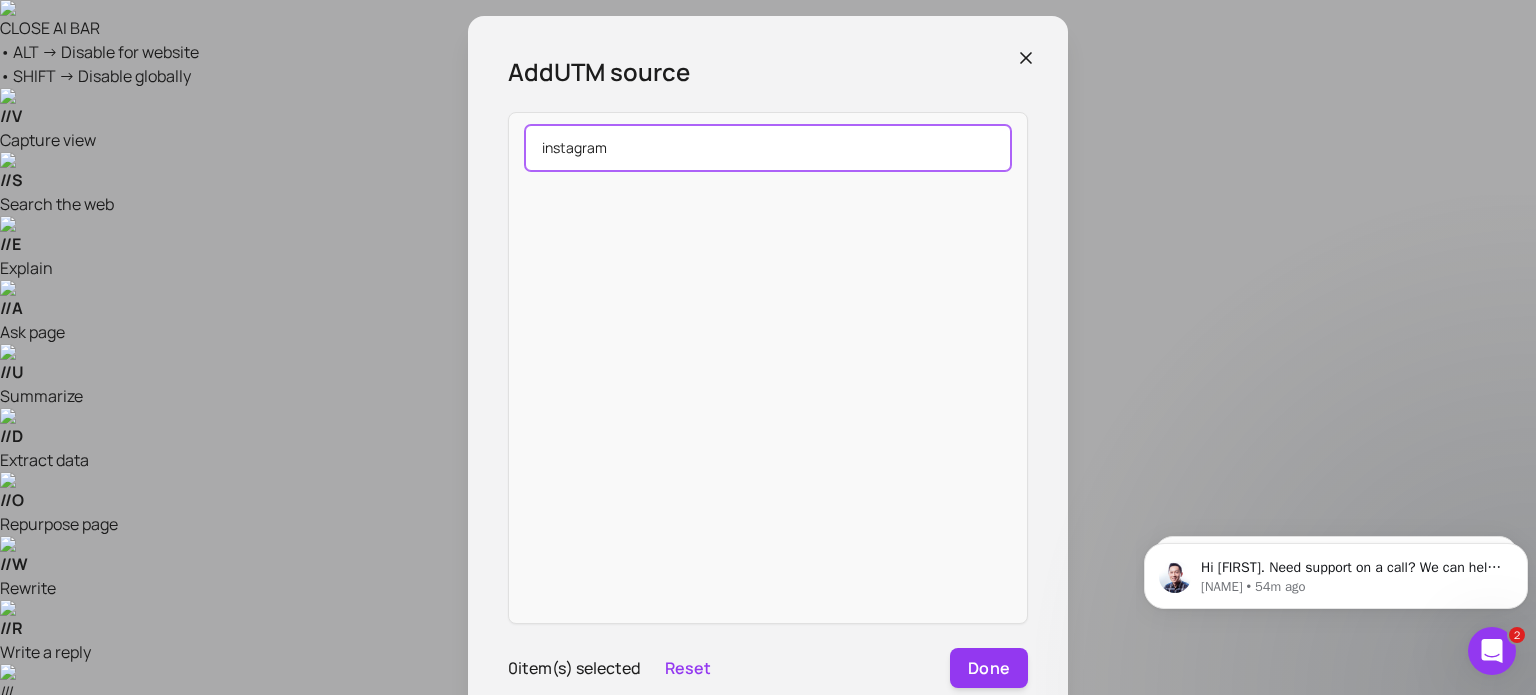 type on "instagram" 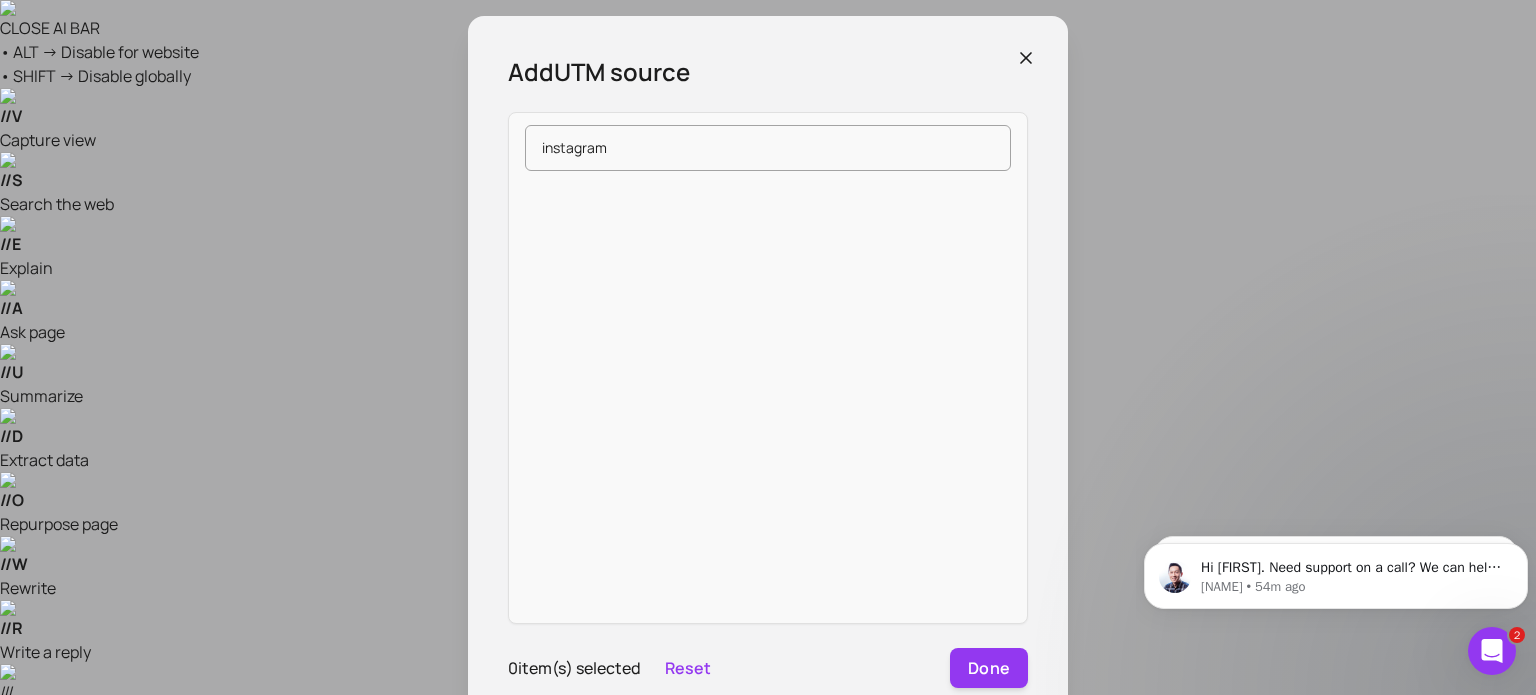 click 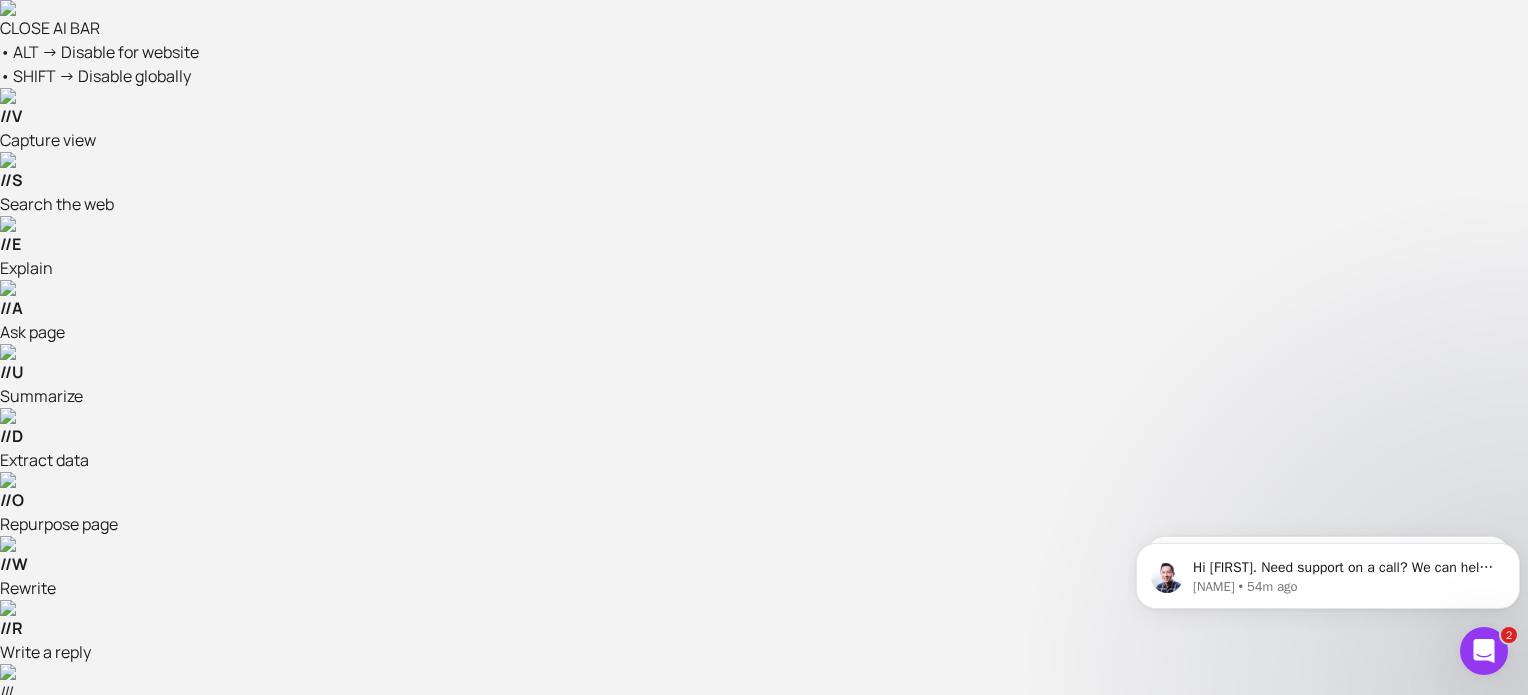 click on "Quick filters" at bounding box center (415, 1173) 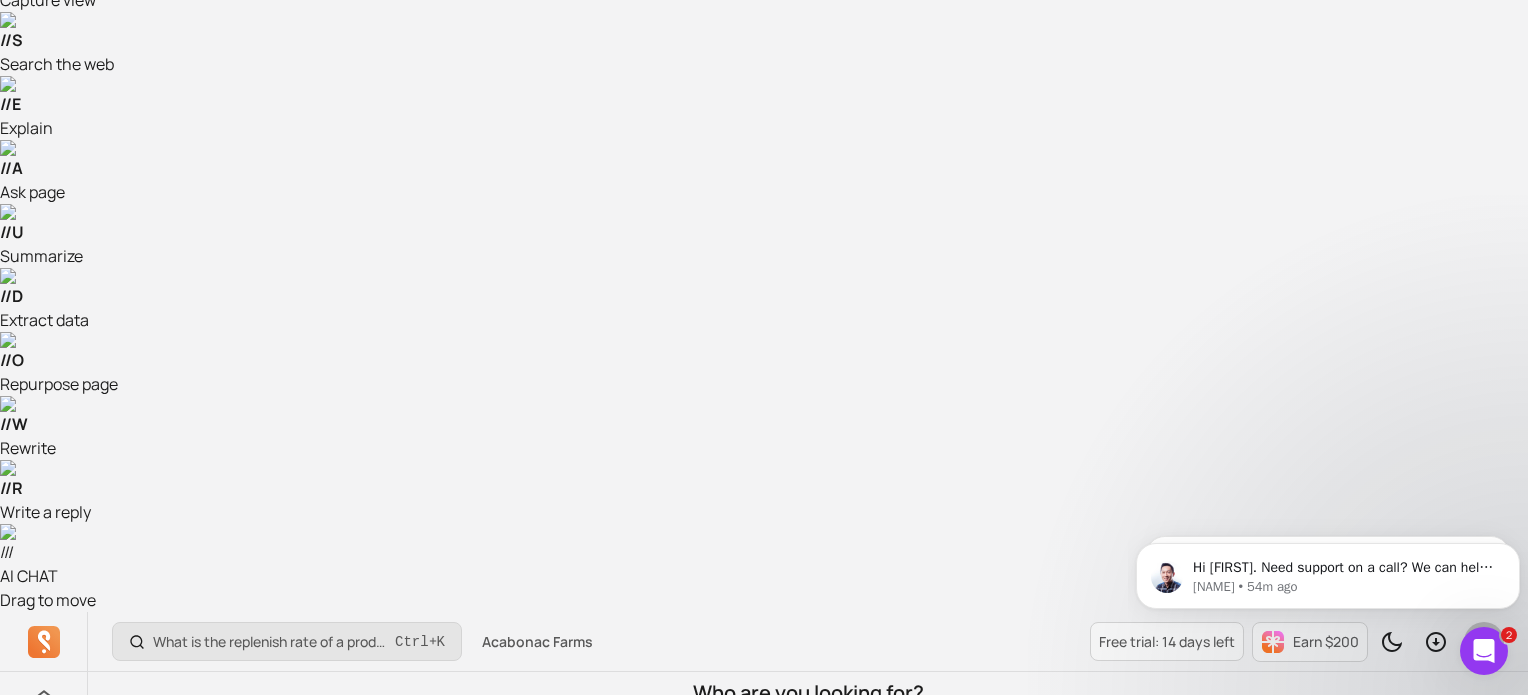 scroll, scrollTop: 152, scrollLeft: 0, axis: vertical 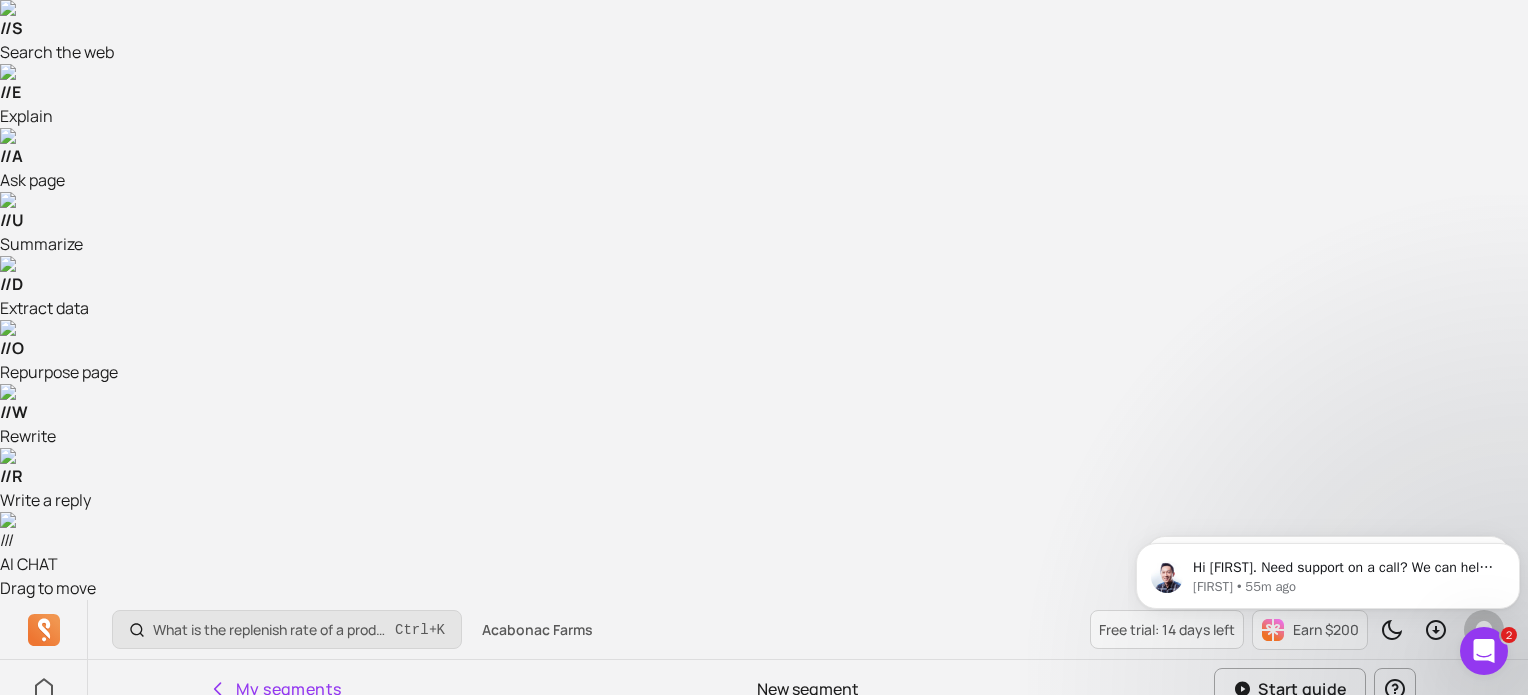 click on "Who are you looking for? Where UTM source contains Add a filter   Quick filters Based on your customers purchase timing Active customers Churned customers At risk customers Customers Customer tag contains... Total spend is more than... Total order is more than... CLV is over... Signed up after... Last ordered days is more than... Order Ordered date is after... First ordered date is before... Last ordered date is before... Repeat purchase the same product for over... Number of items in a order for over... Buy product for several times Product Product title contains... Product type contains... First purchase product contains... Purchase the product for more than once Reset Apply filters Orders that are refunded, invalid or draft status are excluded. Got questions?  Reach out to our data science team" at bounding box center (808, 1005) 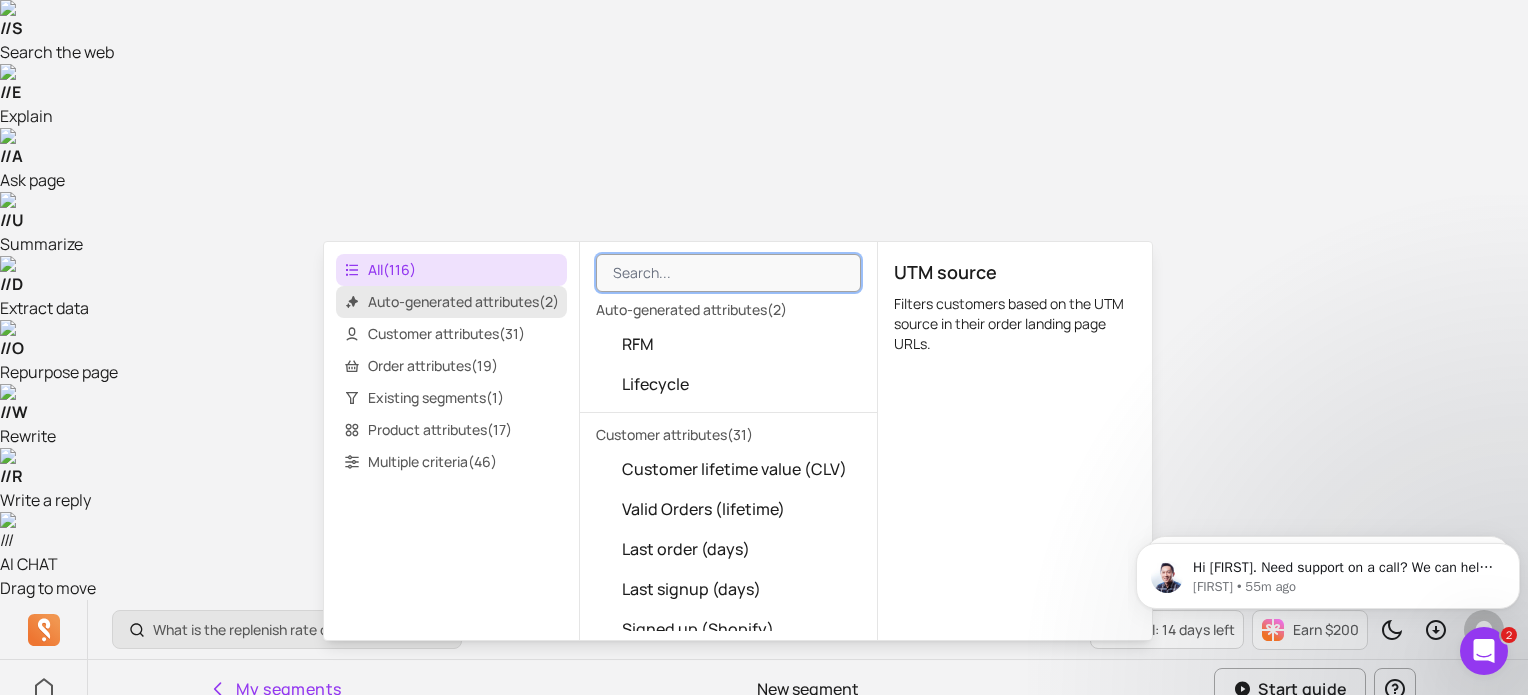 click on "Auto-generated attributes  ( 2 )" at bounding box center (451, 302) 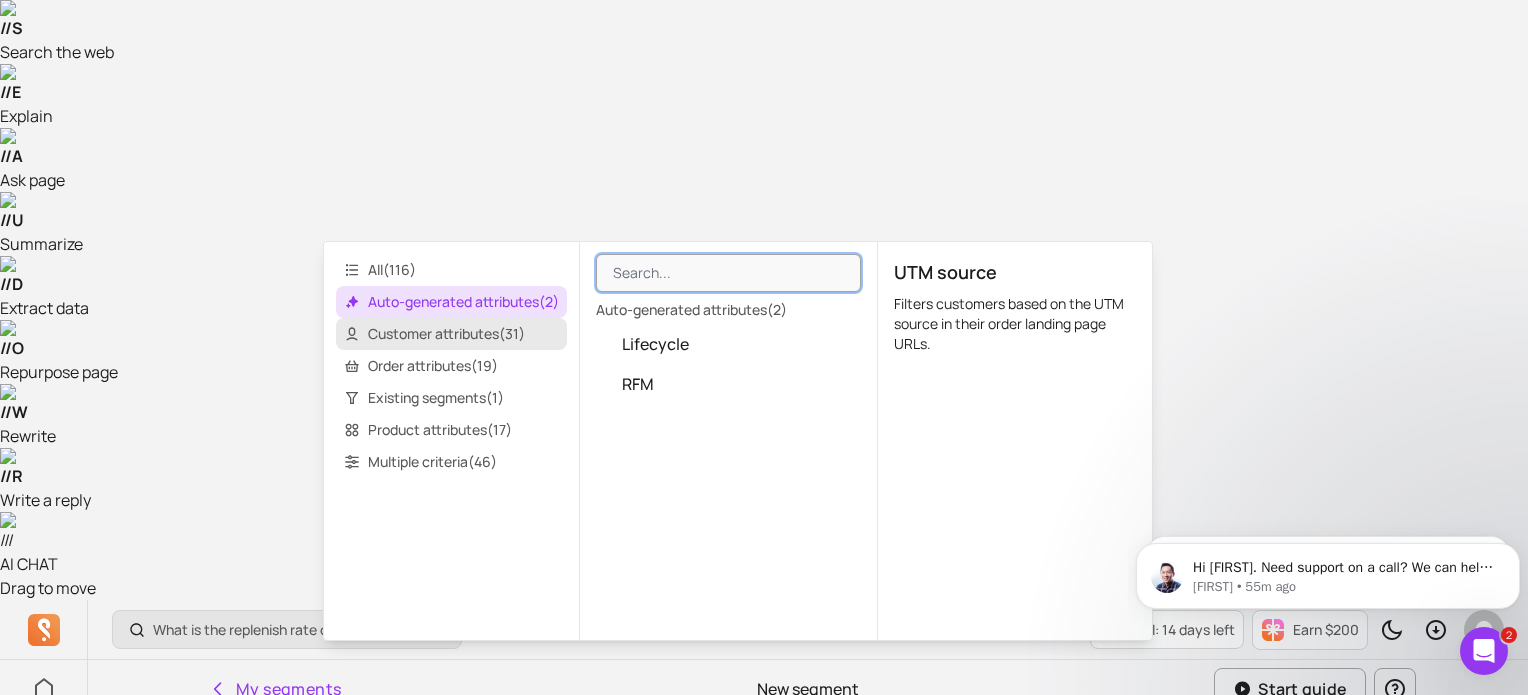 click on "Customer attributes  ( 31 )" at bounding box center (451, 334) 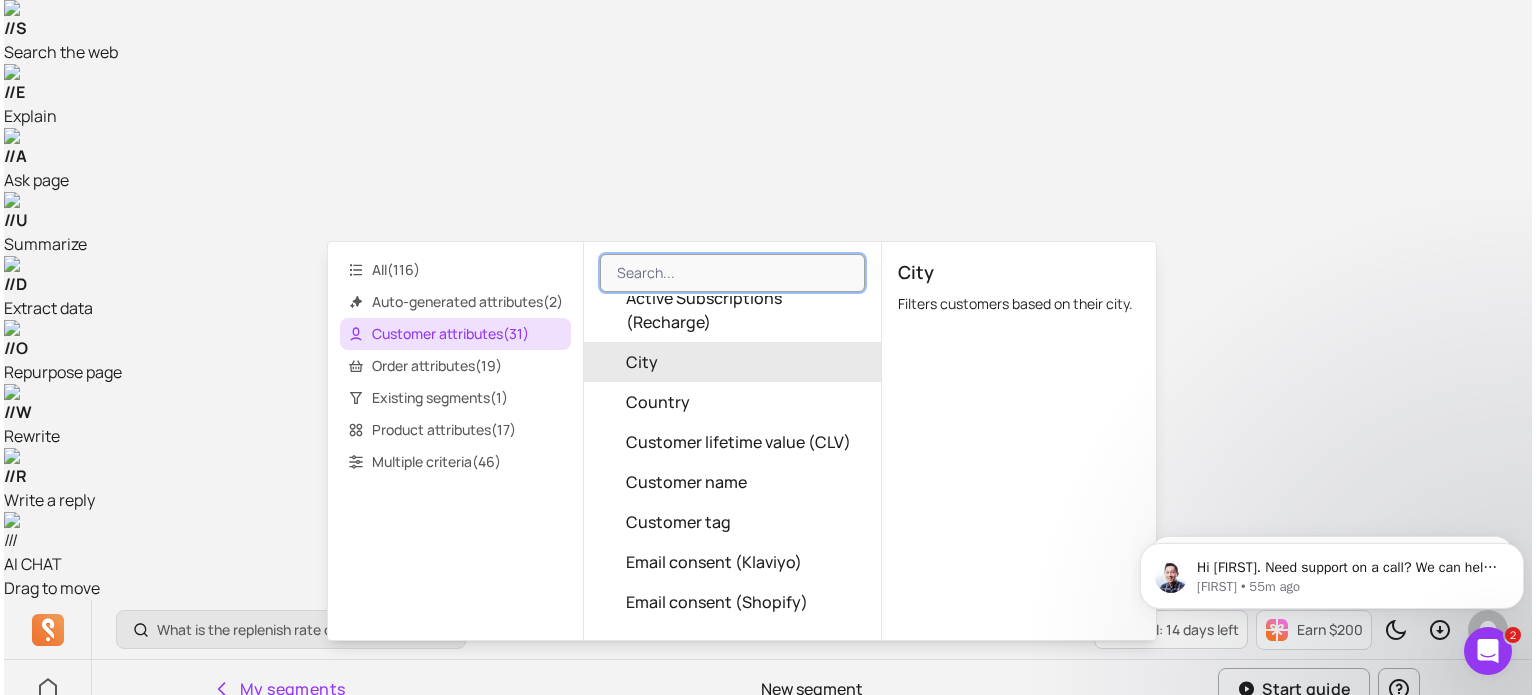 scroll, scrollTop: 198, scrollLeft: 0, axis: vertical 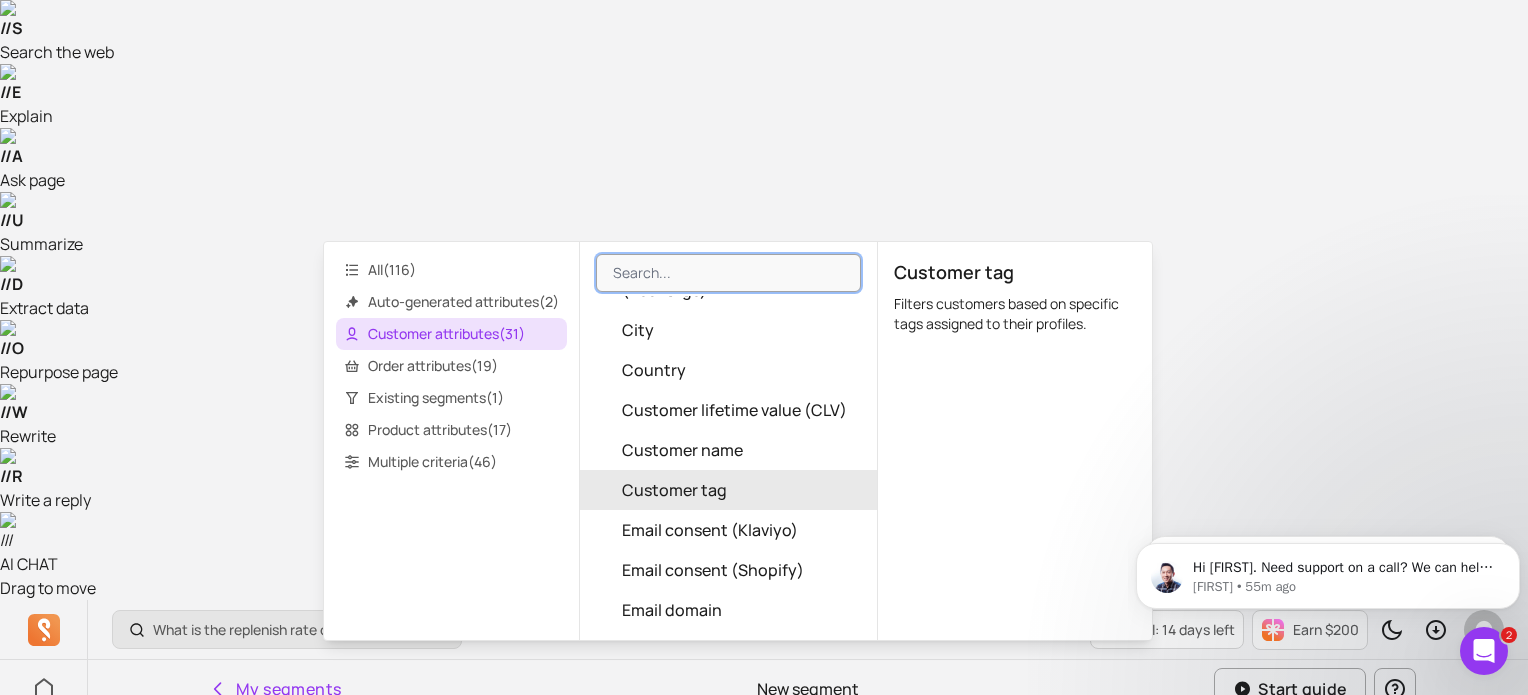 click on "Customer tag" at bounding box center (728, 490) 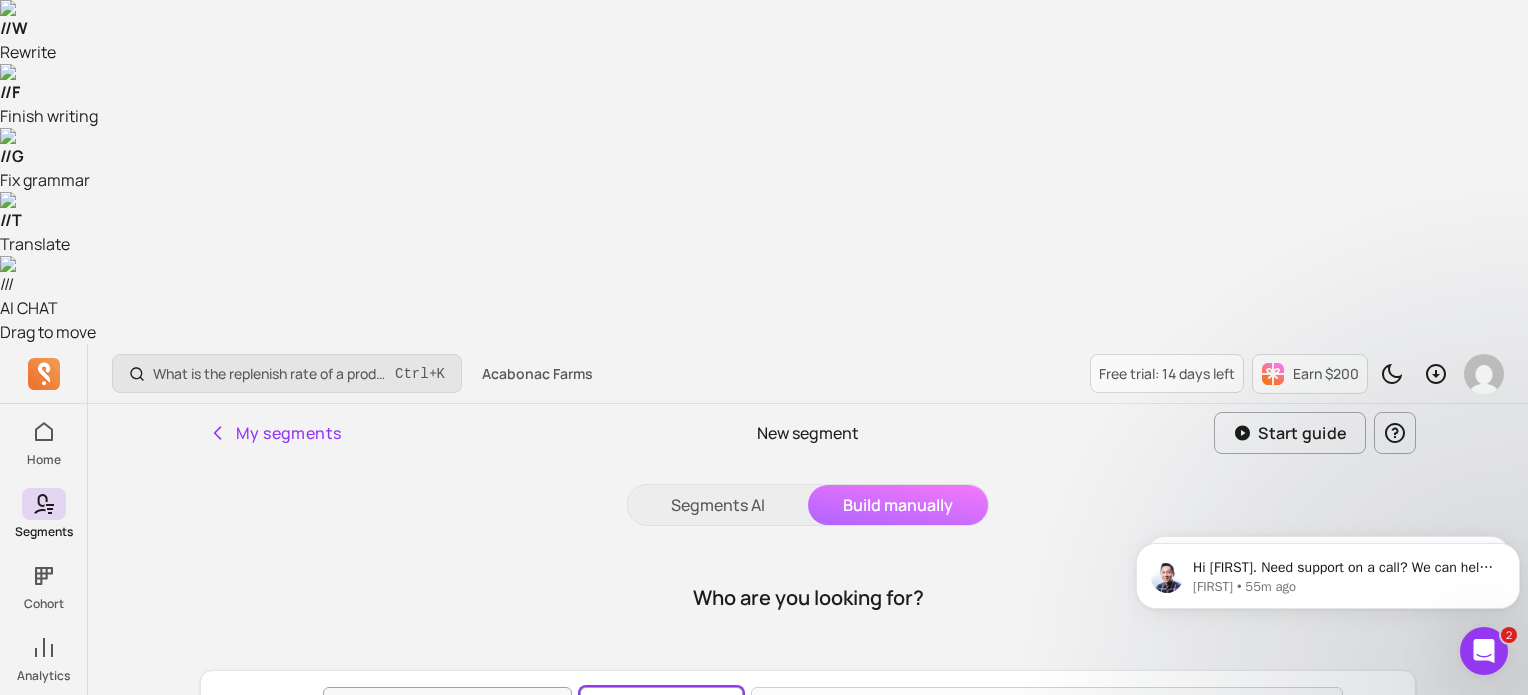 click at bounding box center [653, 707] 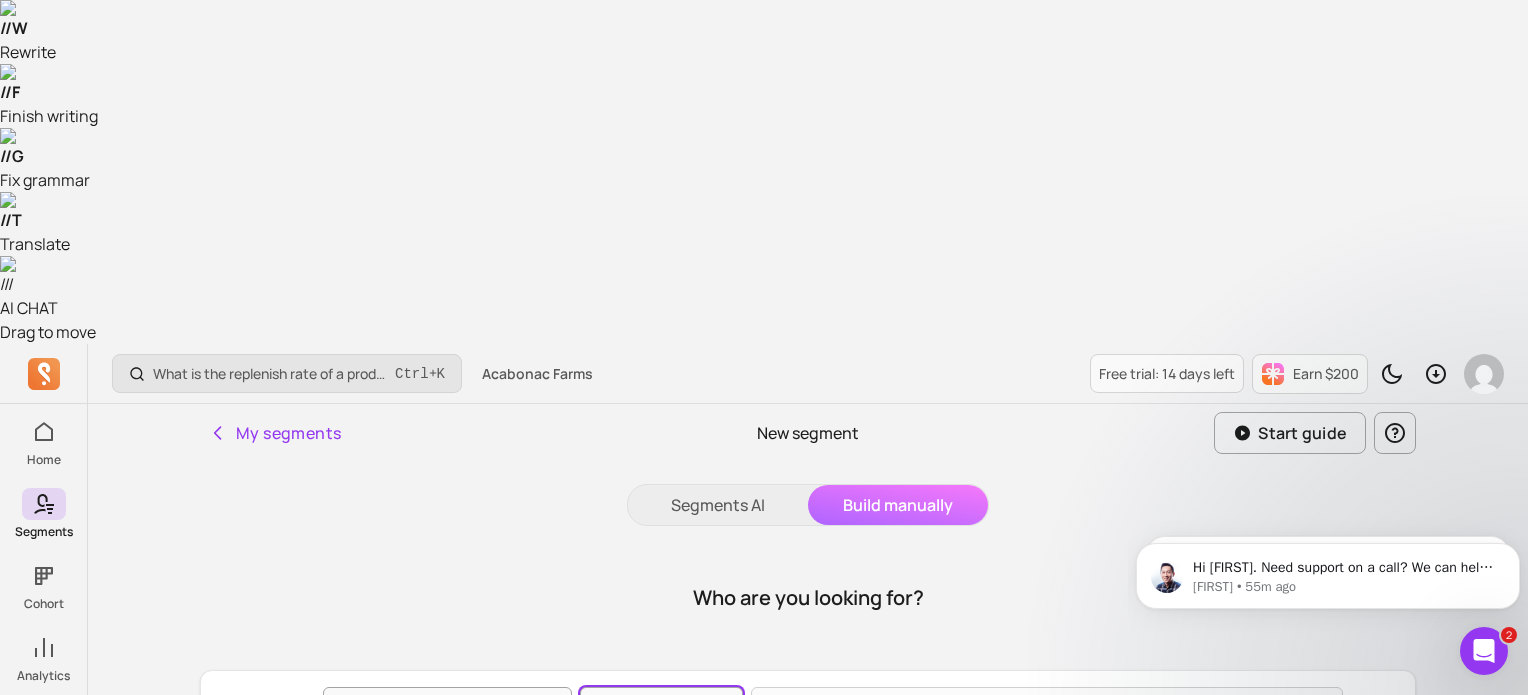 click on "contains" at bounding box center [661, 758] 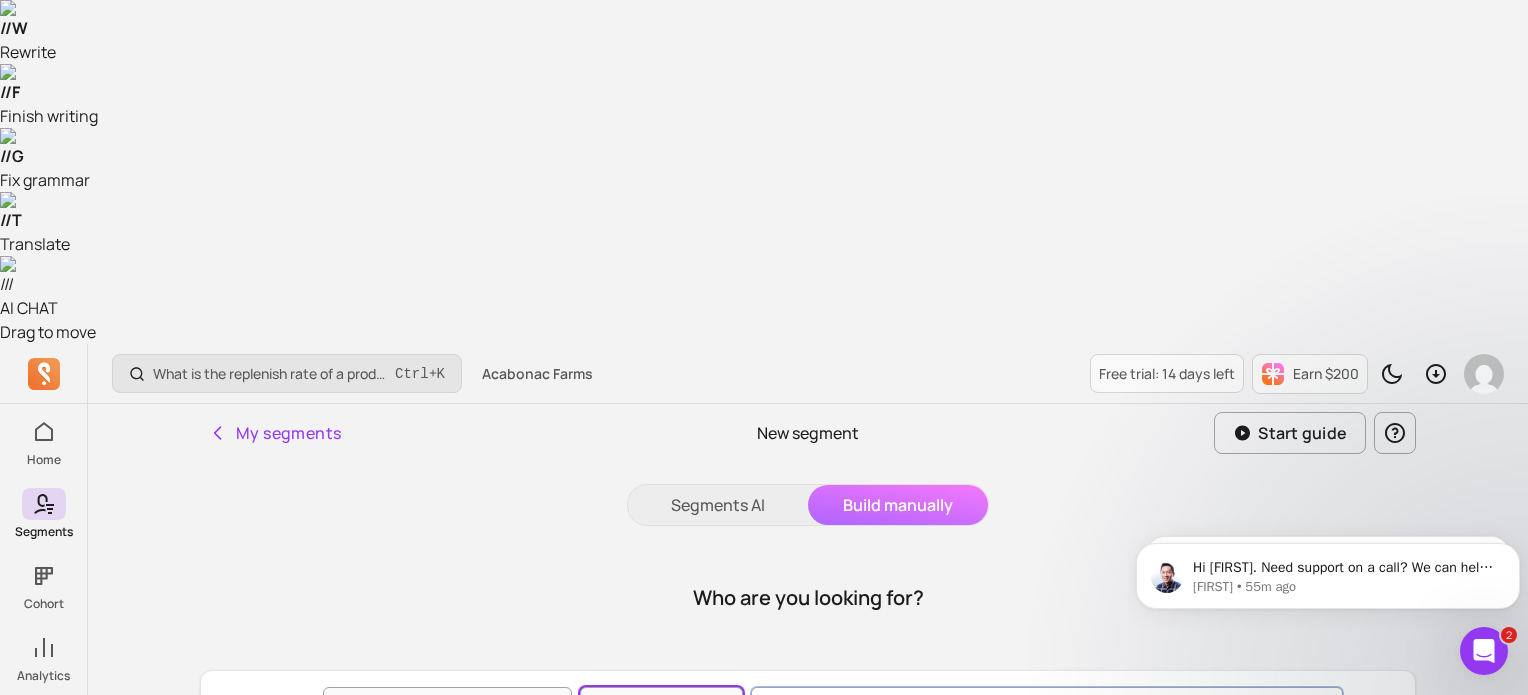 click at bounding box center [1047, 707] 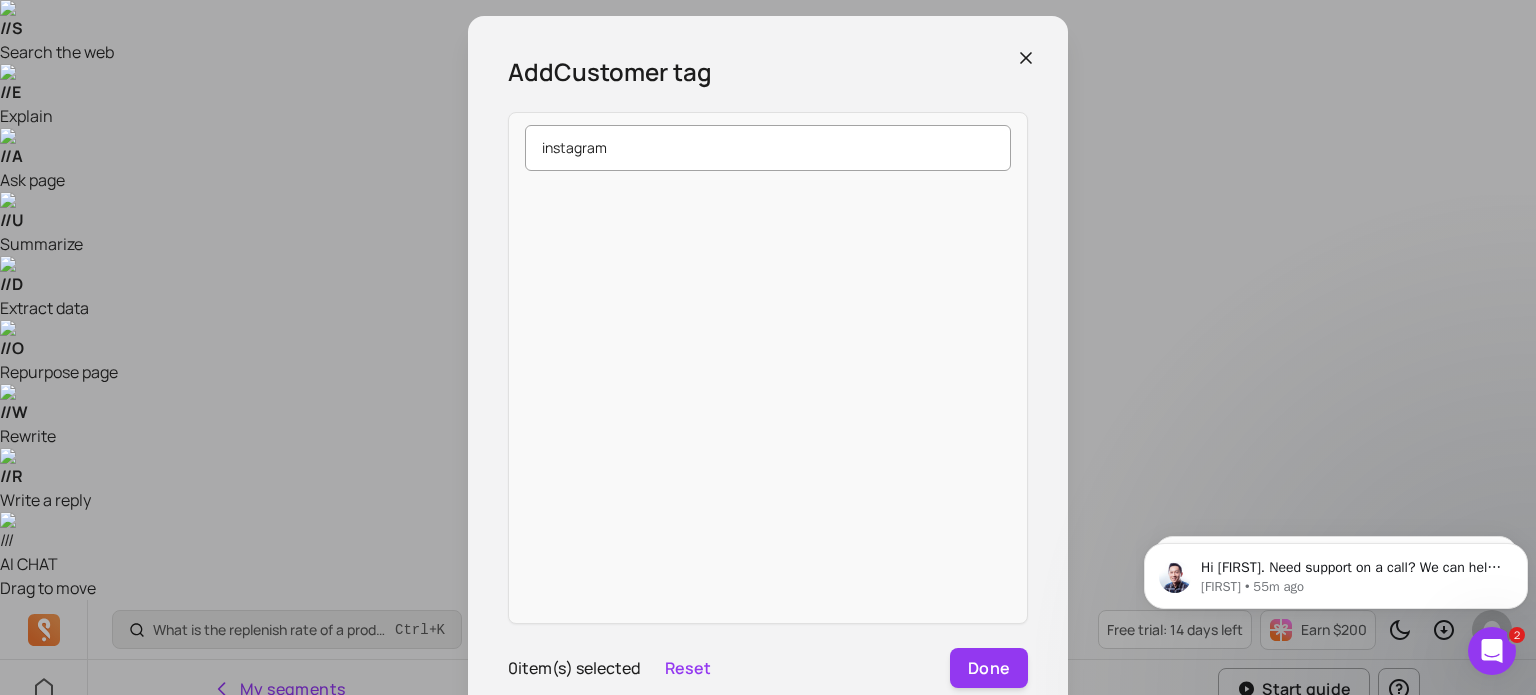 click on "instagram" at bounding box center (768, 148) 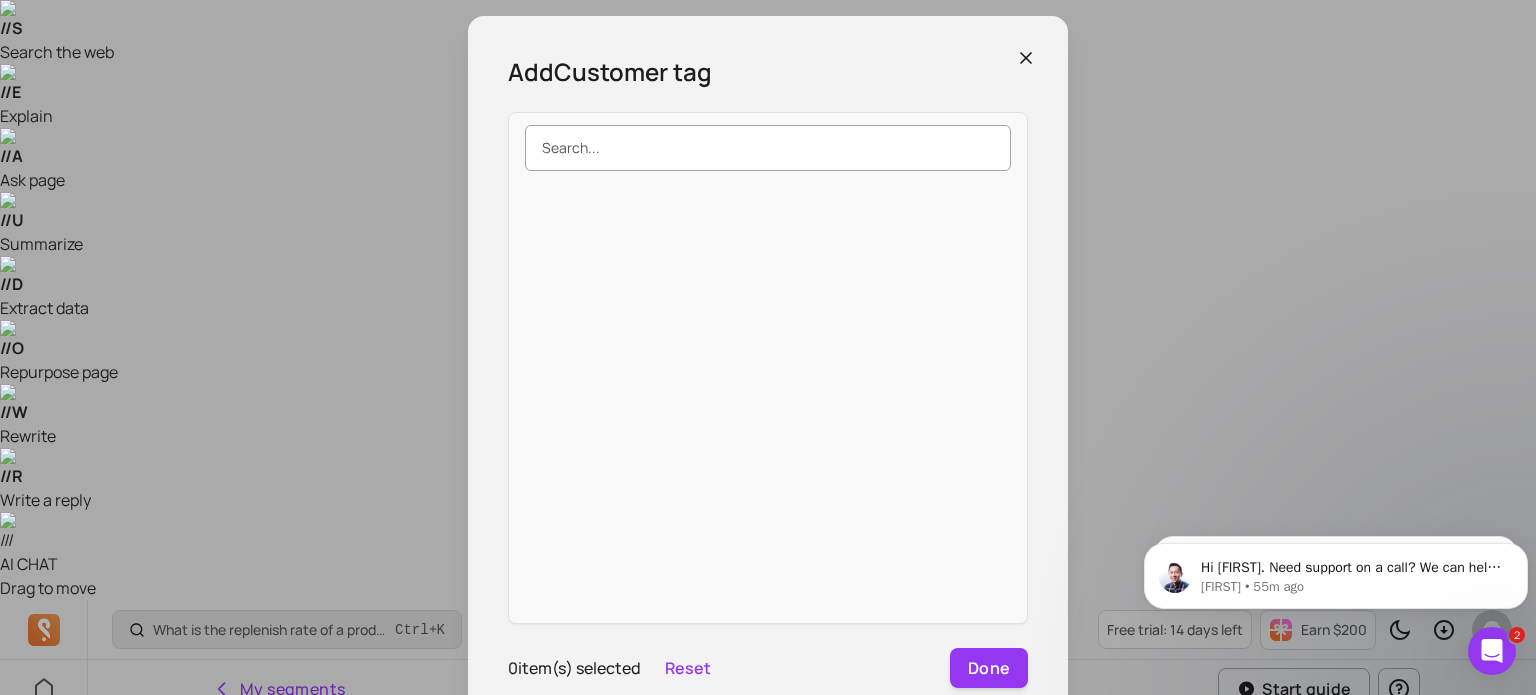 click at bounding box center [768, 148] 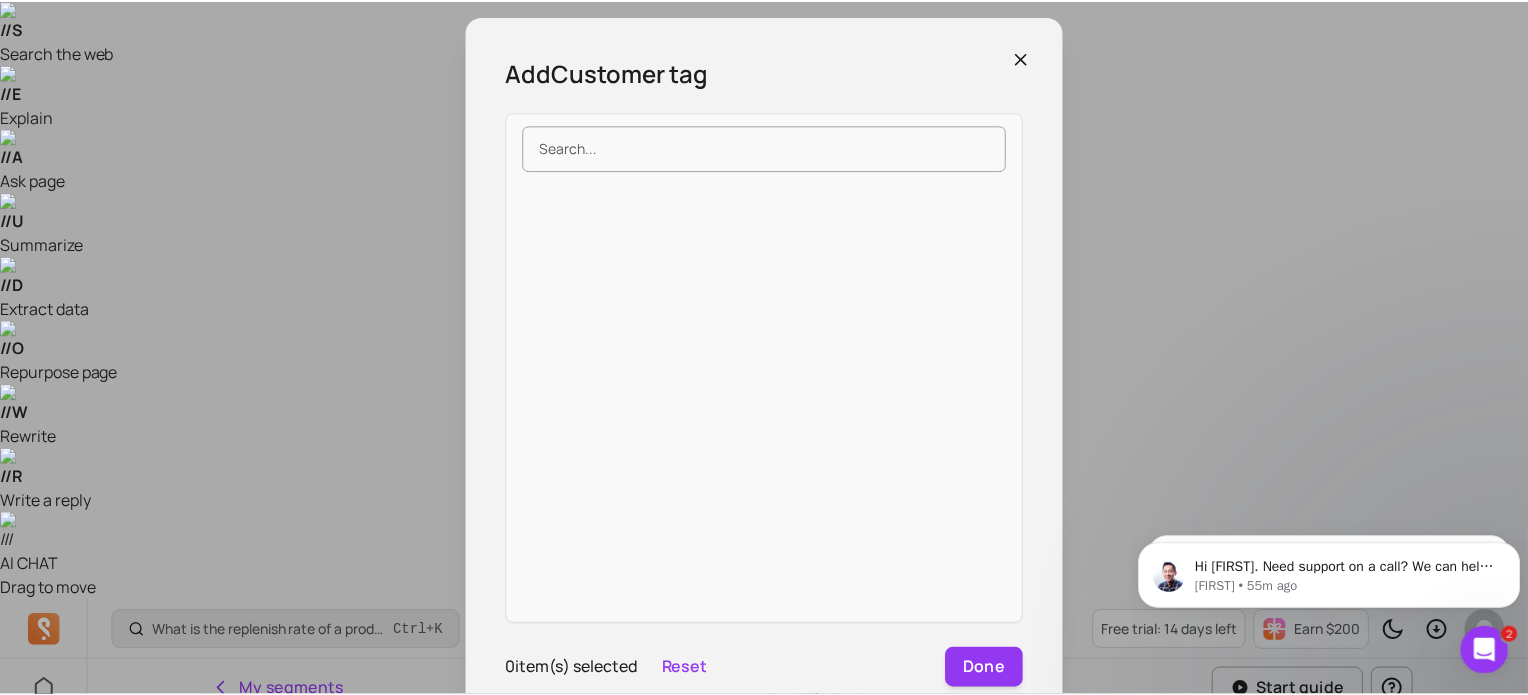 scroll, scrollTop: 48, scrollLeft: 0, axis: vertical 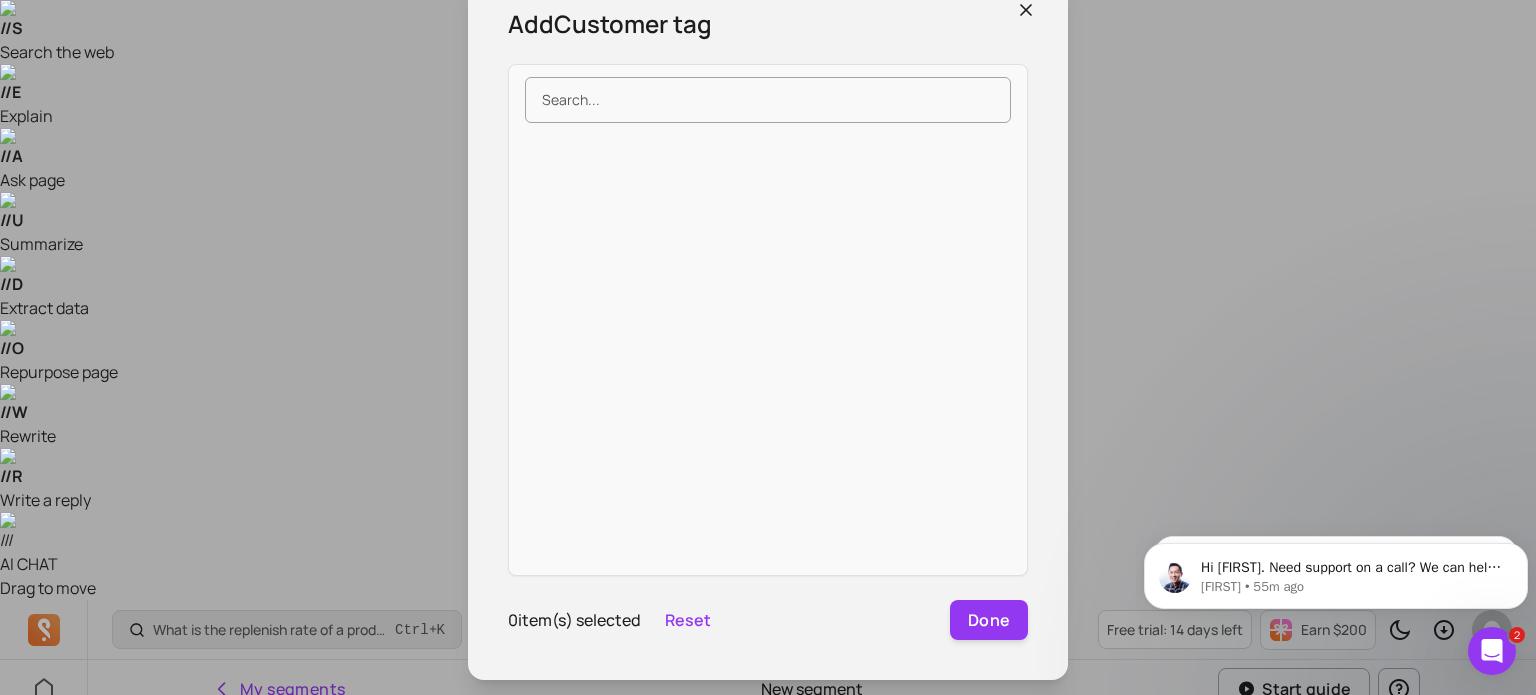 click on "Reset" at bounding box center [688, 620] 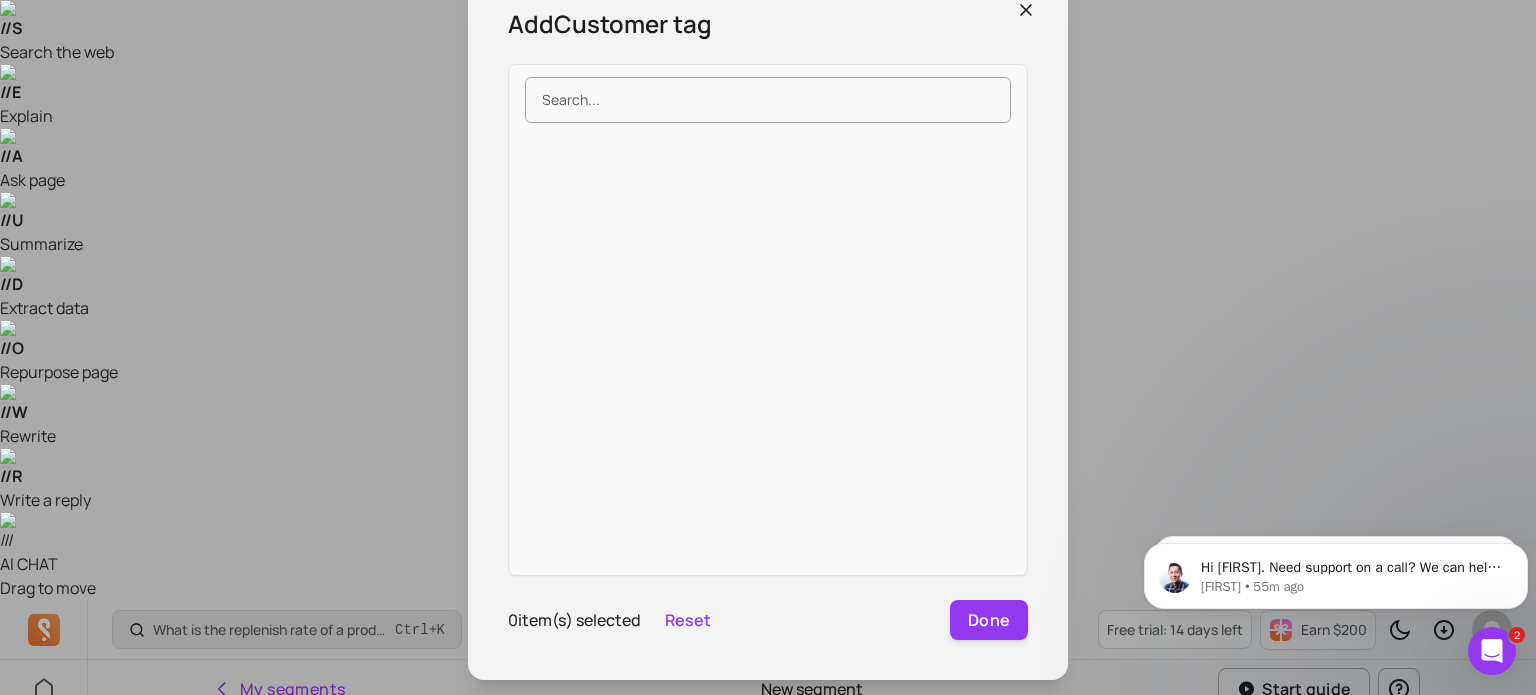 click on "Reset" at bounding box center [688, 620] 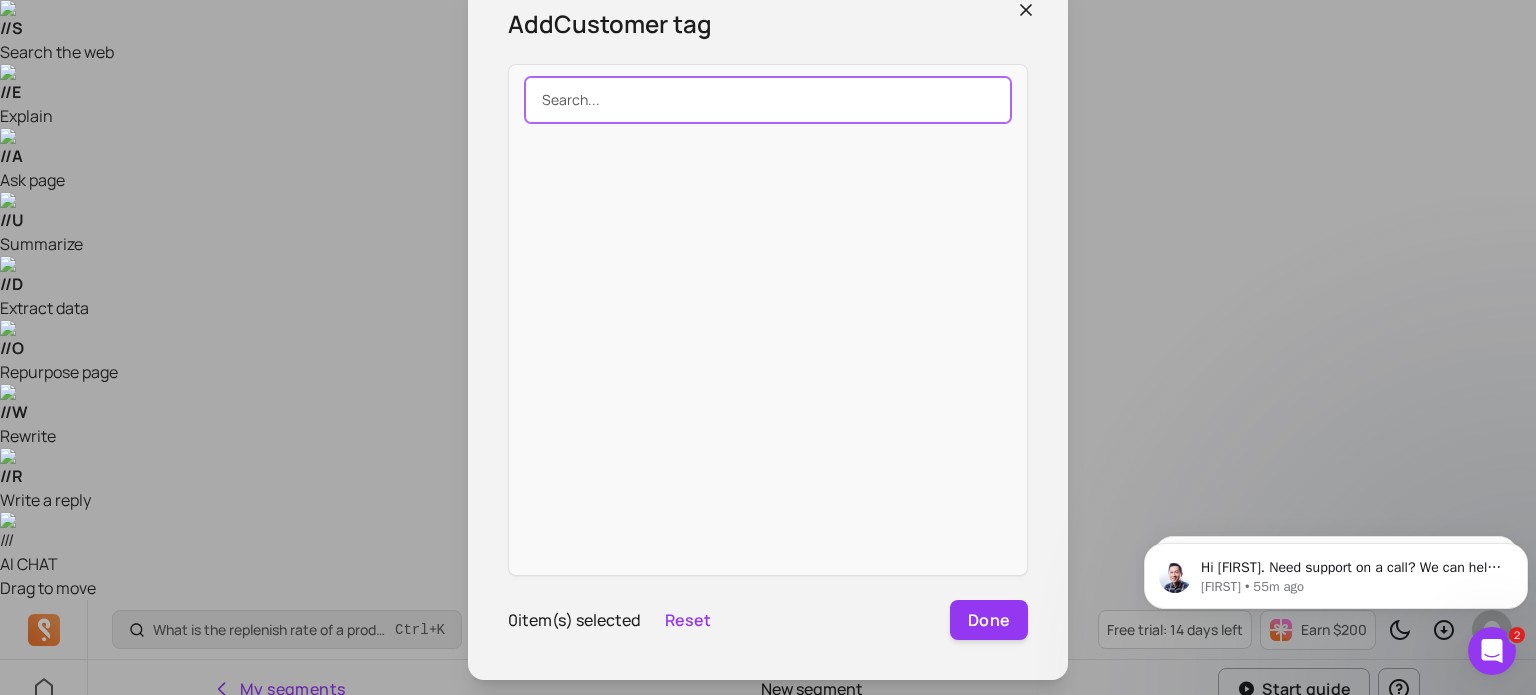 click at bounding box center (768, 100) 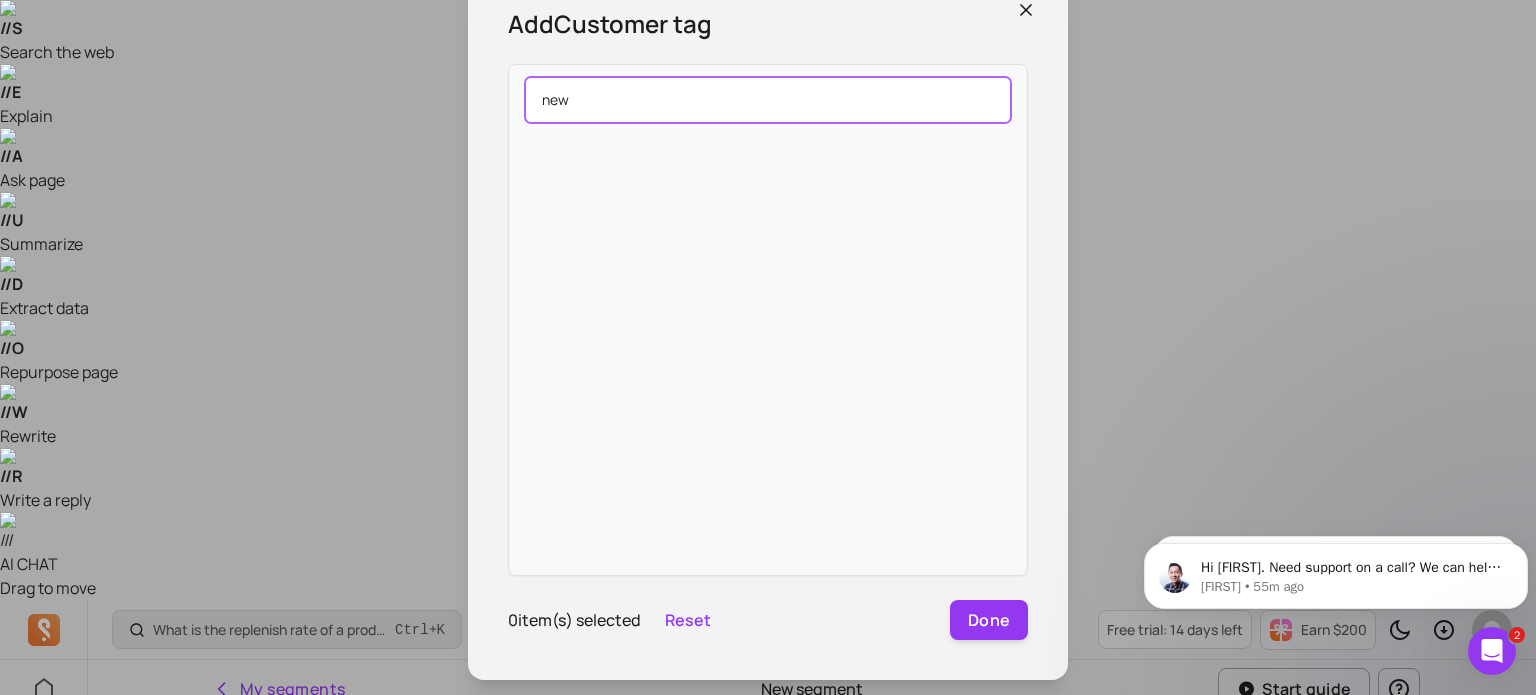 type on "new" 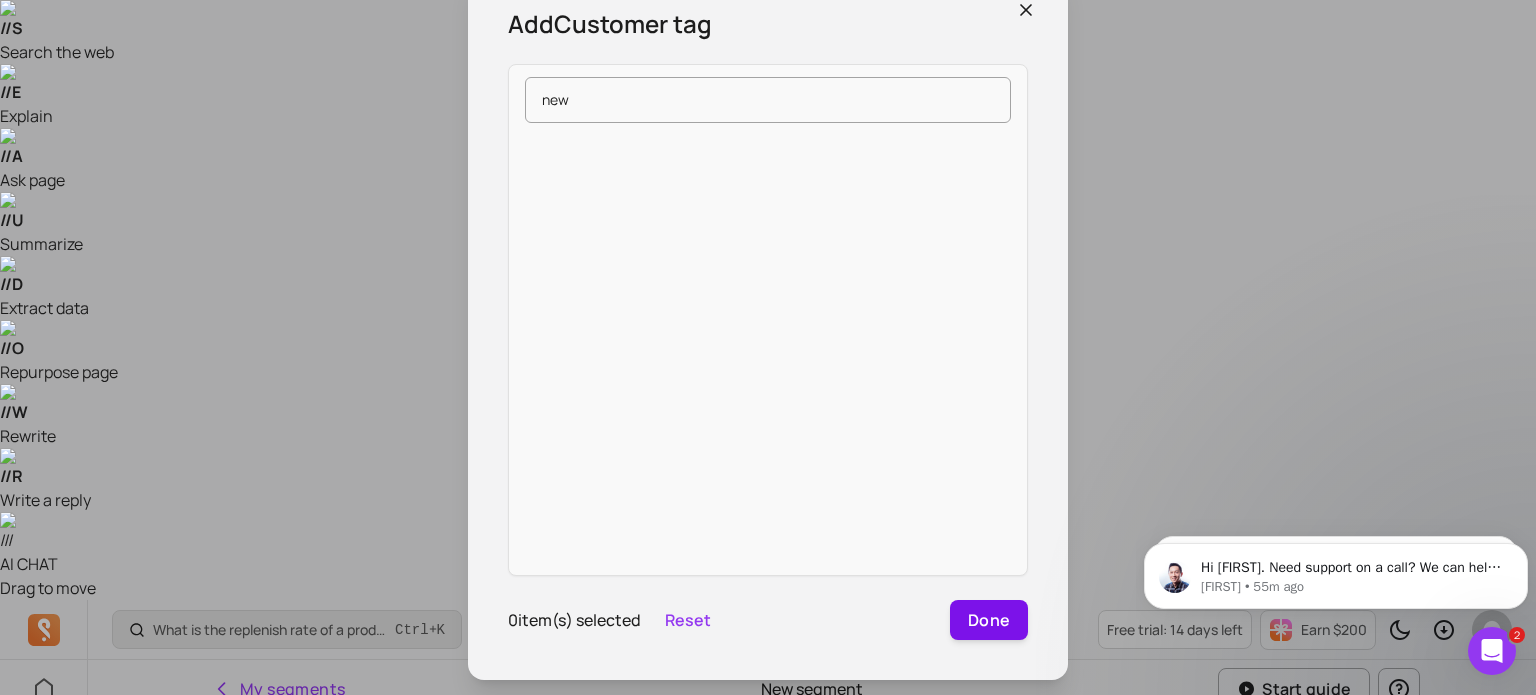 click on "Done" at bounding box center [989, 620] 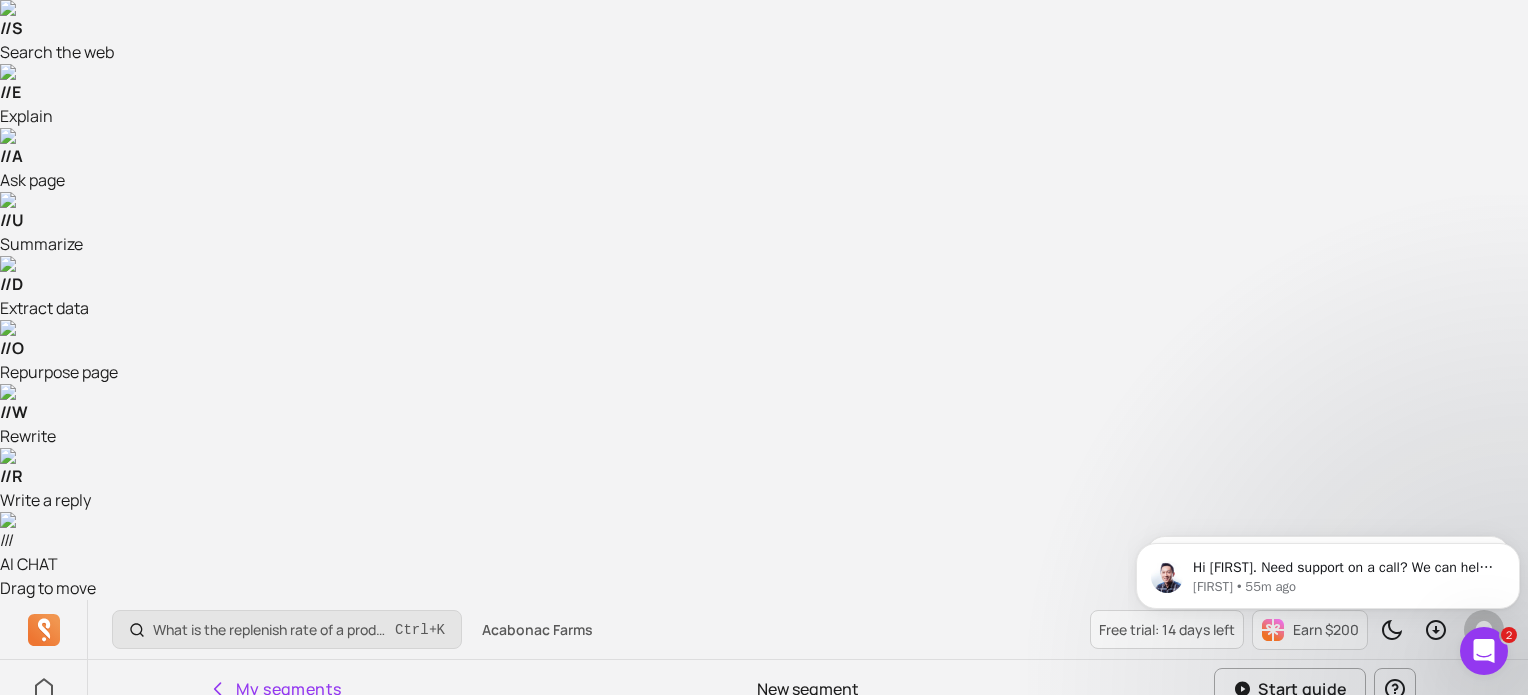 click at bounding box center [1047, 963] 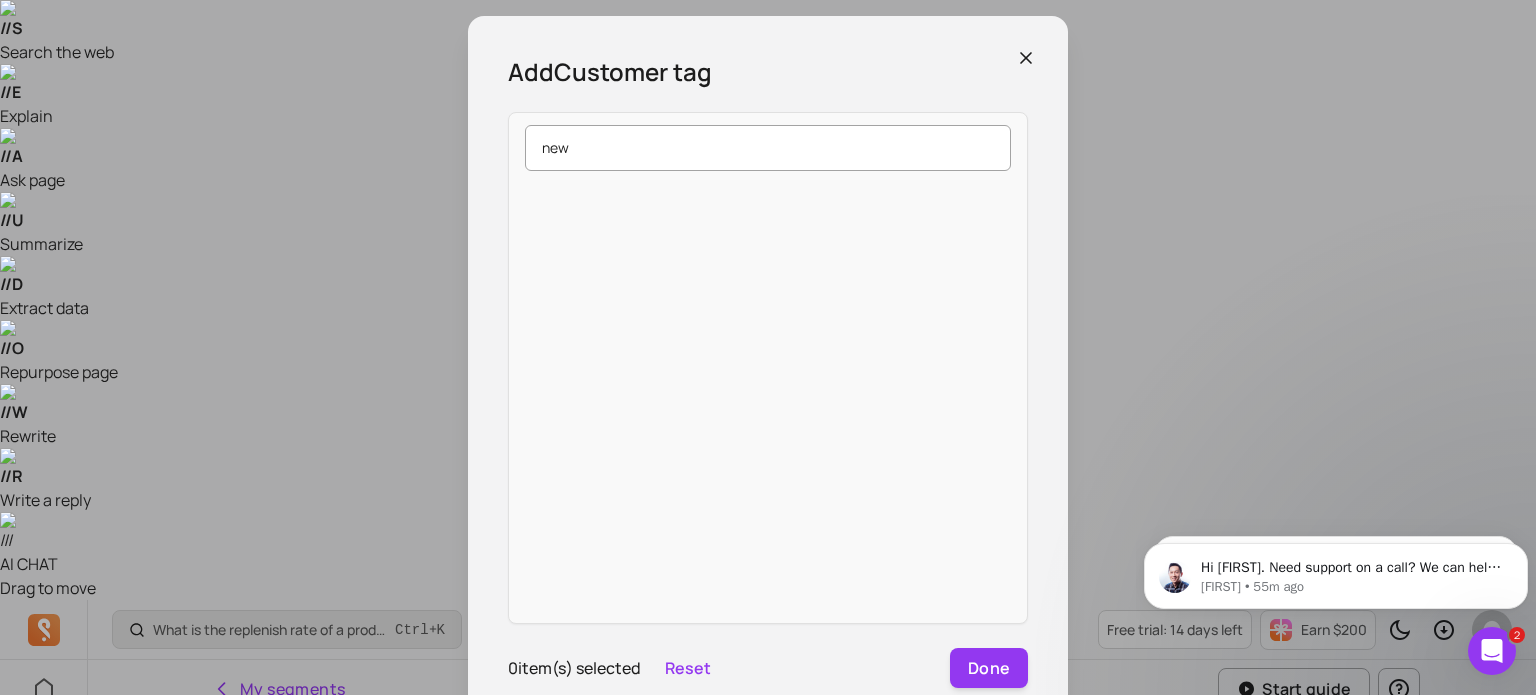 click on "new" at bounding box center (768, 148) 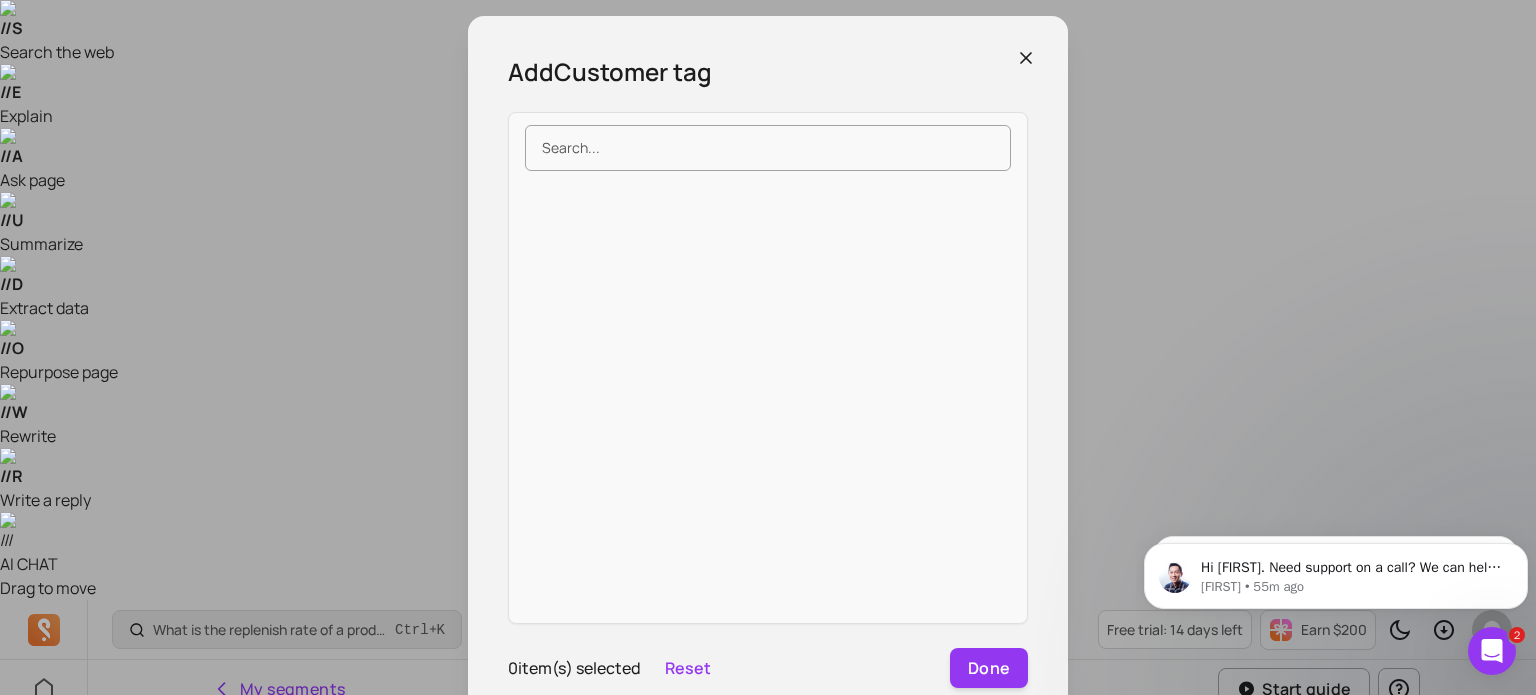 type 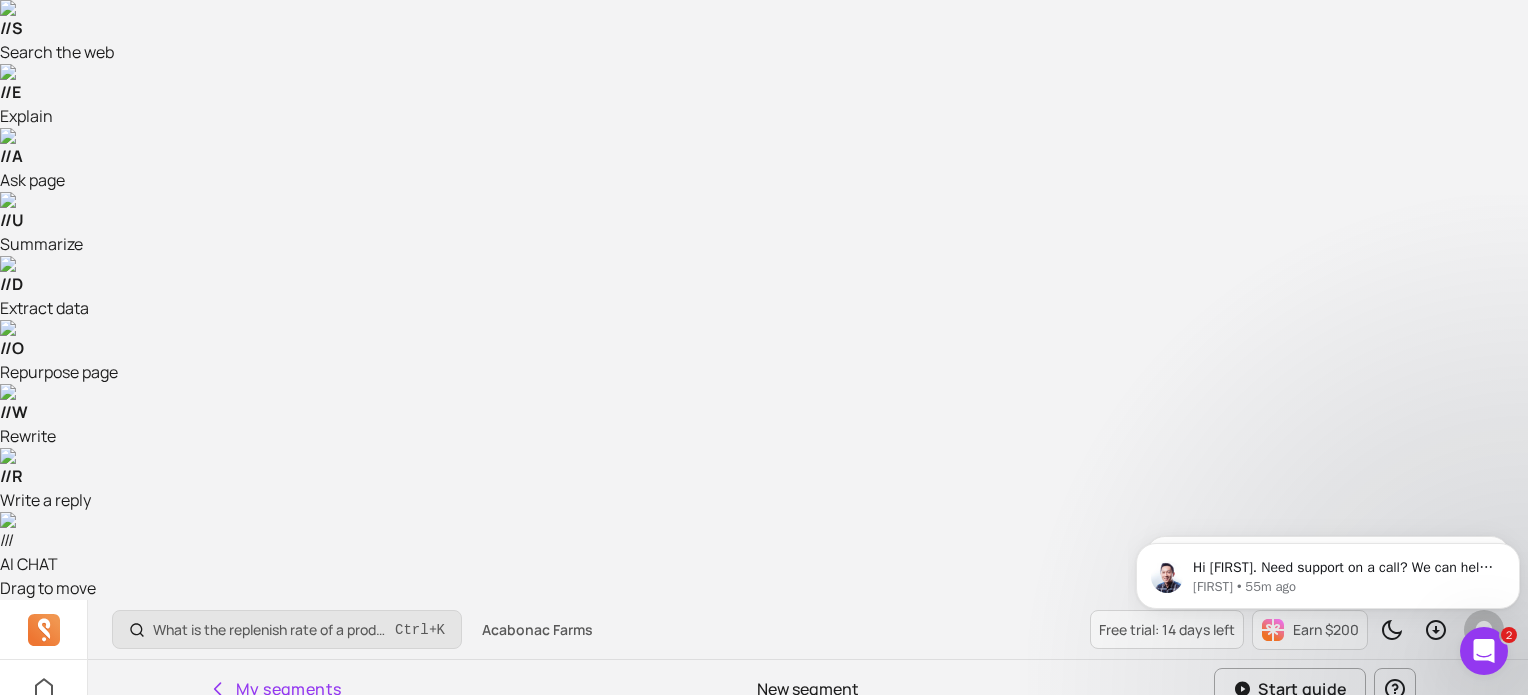click at bounding box center [44, 976] 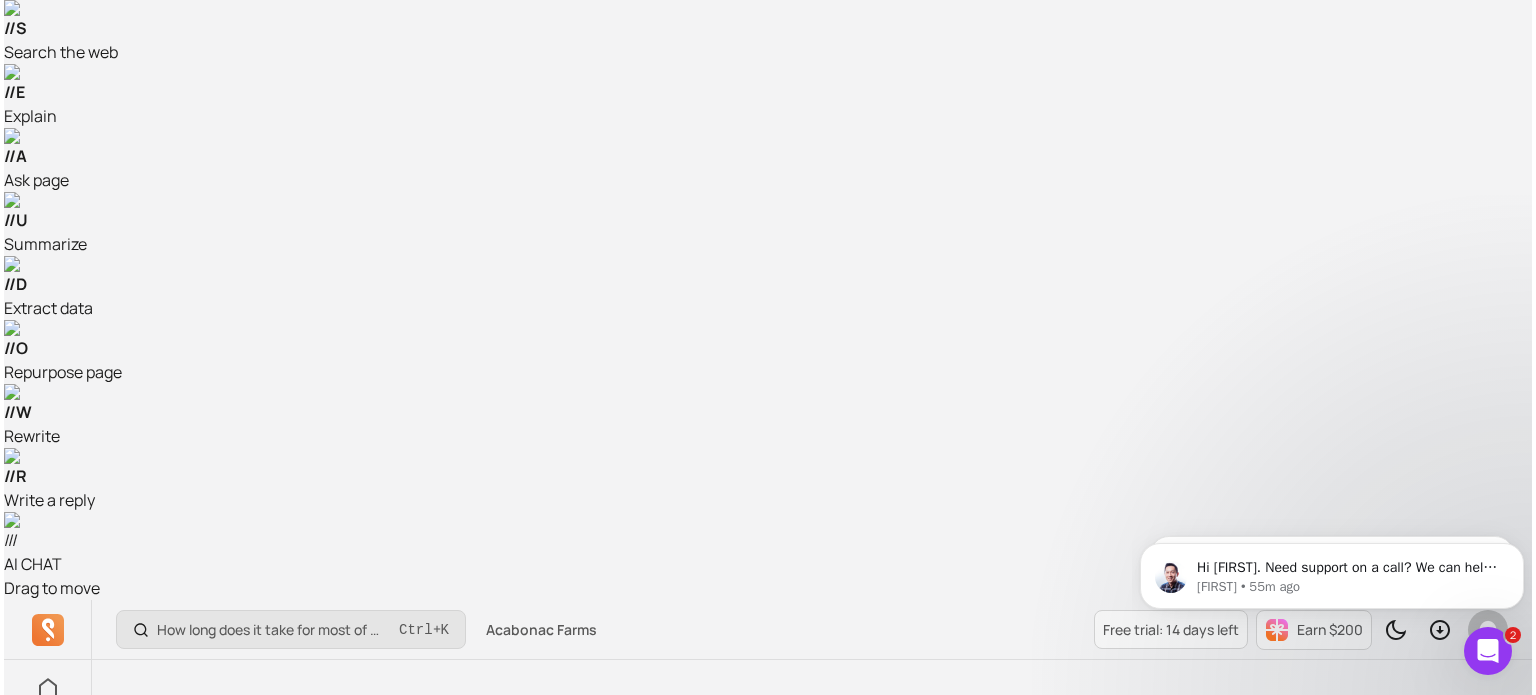 scroll, scrollTop: 0, scrollLeft: 0, axis: both 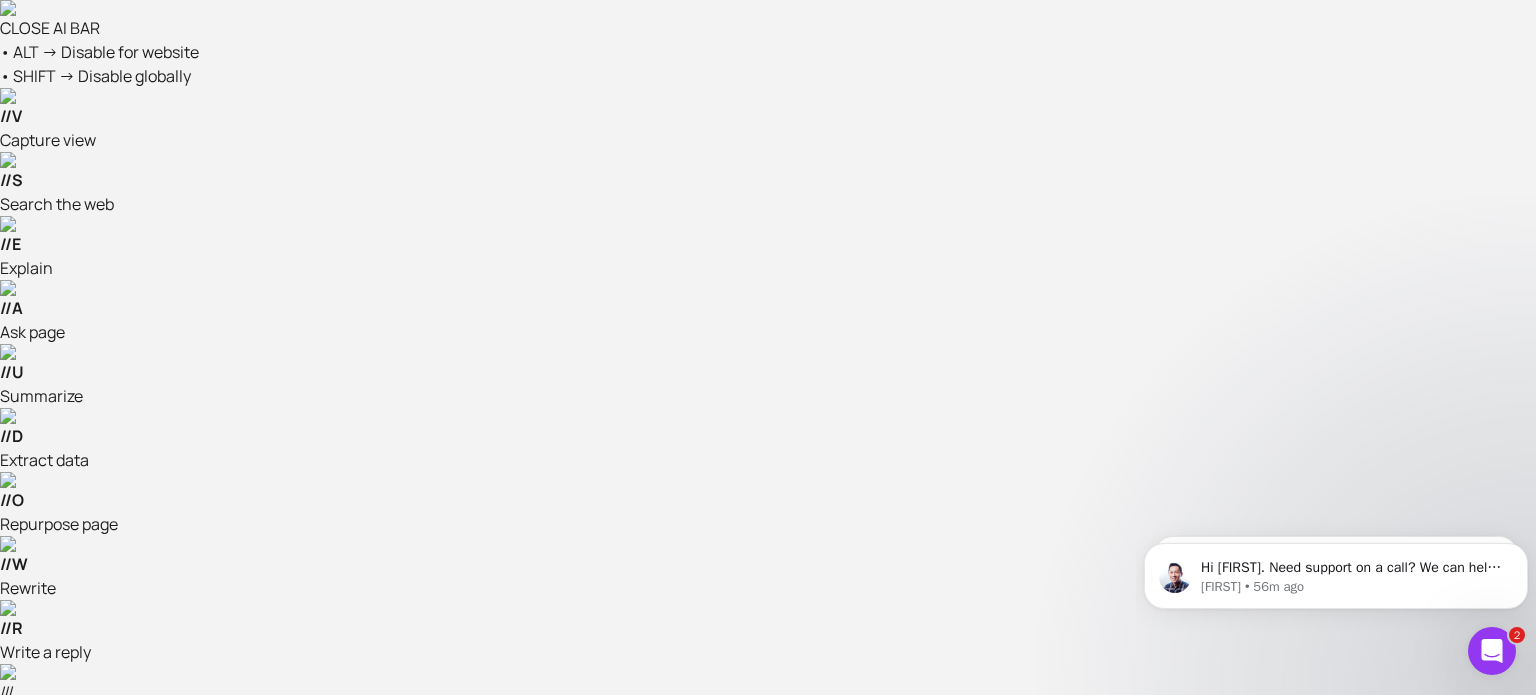 click at bounding box center [44, 1327] 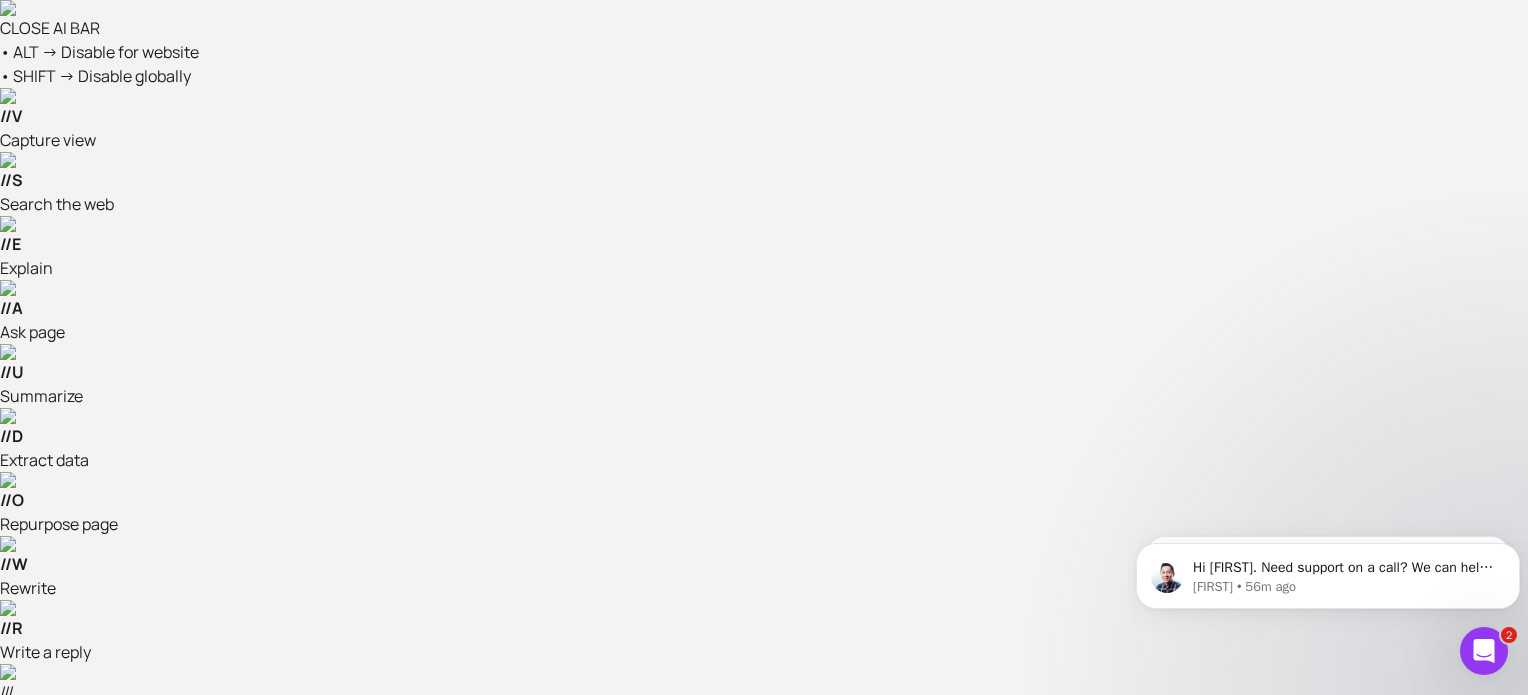 click on "Import Shopify segments" at bounding box center [363, 1288] 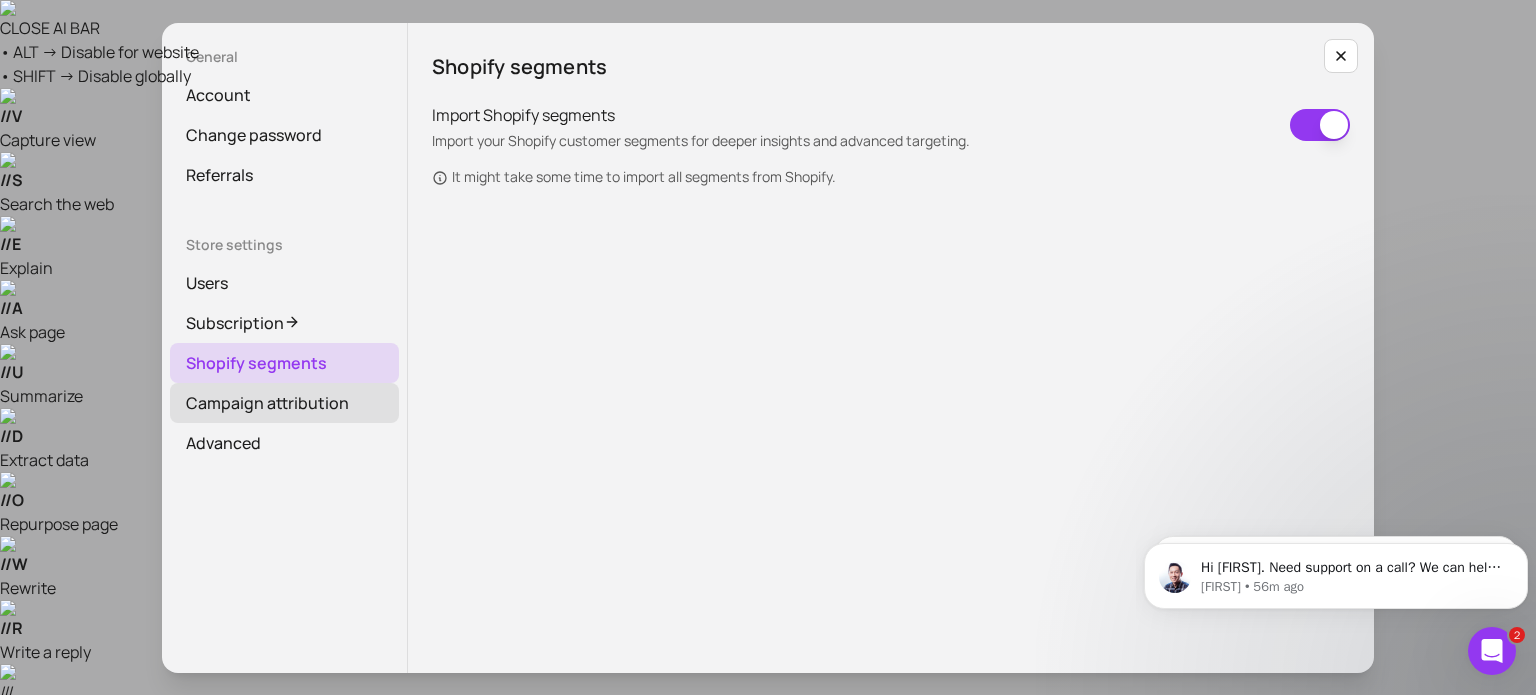 click on "Campaign attribution" at bounding box center (284, 403) 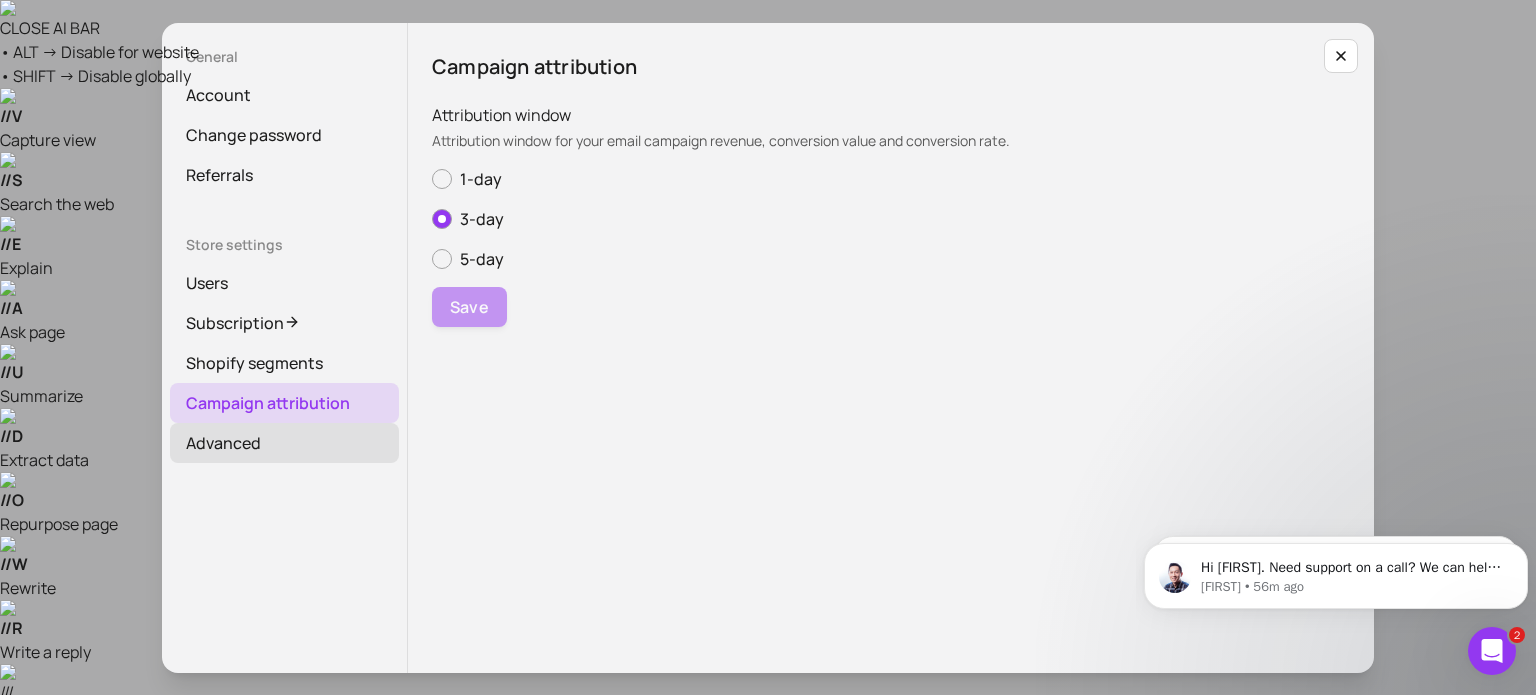 click on "Advanced" at bounding box center (284, 443) 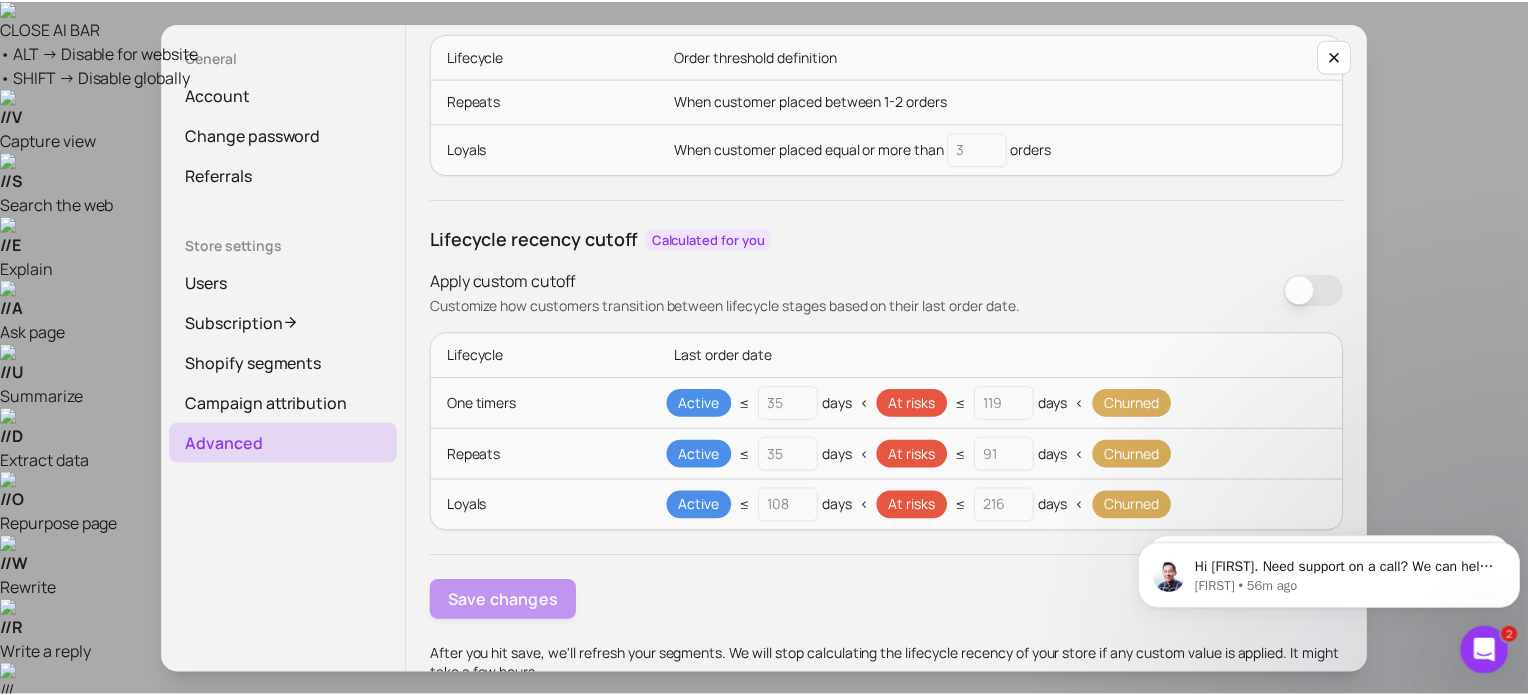 scroll, scrollTop: 216, scrollLeft: 0, axis: vertical 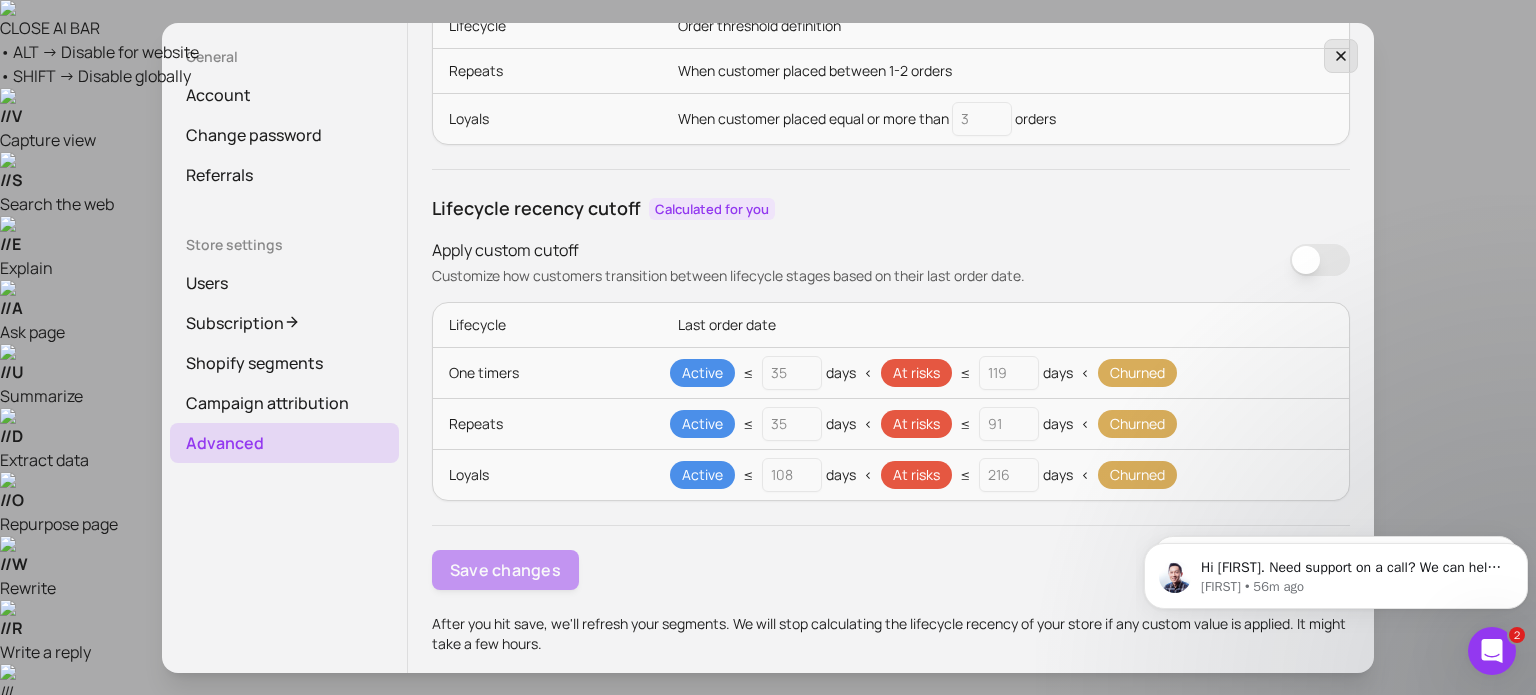 click 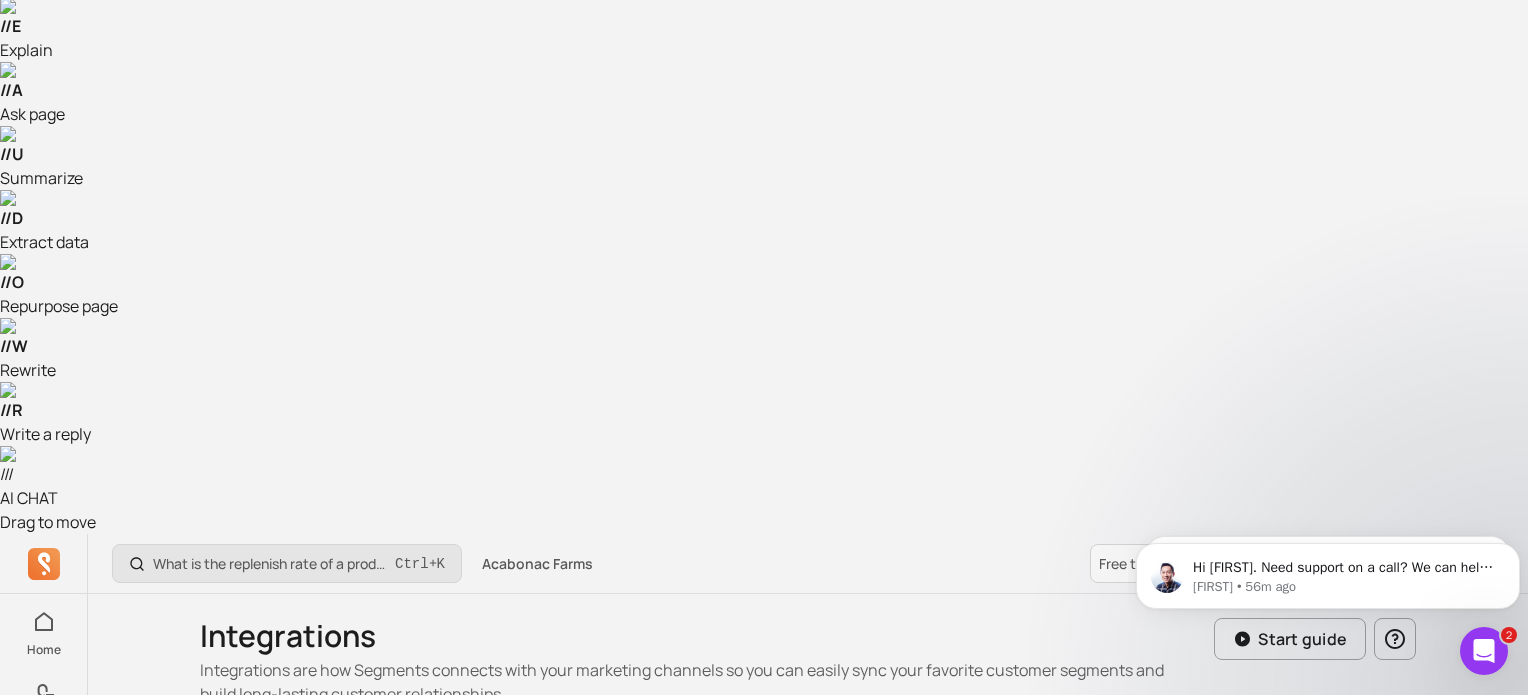 scroll, scrollTop: 219, scrollLeft: 0, axis: vertical 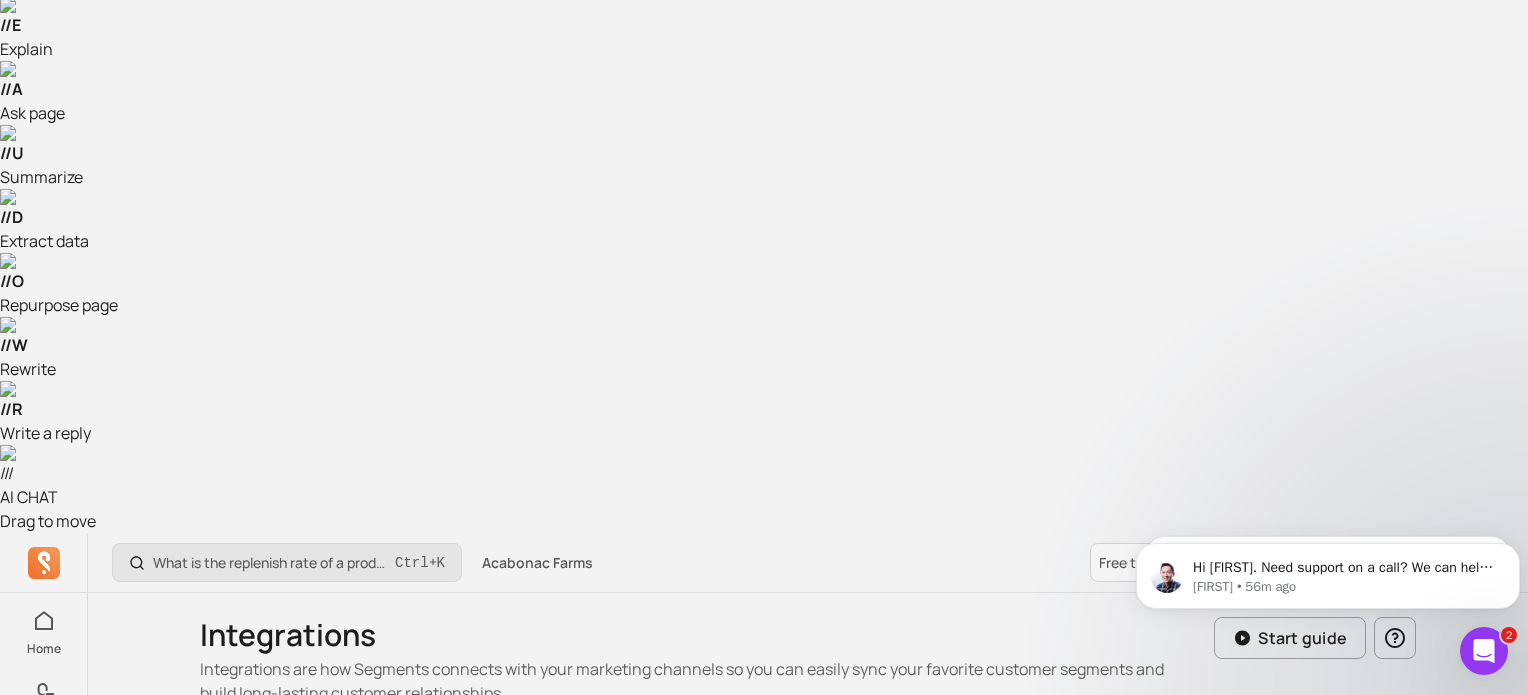 click 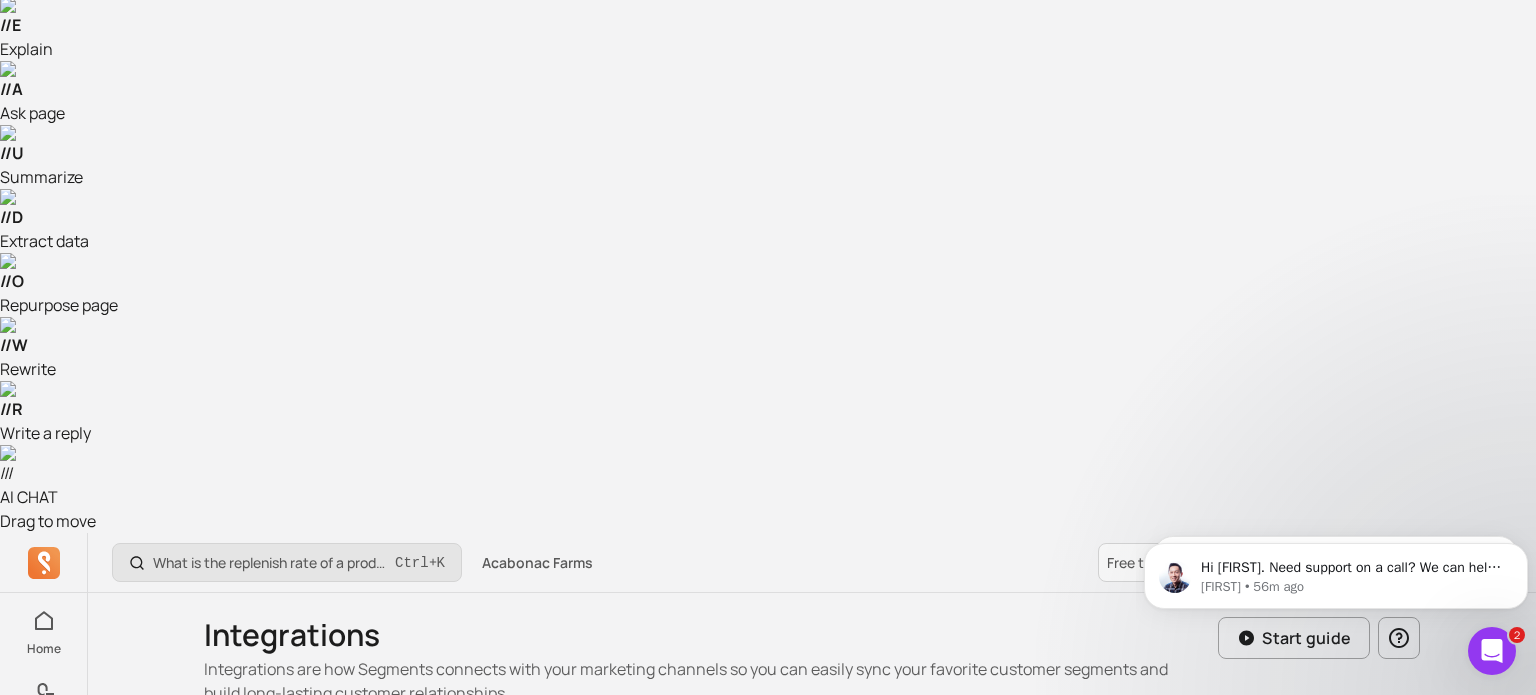 click on "Schedule channel sync" at bounding box center (1300, 1074) 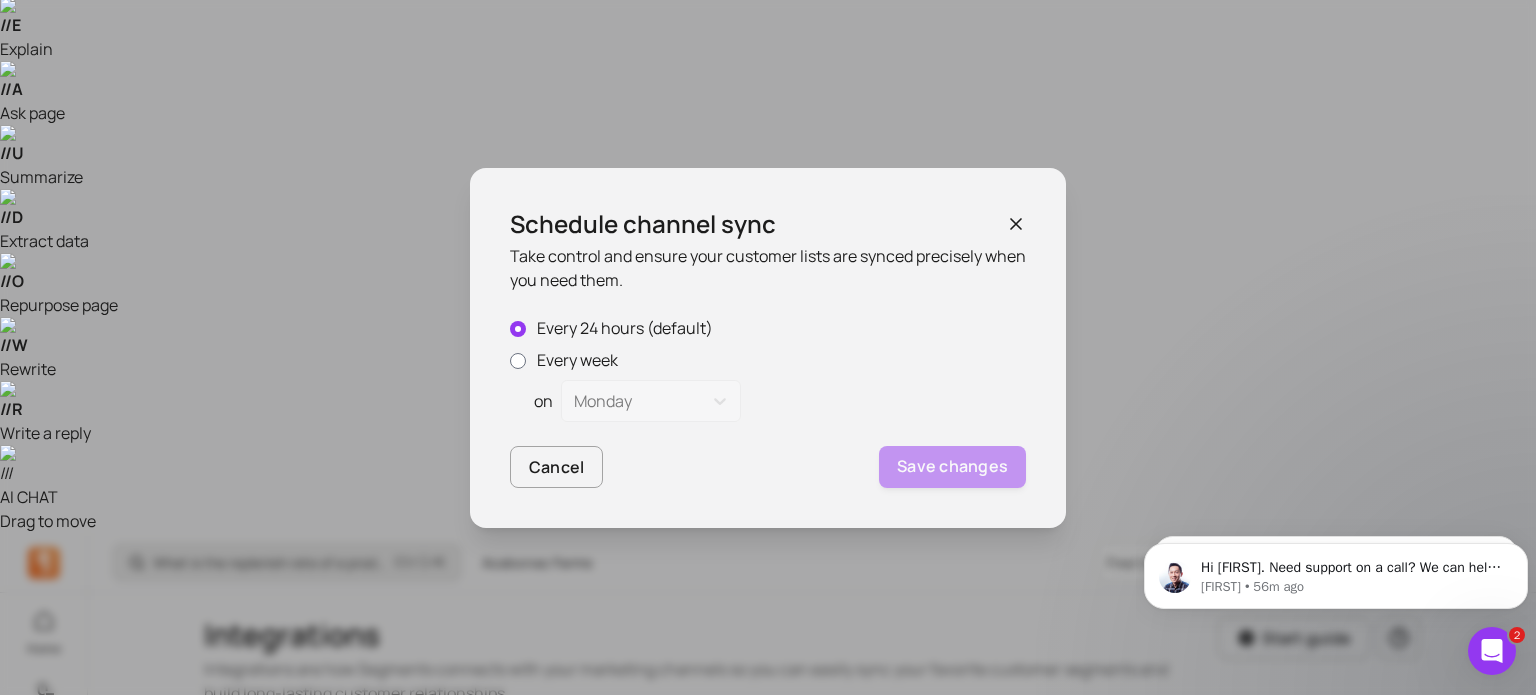 click 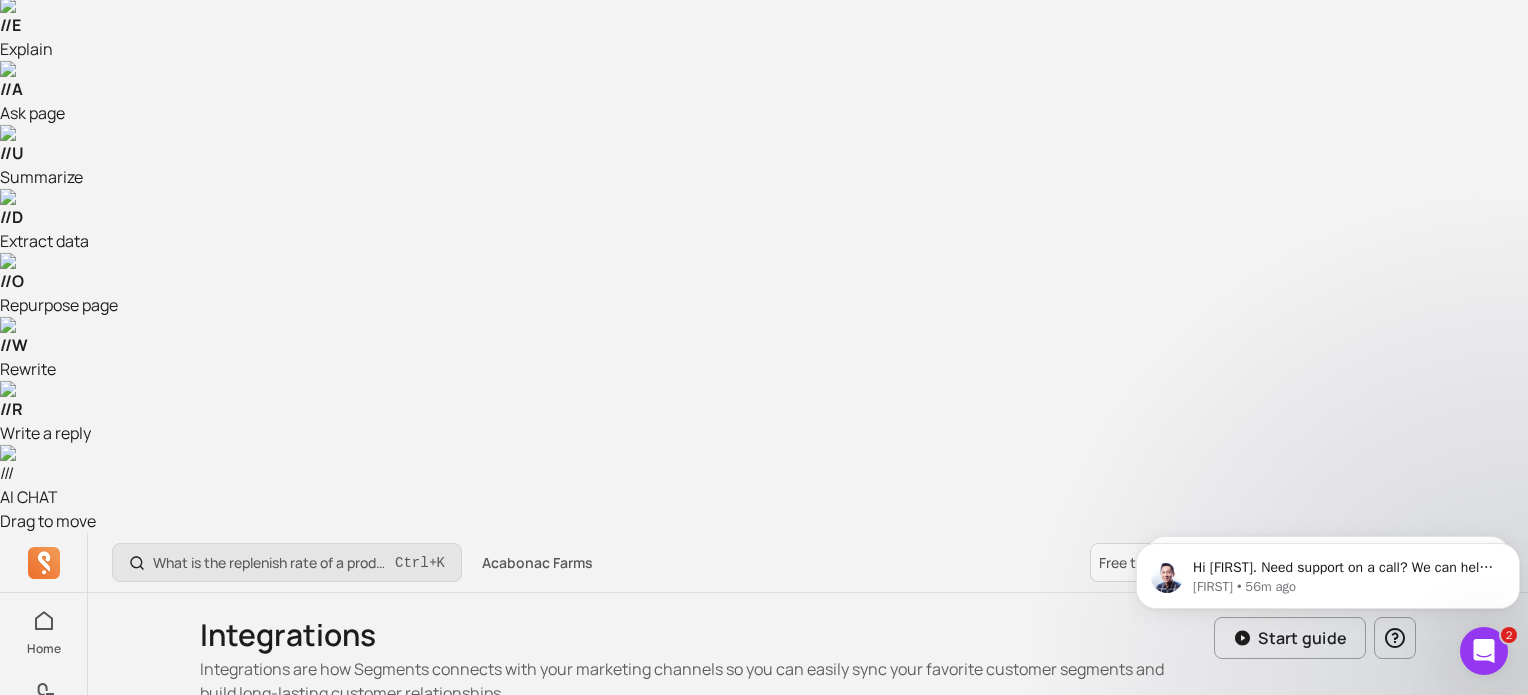 click on "Auto synced segments:" at bounding box center [975, 1083] 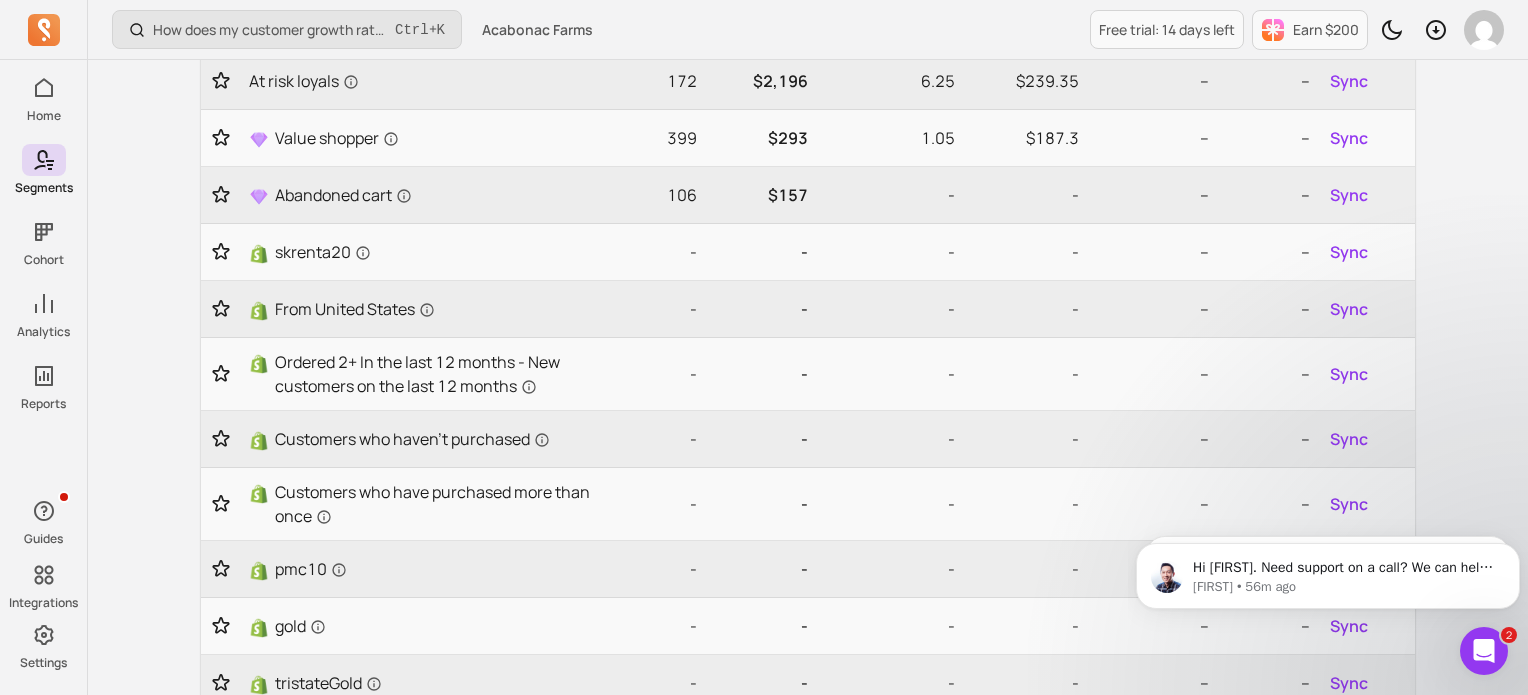 scroll, scrollTop: 0, scrollLeft: 0, axis: both 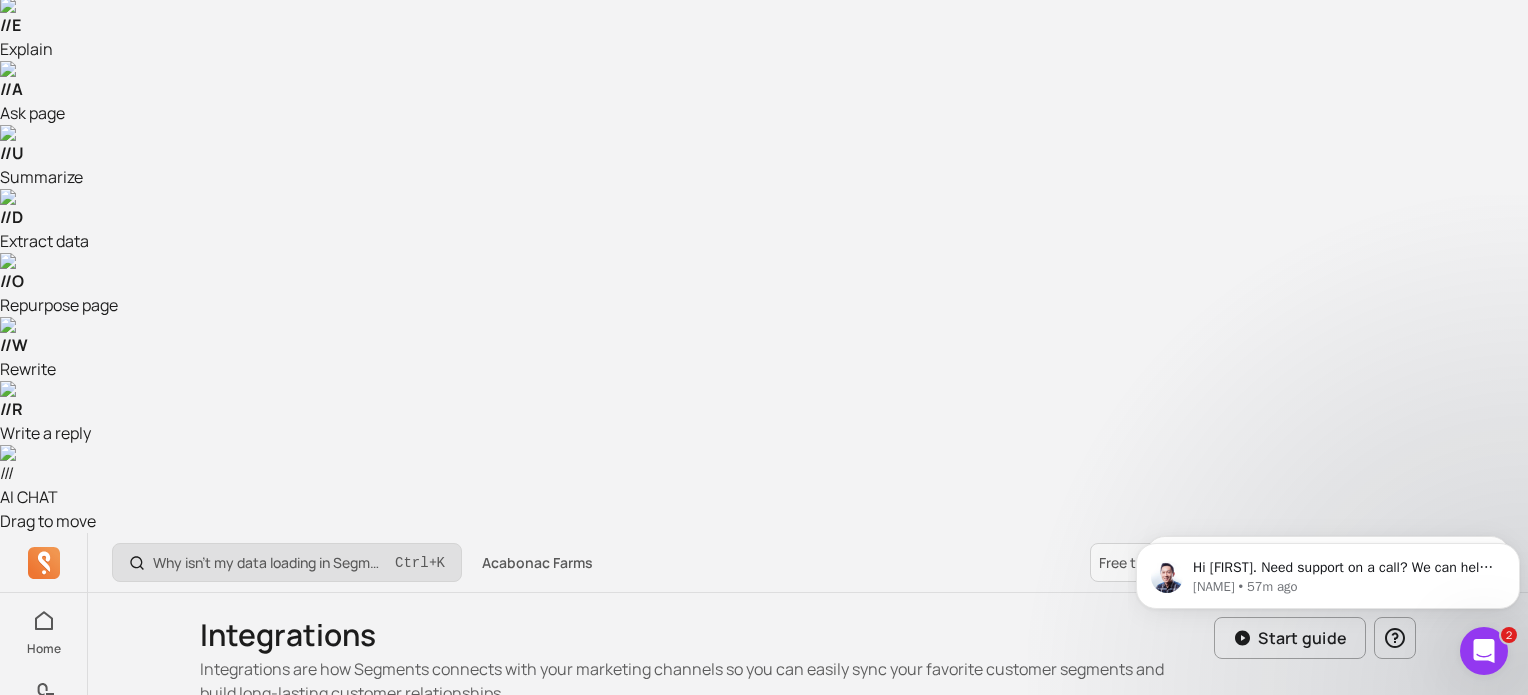 click on "Why isn't my data loading in Segments?" at bounding box center [270, 563] 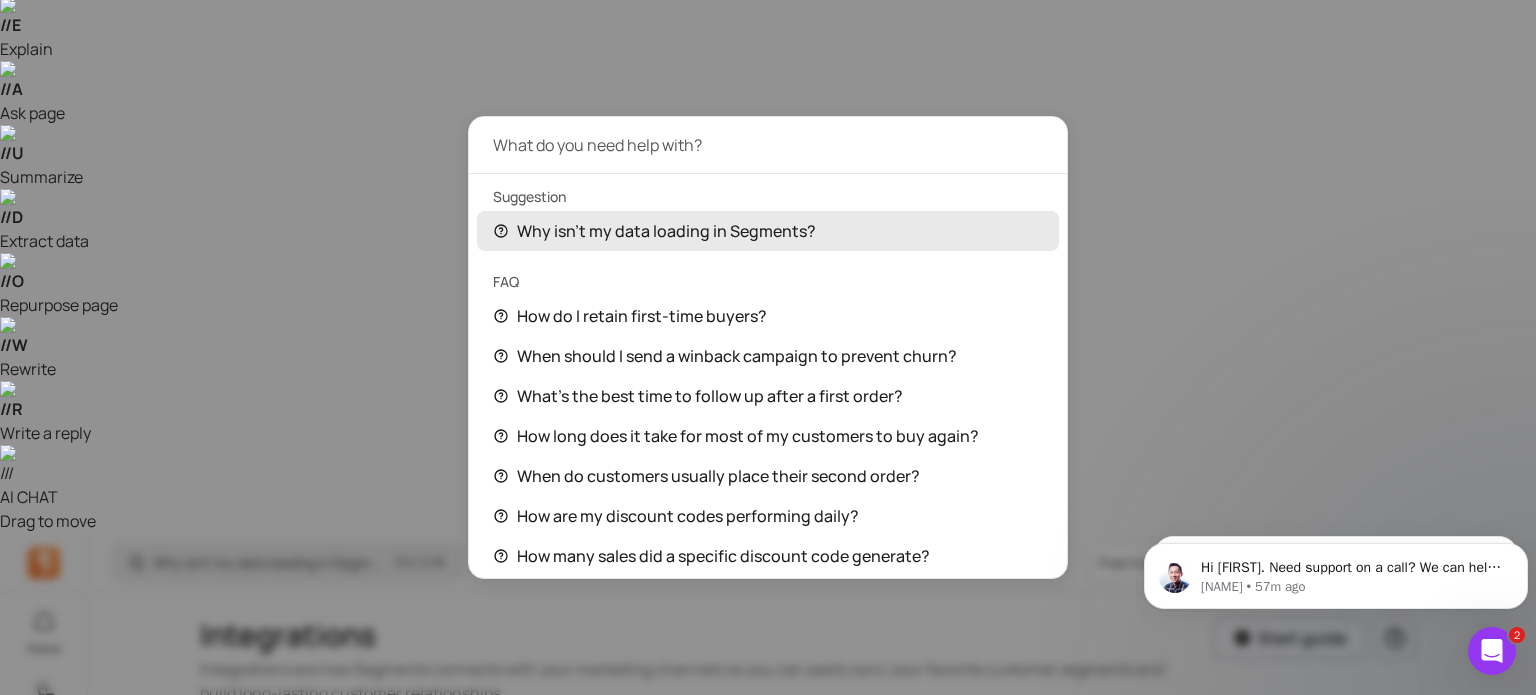 click on "Why isn't my data loading in Segments?" at bounding box center [768, 231] 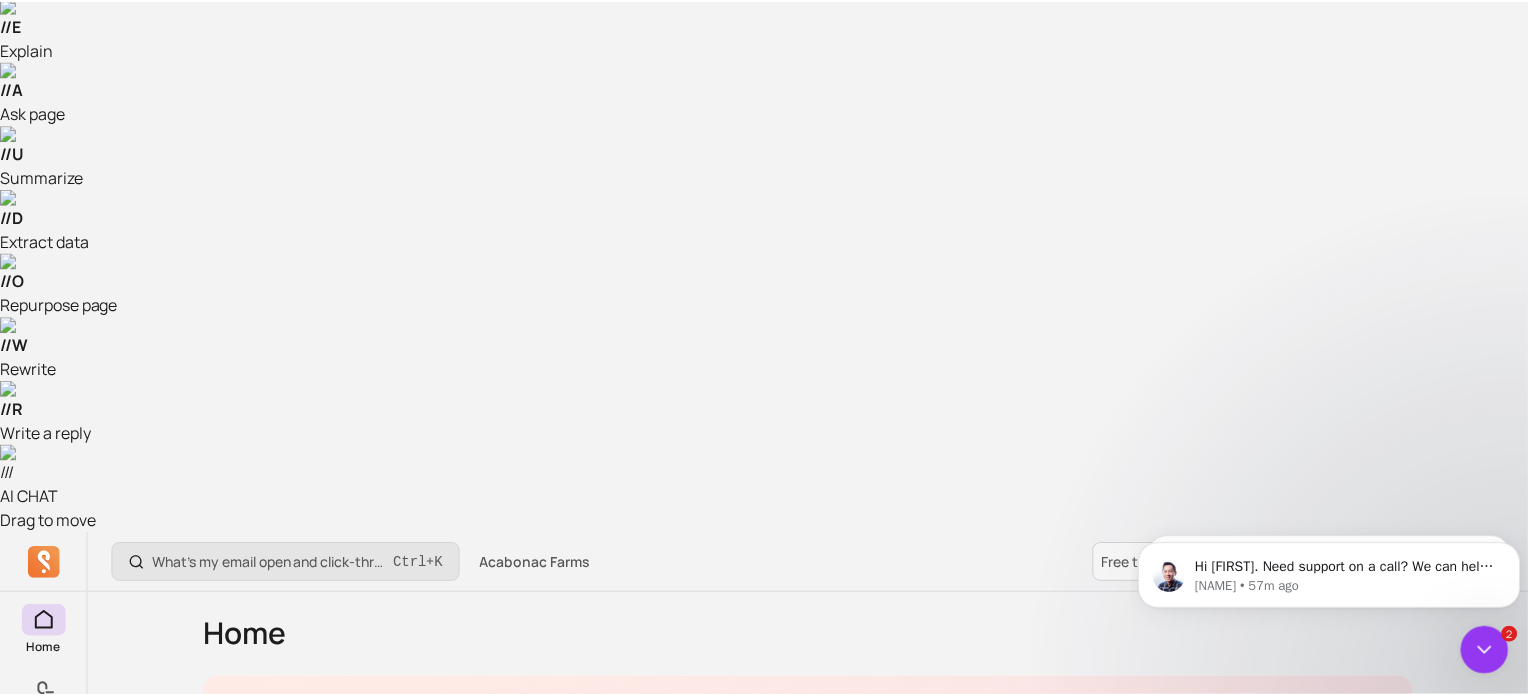 scroll, scrollTop: 0, scrollLeft: 0, axis: both 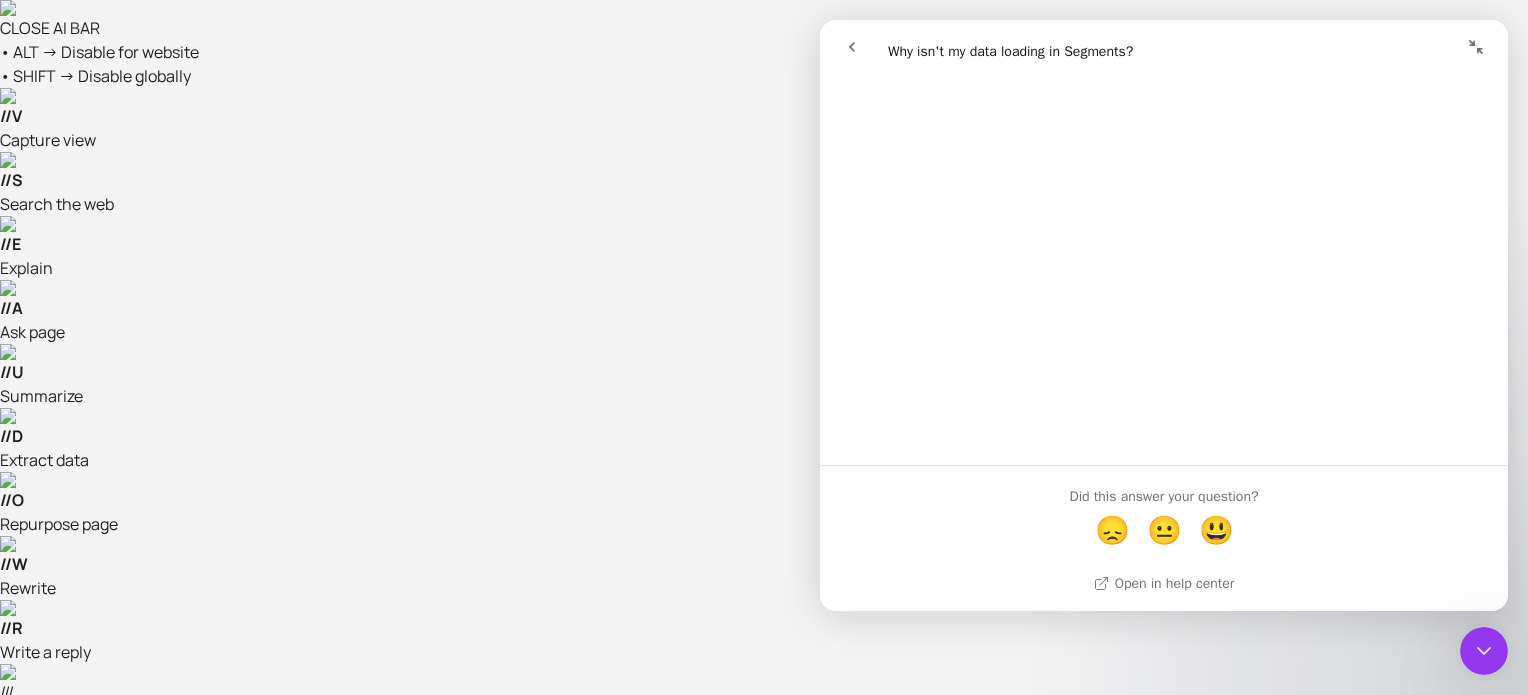 click at bounding box center (1476, 47) 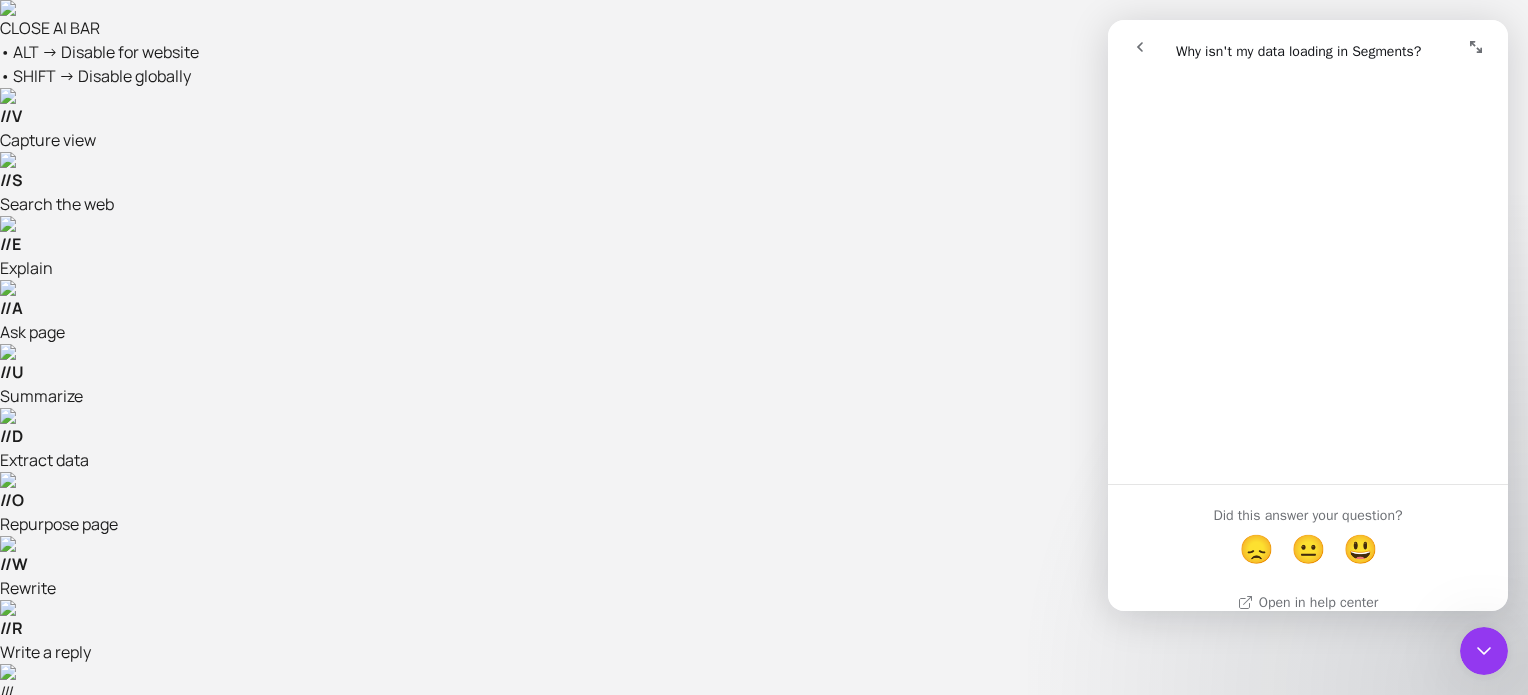 scroll, scrollTop: 859, scrollLeft: 0, axis: vertical 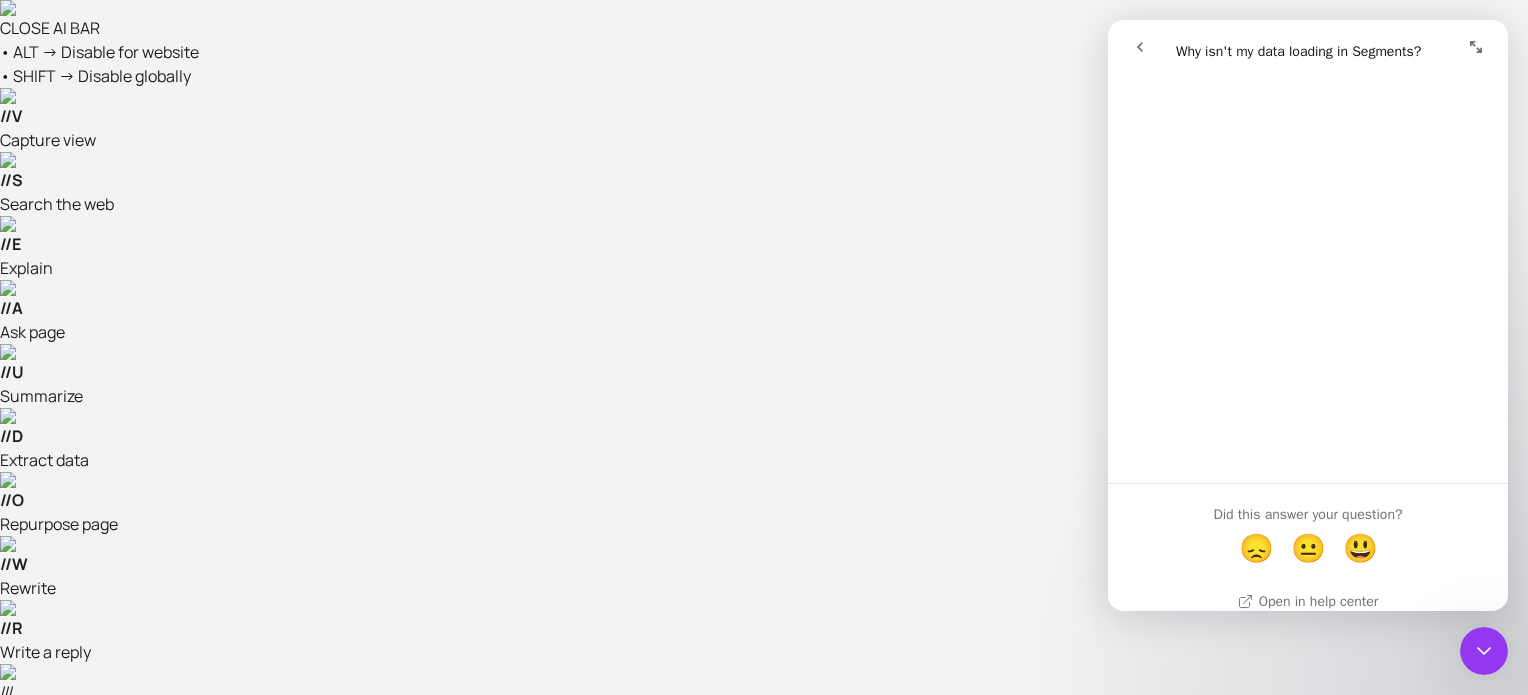 click 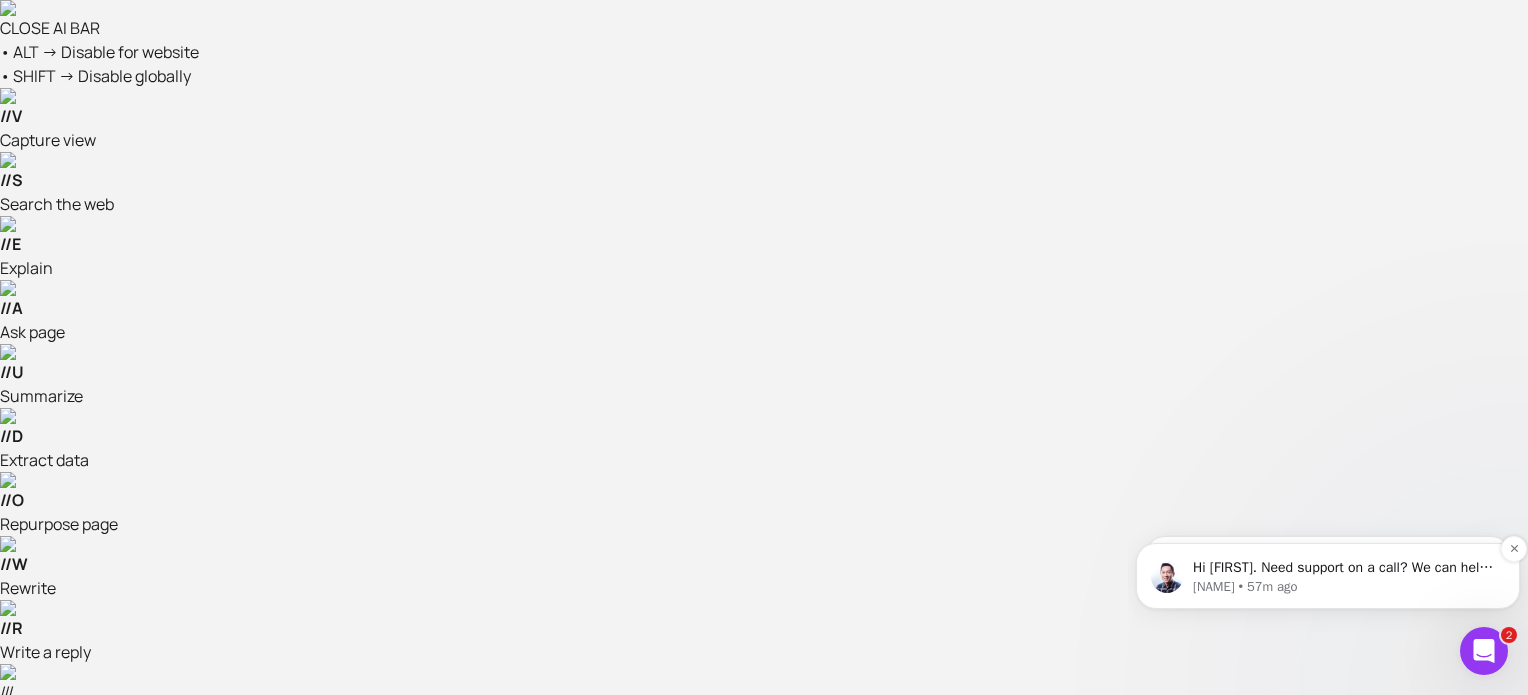 scroll, scrollTop: 0, scrollLeft: 0, axis: both 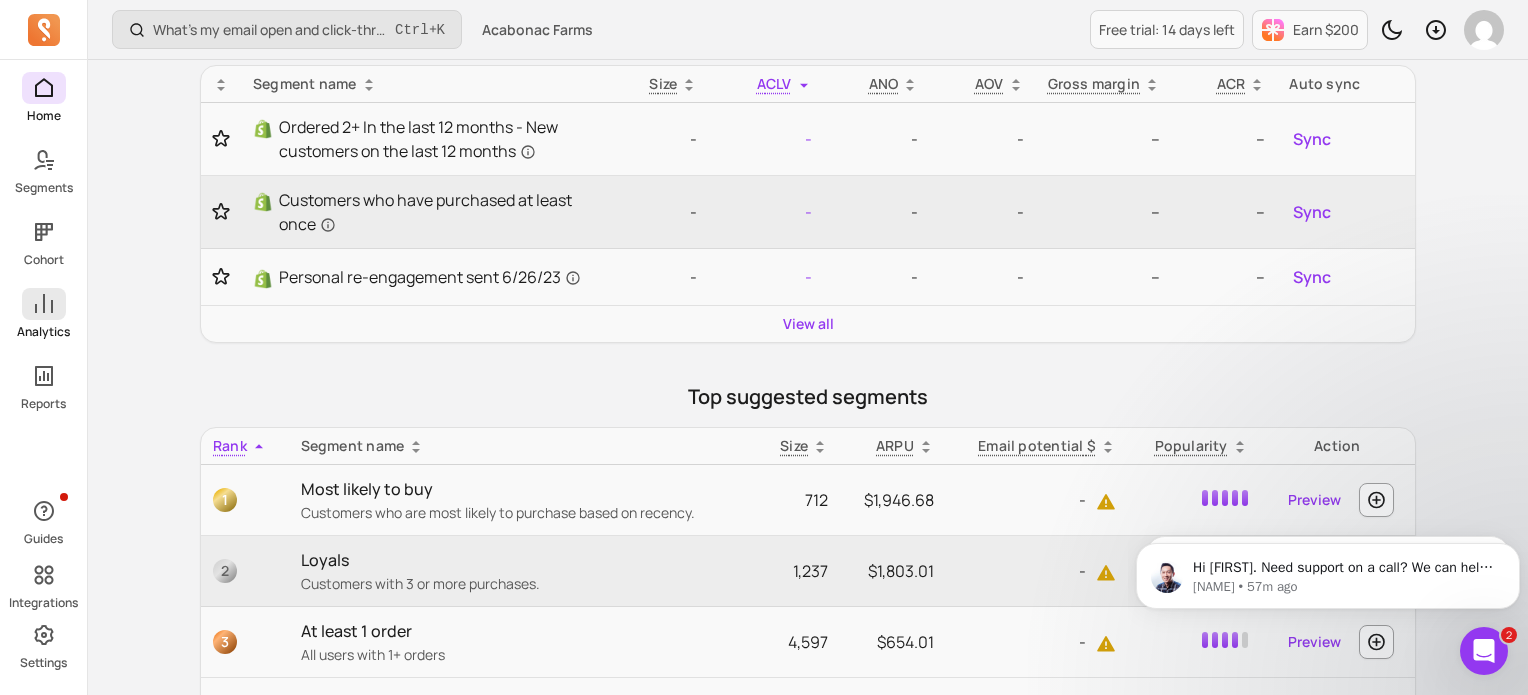 click at bounding box center (44, 304) 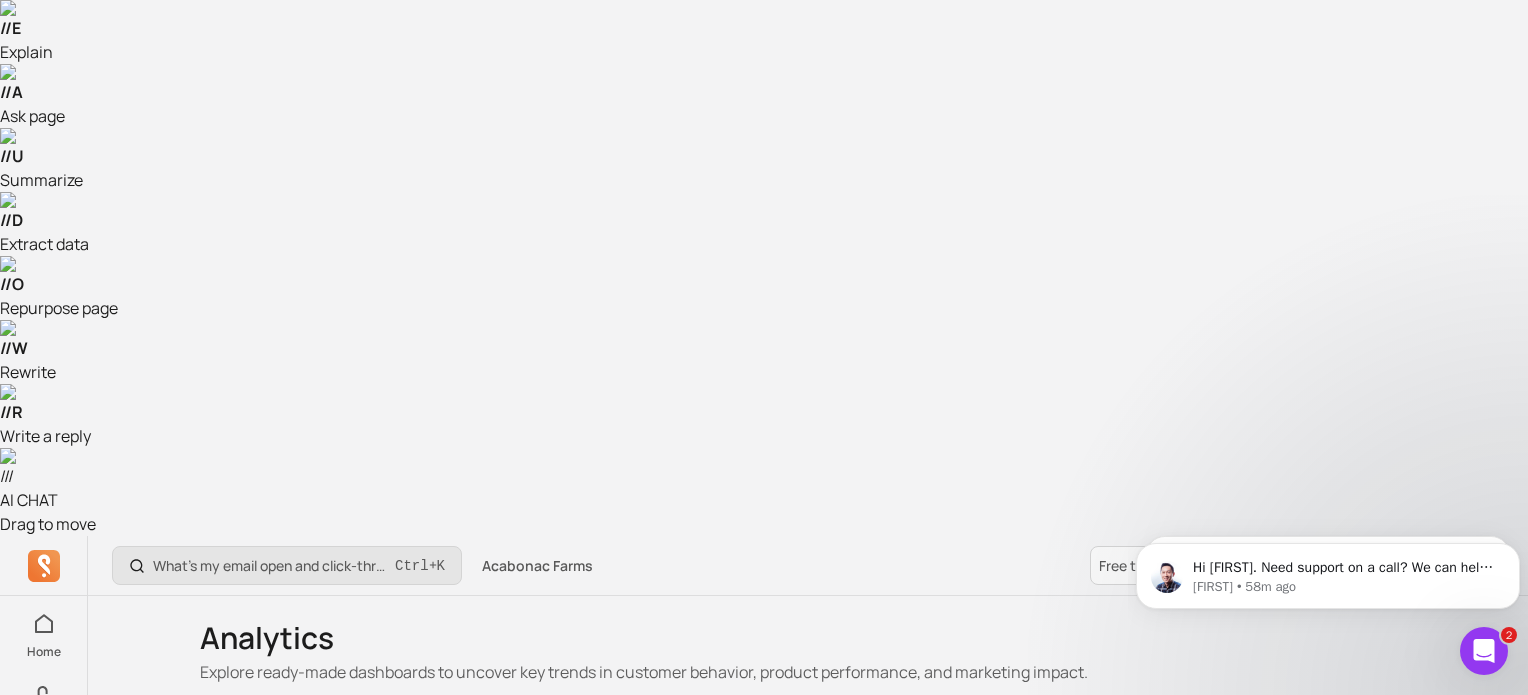 scroll, scrollTop: 223, scrollLeft: 0, axis: vertical 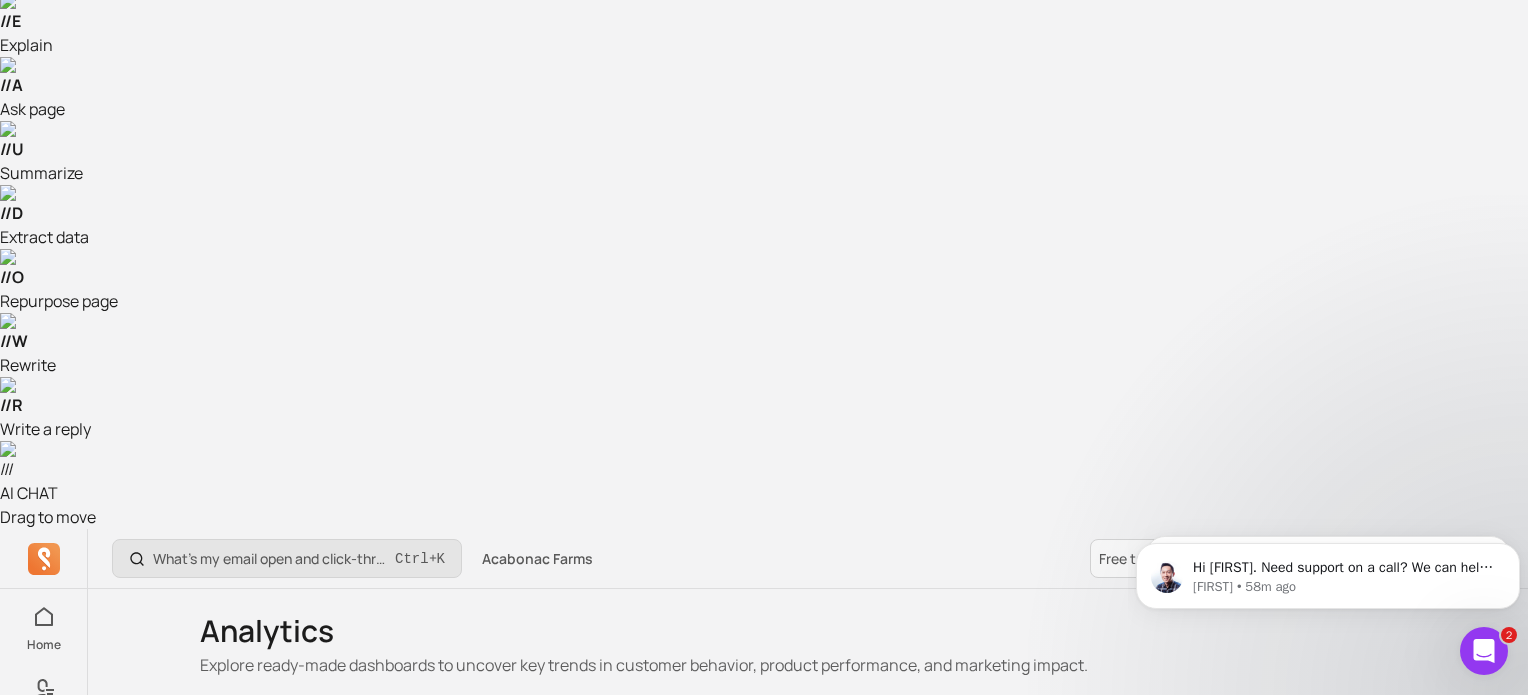 click on "Discount code usage" at bounding box center (808, 1206) 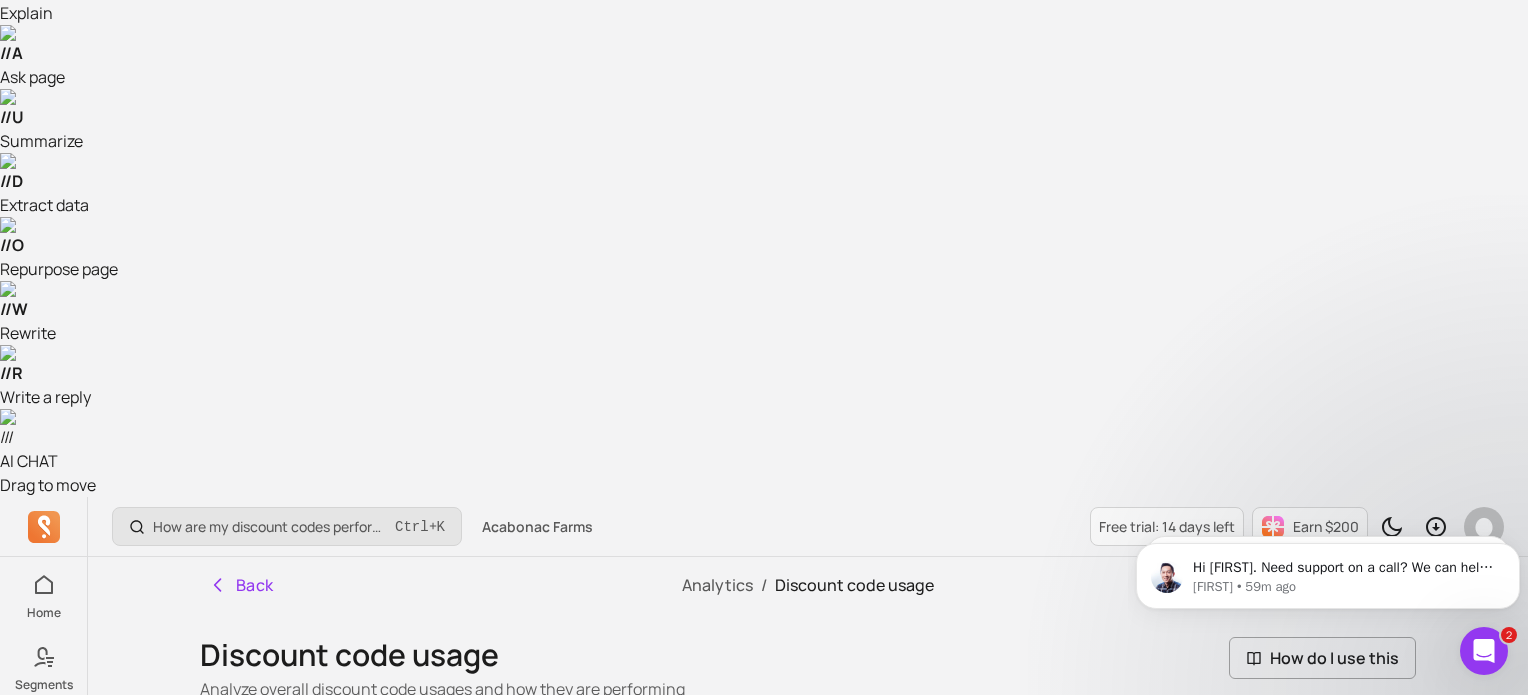 scroll, scrollTop: 0, scrollLeft: 0, axis: both 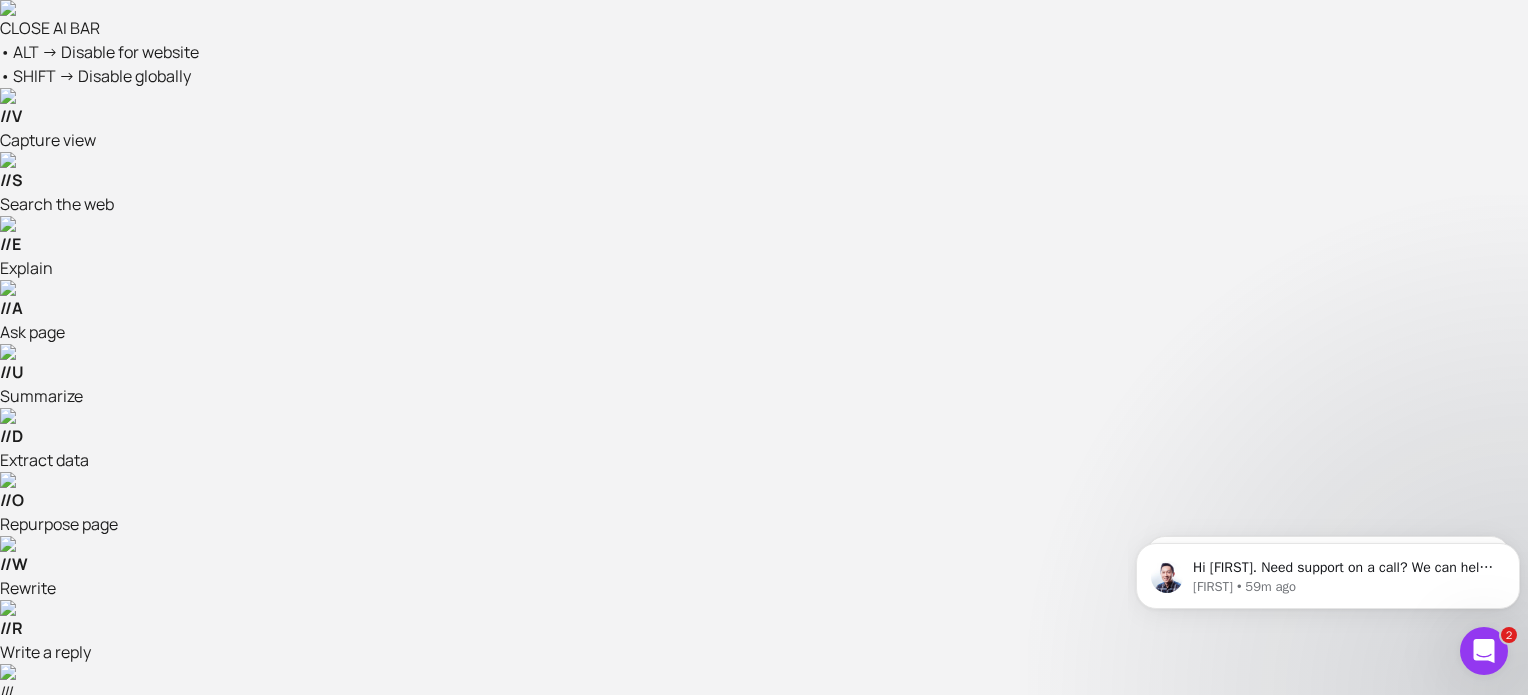 click at bounding box center [44, 912] 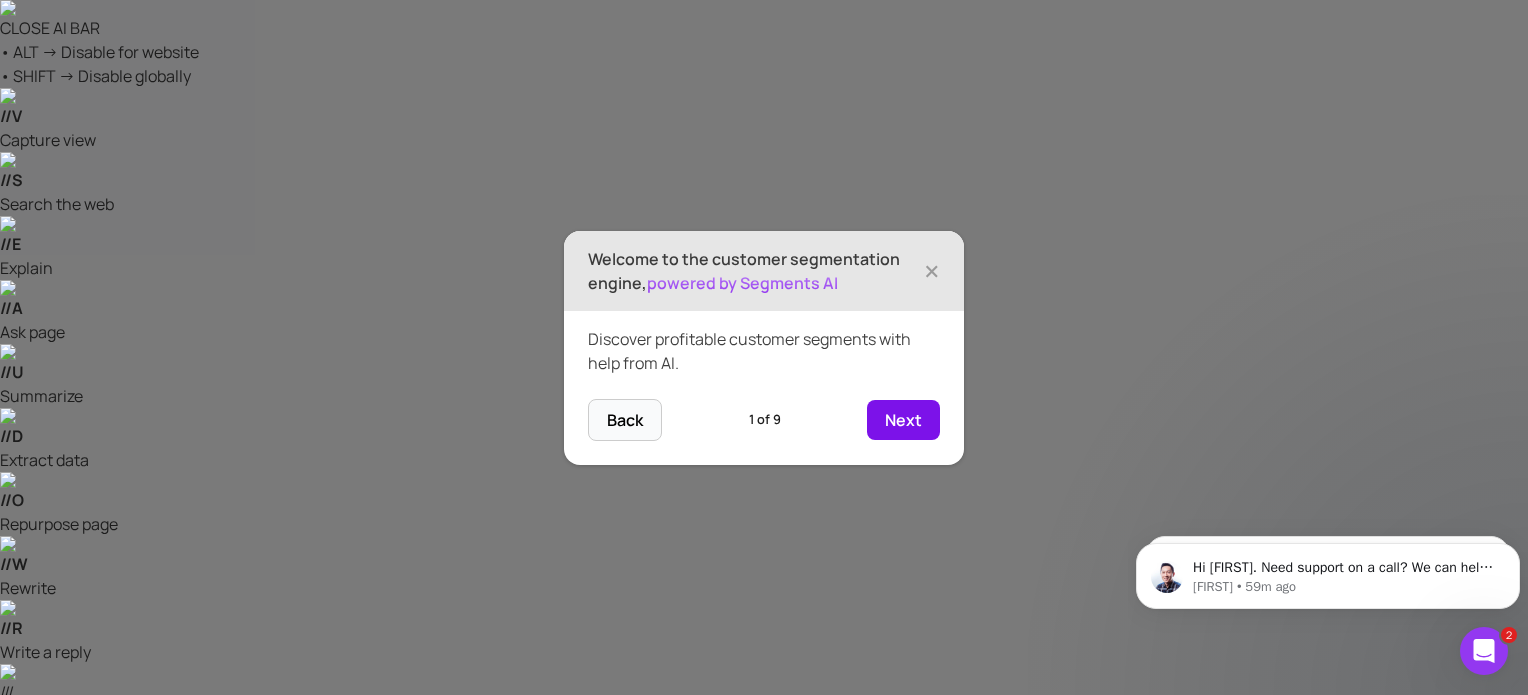 click on "Next" at bounding box center (903, 420) 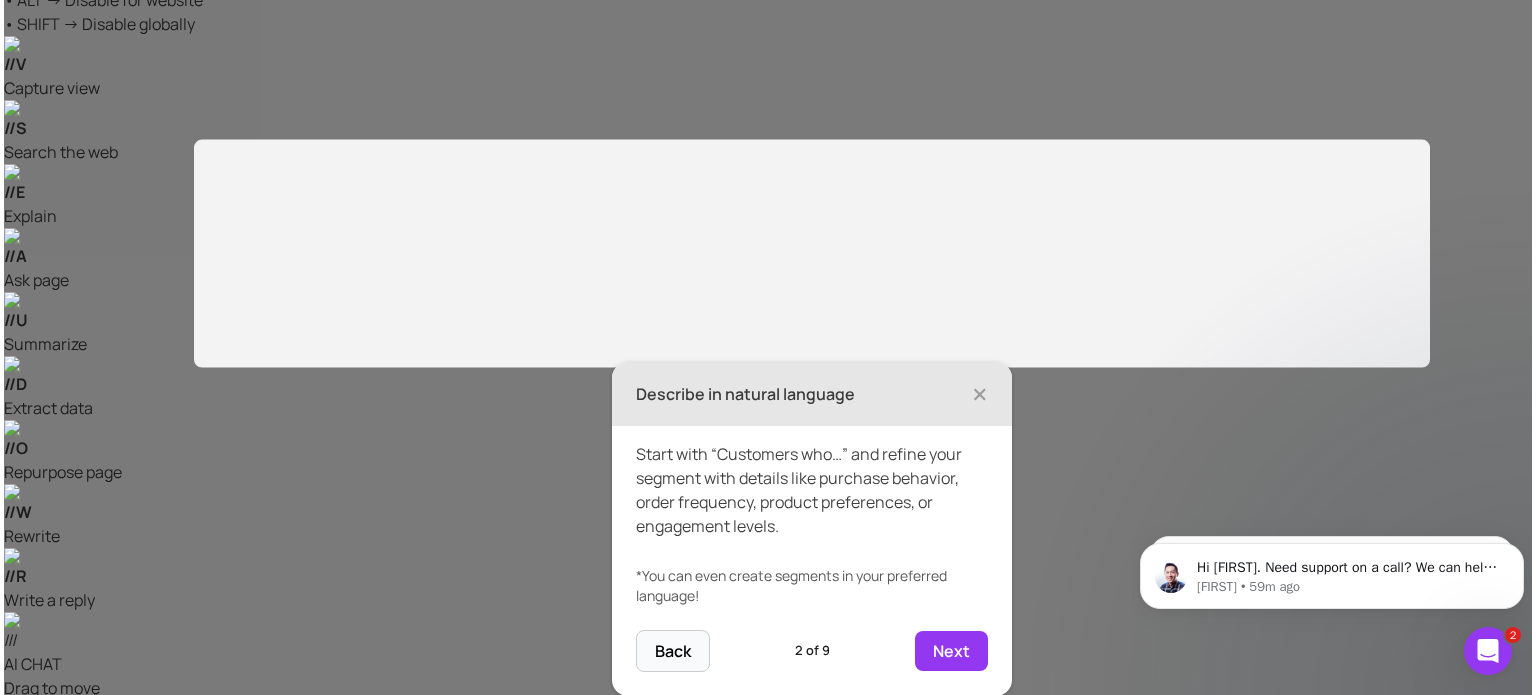 scroll, scrollTop: 56, scrollLeft: 0, axis: vertical 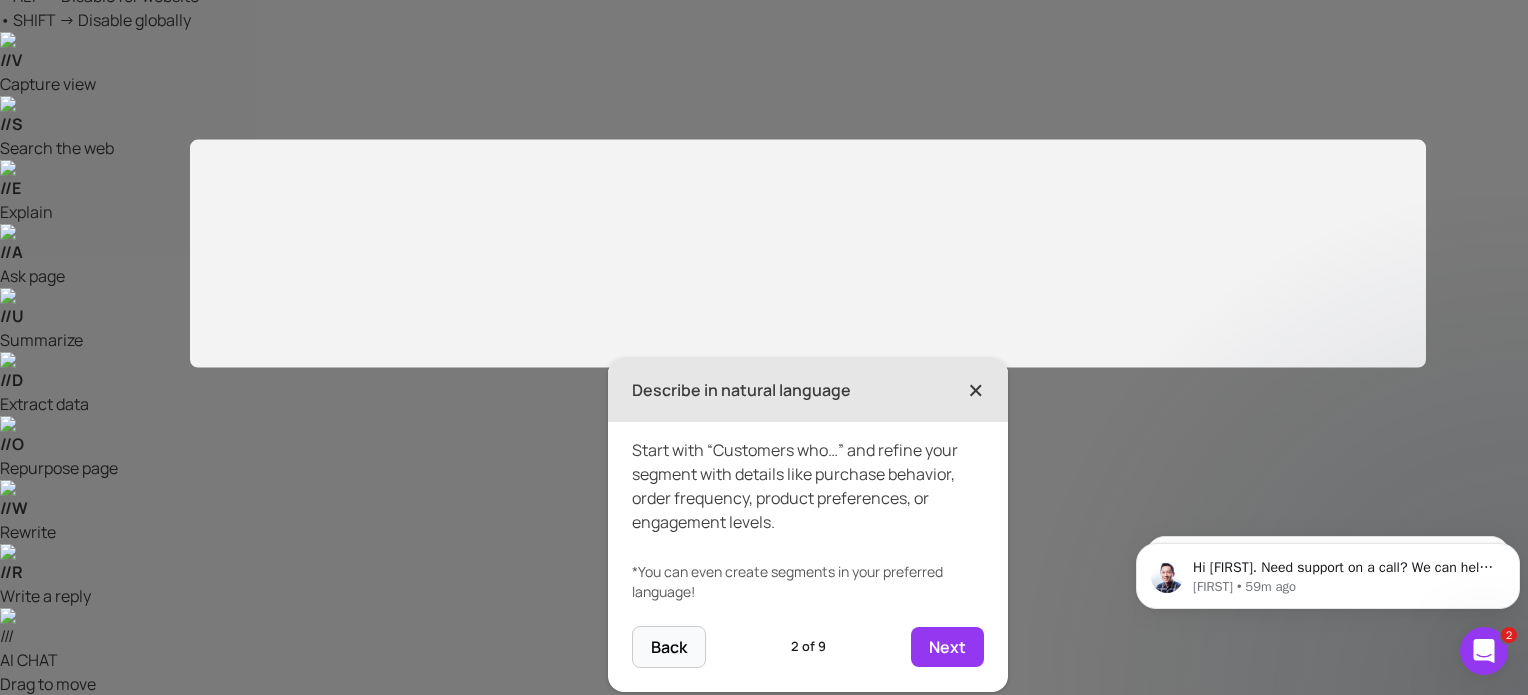 click on "×" at bounding box center (976, 390) 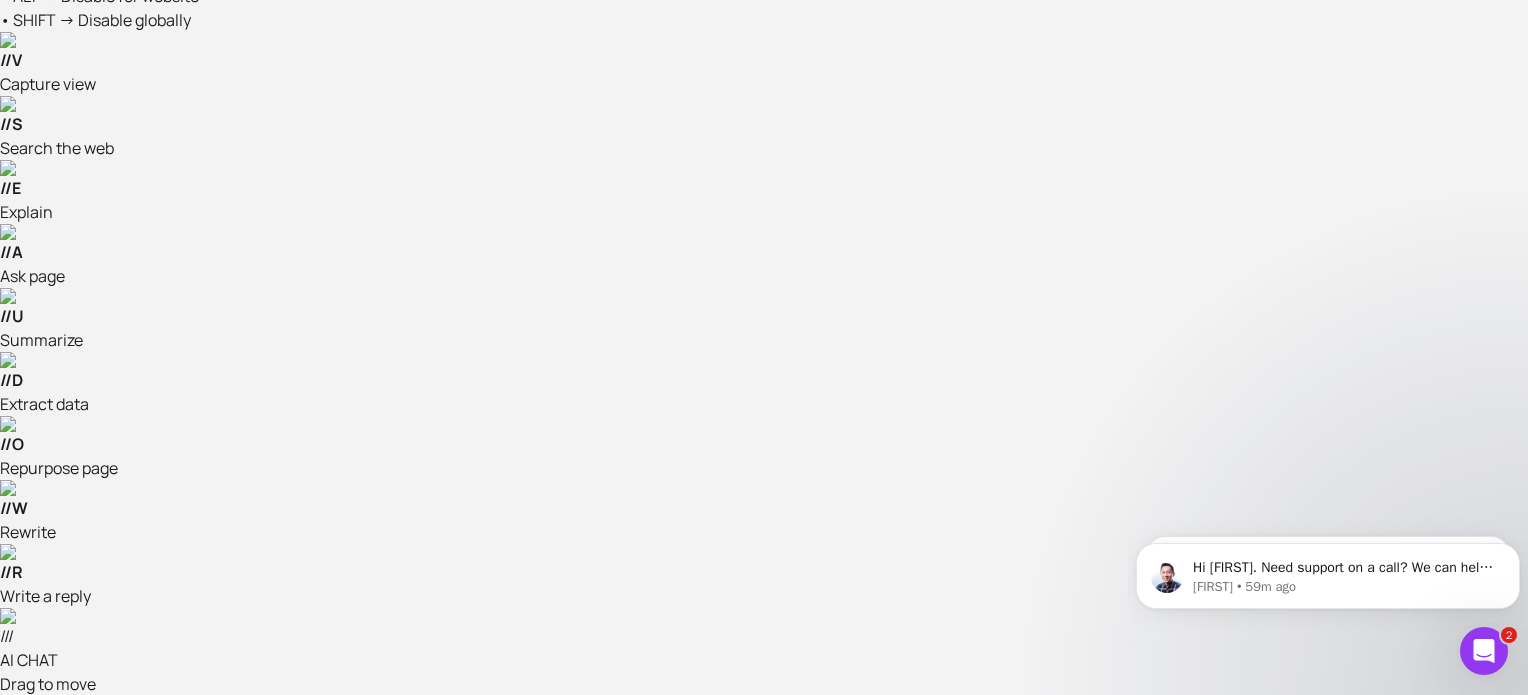 click at bounding box center (808, 1044) 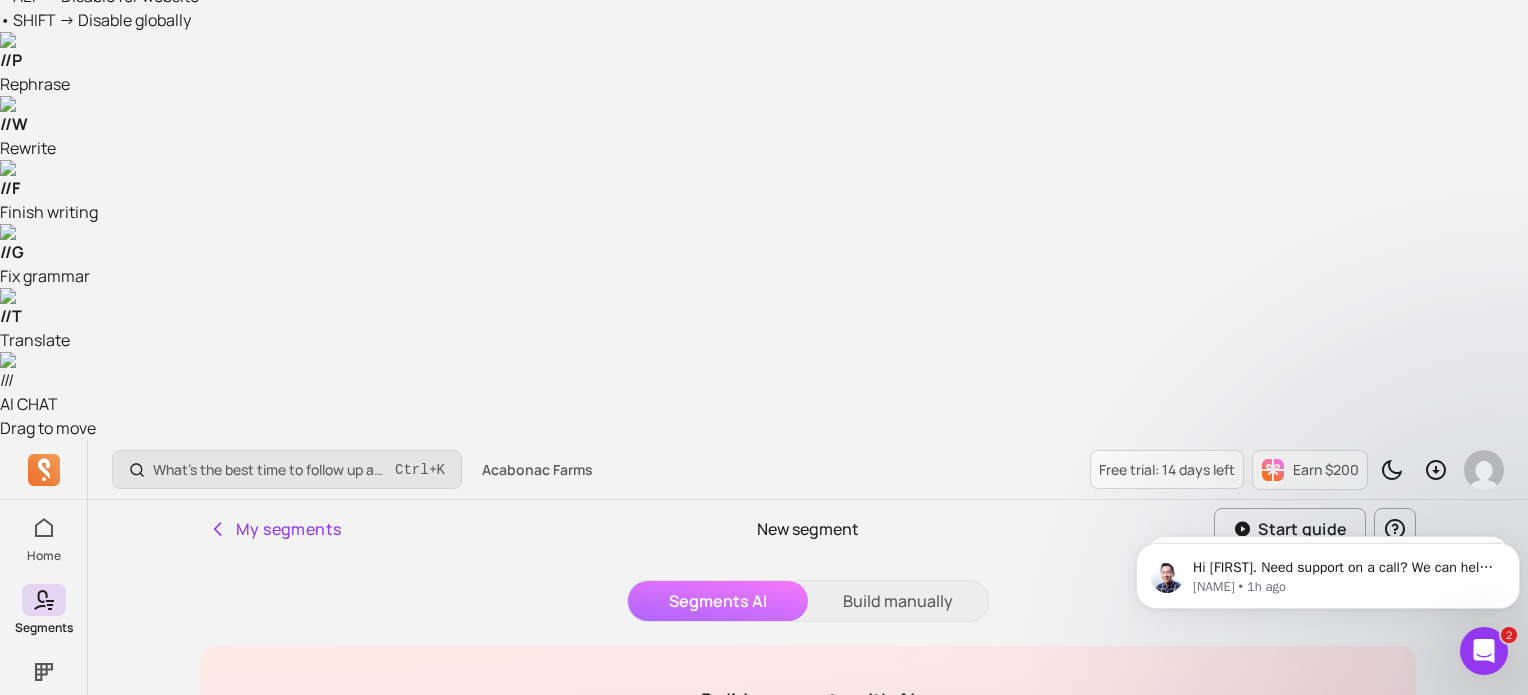 type on "customers who's first purchase came from instagram or facebook ads" 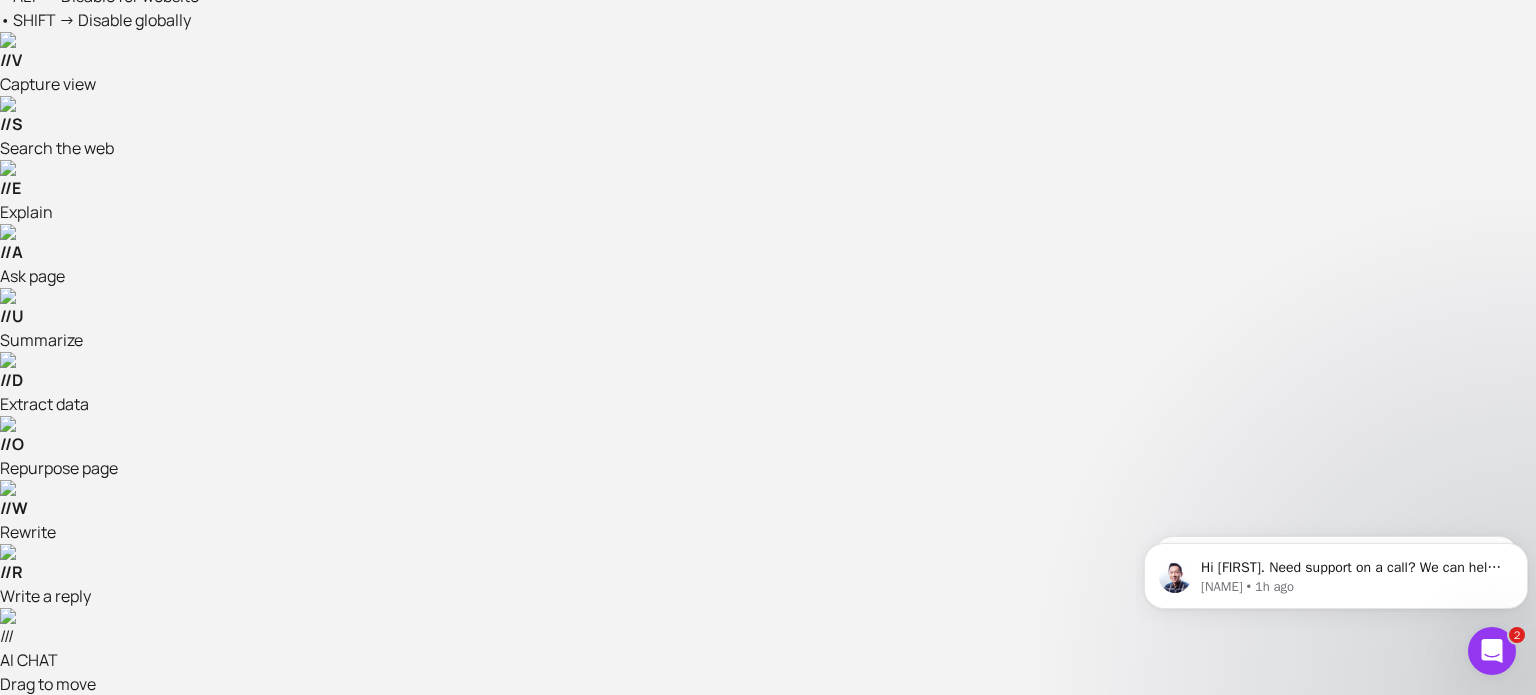 click on "Build segments with AI Start typing in natural language customers who's first purchase came from instagram or facebook ads Run Segment with AI This segment identifies customers whose first purchase was influenced by social media ads on Instagram or Facebook. I chose the First Purchase Product filter combined with the Order Source Name filter to capture customers who originated from these specific ad platforms. Where Order source name contains instagram facebook Add a filter Quick filters Reset Save segment Orders that are refunded, invalid or draft status are excluded. Total segment size 0 Average order value -- Average revenue per user -- Average number of orders -- Average customer lifetime value $0 Average emails opened / received -- Average emails clicked / opened -- Email campaign potential revenue -- Show 20 rows Hover over the table and click the 'View' button to access customer details on Shopify. Export Email Customer name Lifetime total spent CLV Orders Last ordered Signed up" at bounding box center [812, 1582] 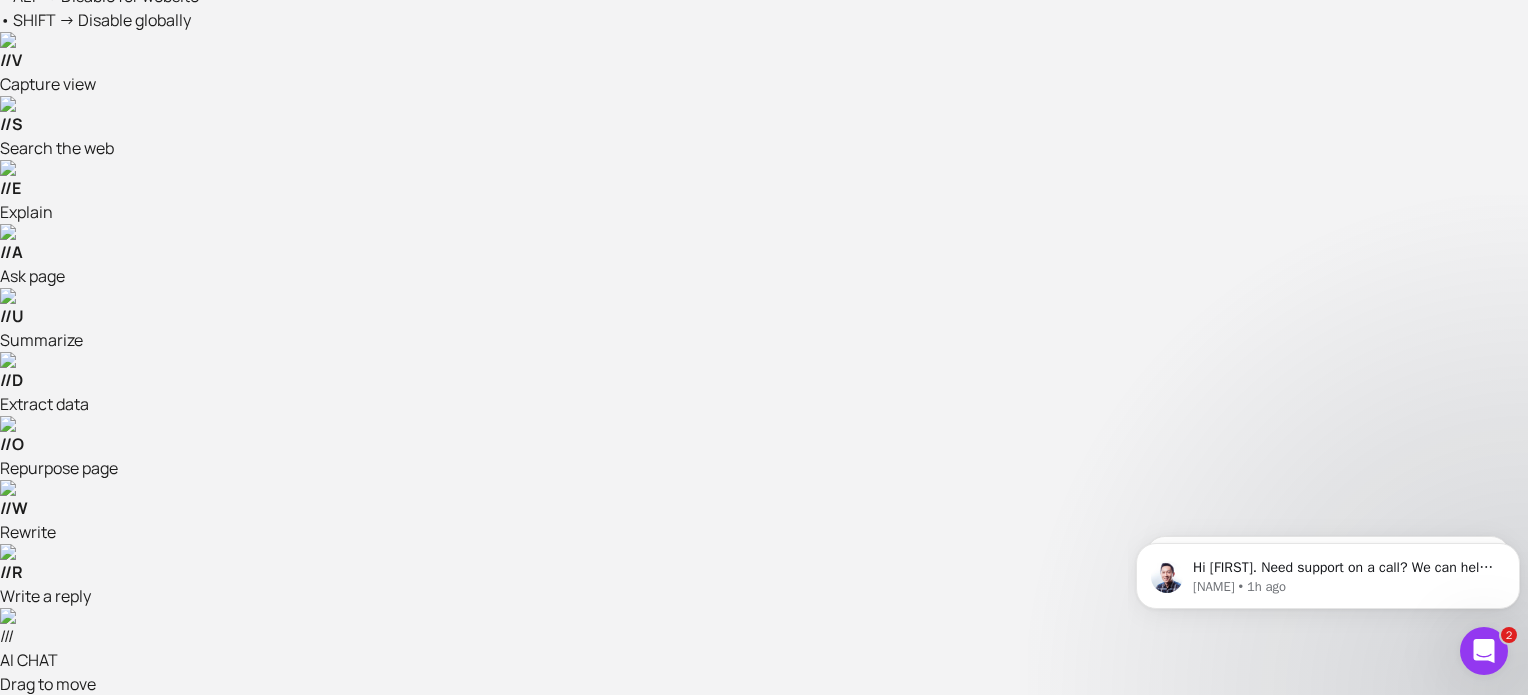 click on "Save segment" at bounding box center (858, 1430) 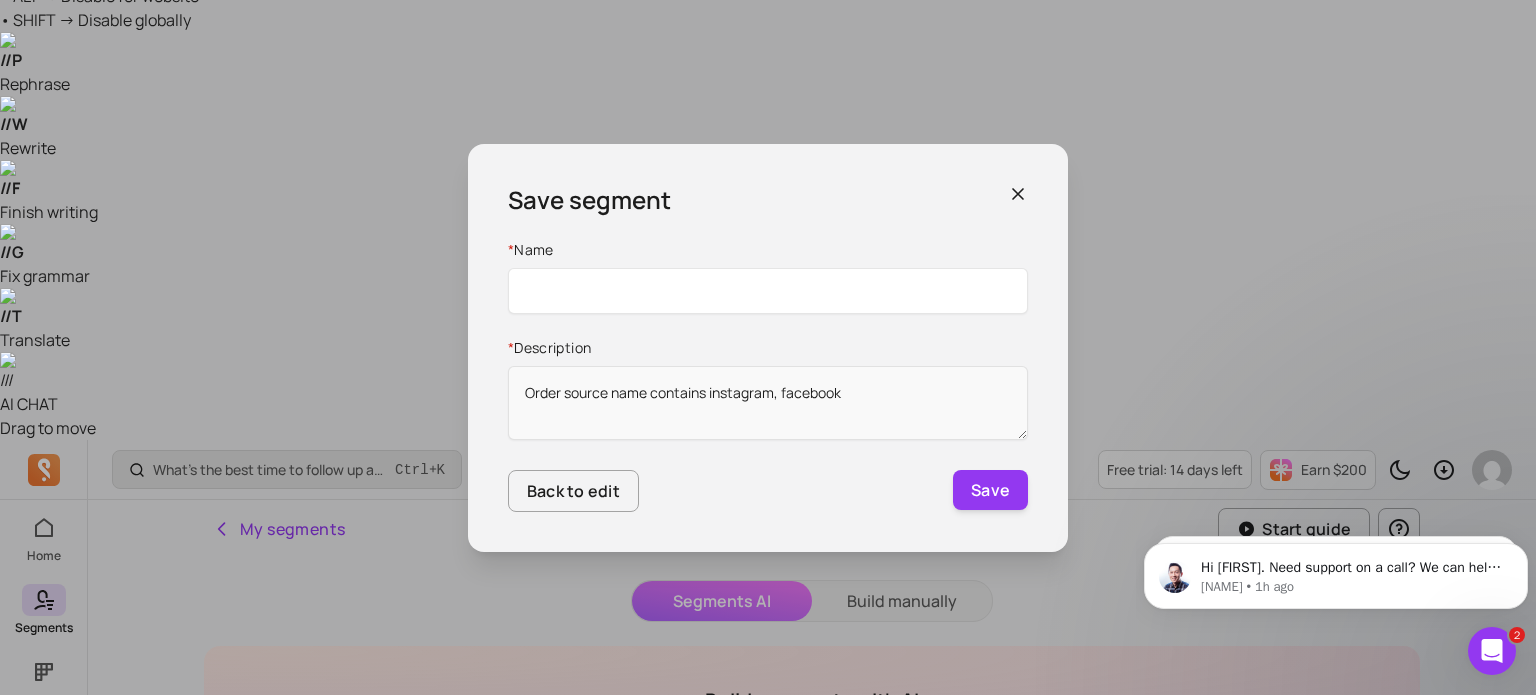 click at bounding box center (768, 291) 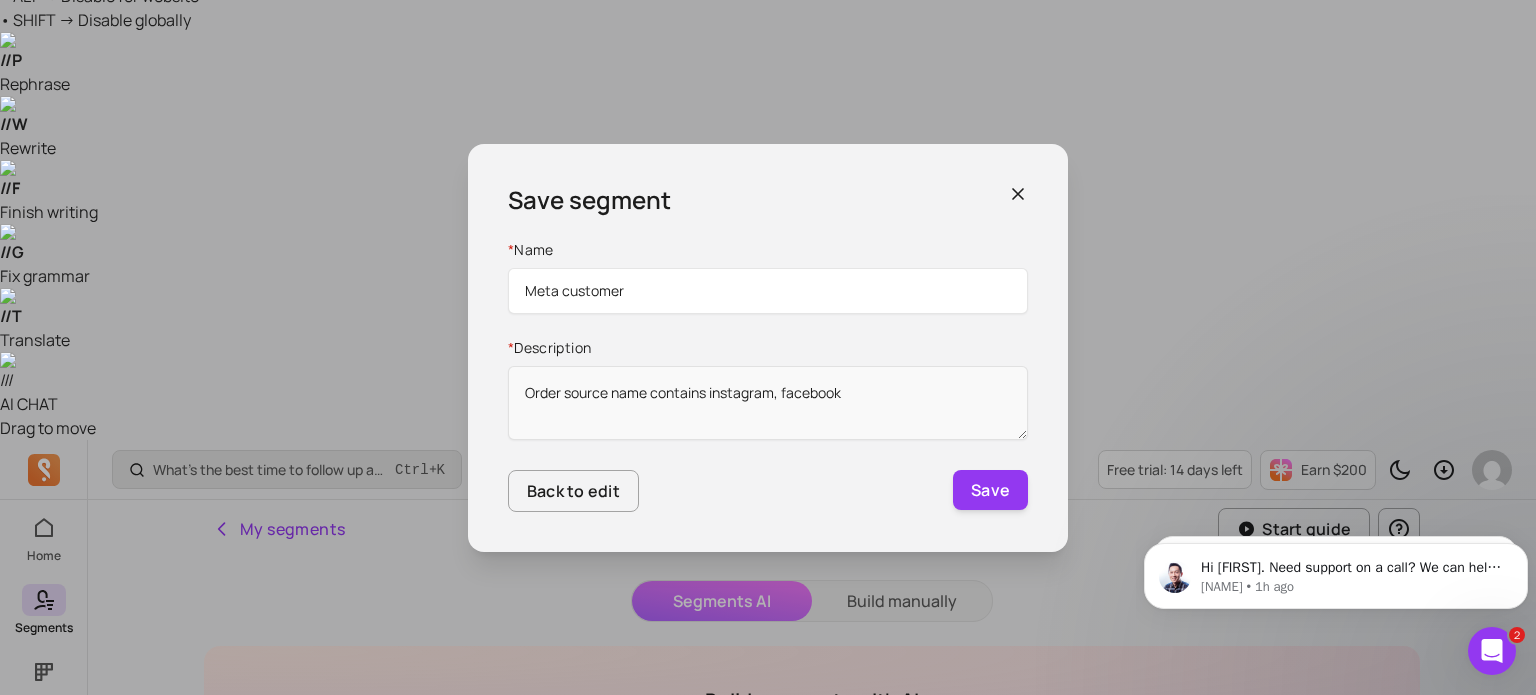 type on "Meta customer" 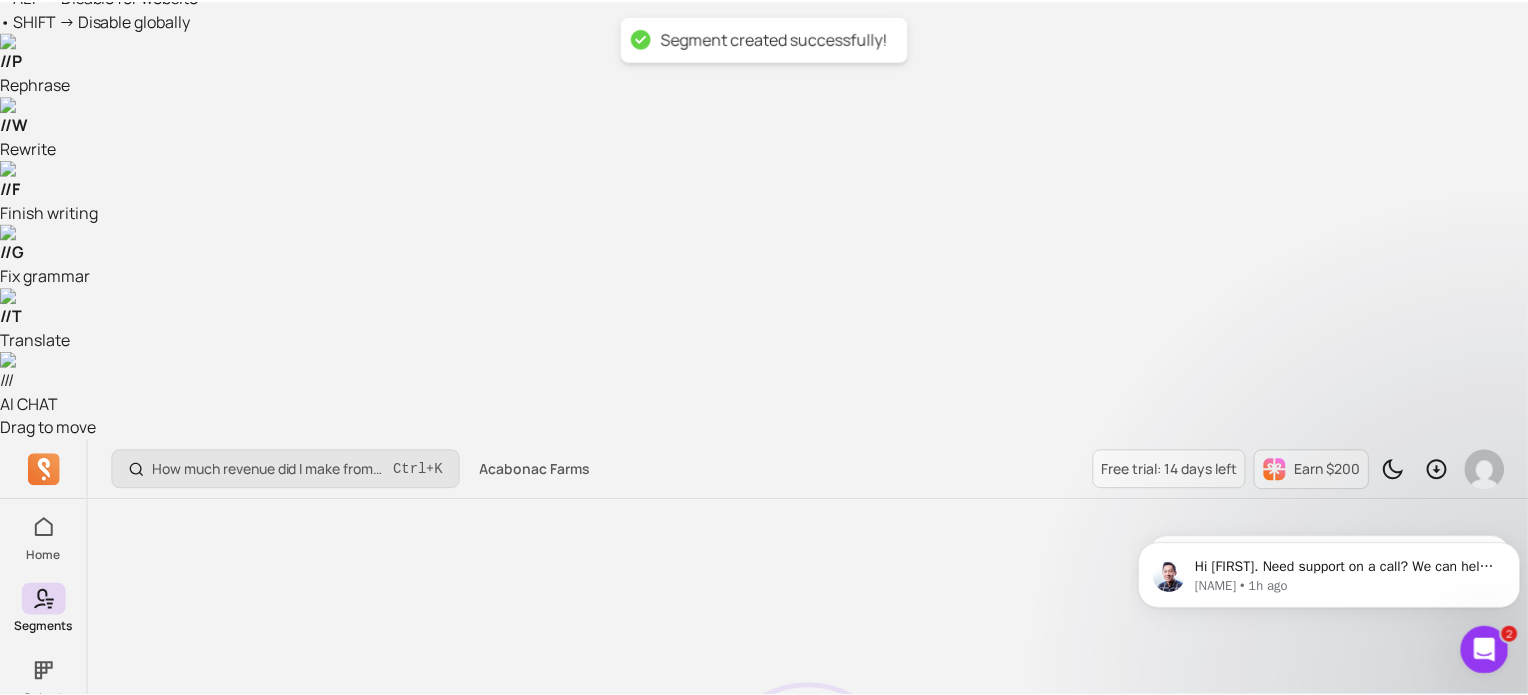 scroll, scrollTop: 0, scrollLeft: 0, axis: both 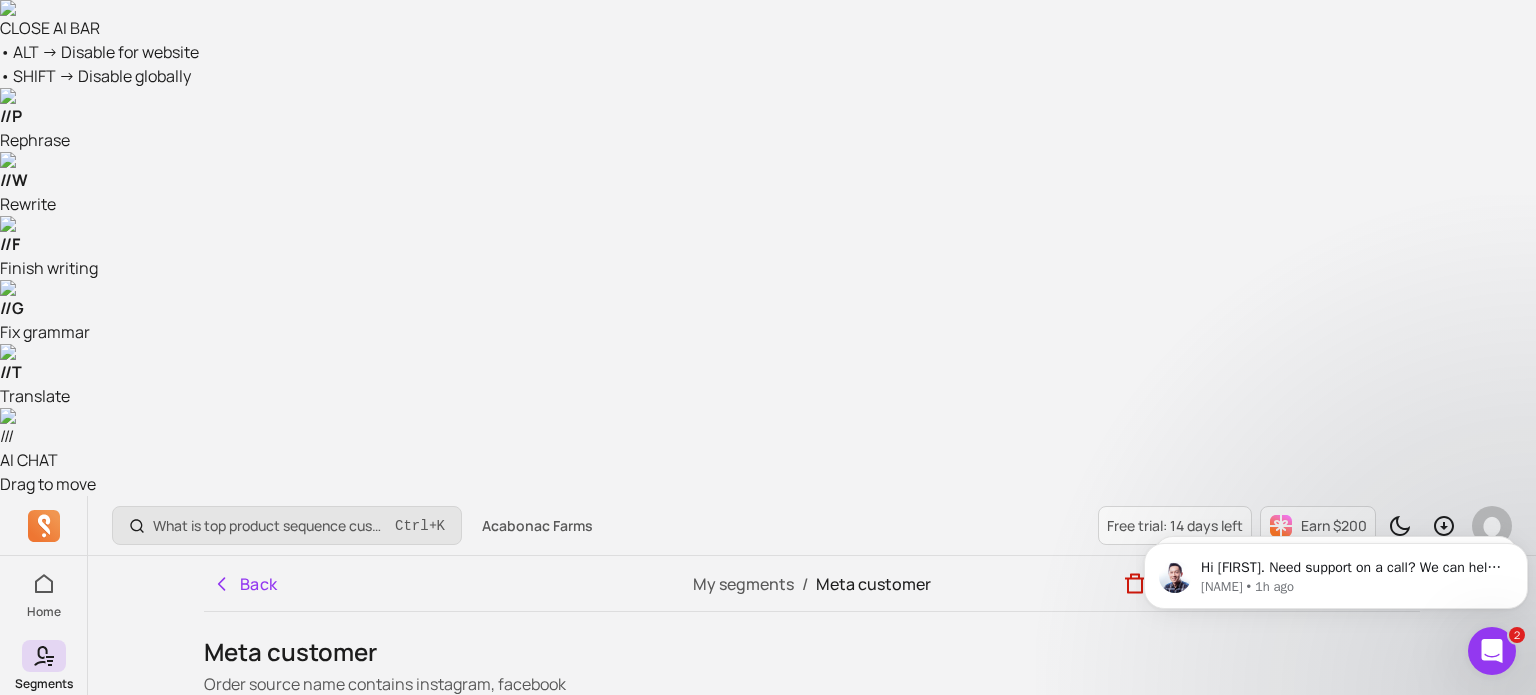click on "List of customers" at bounding box center [373, 806] 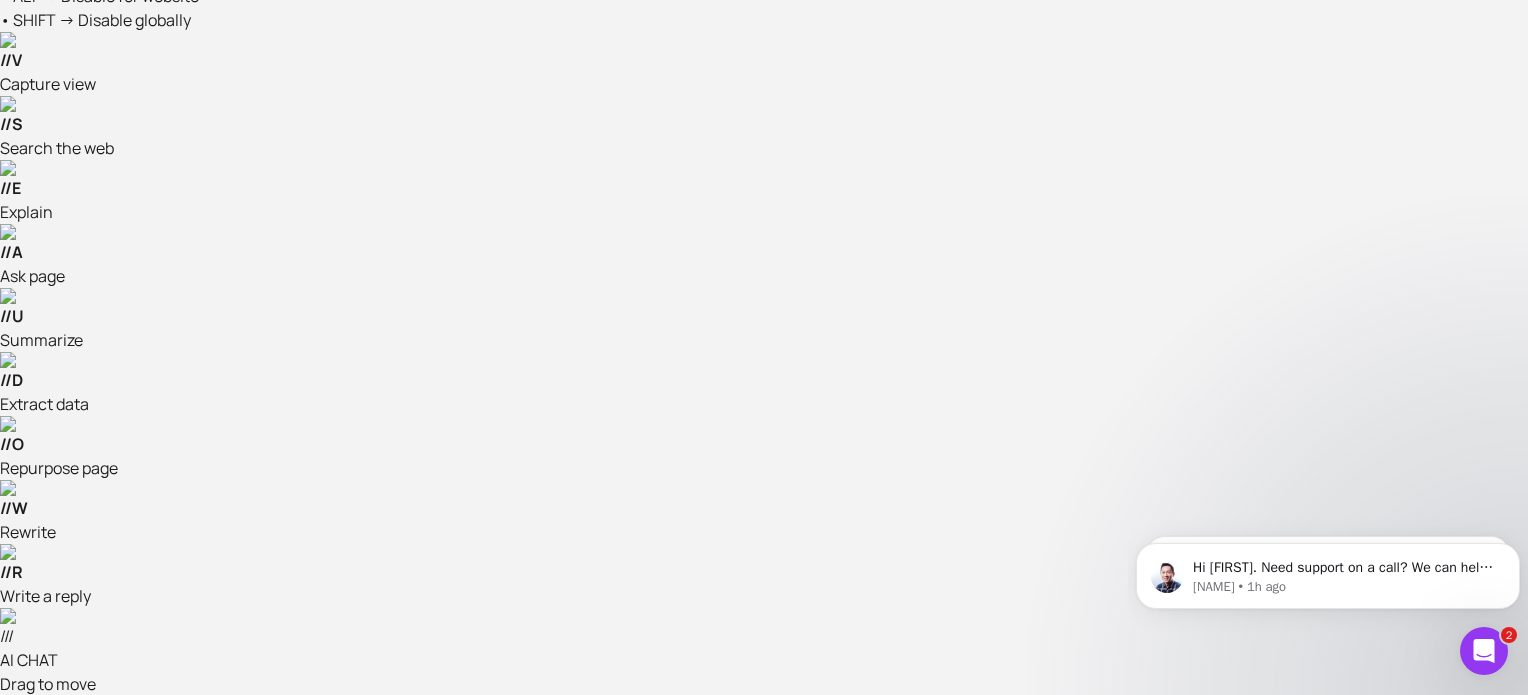 scroll, scrollTop: 0, scrollLeft: 0, axis: both 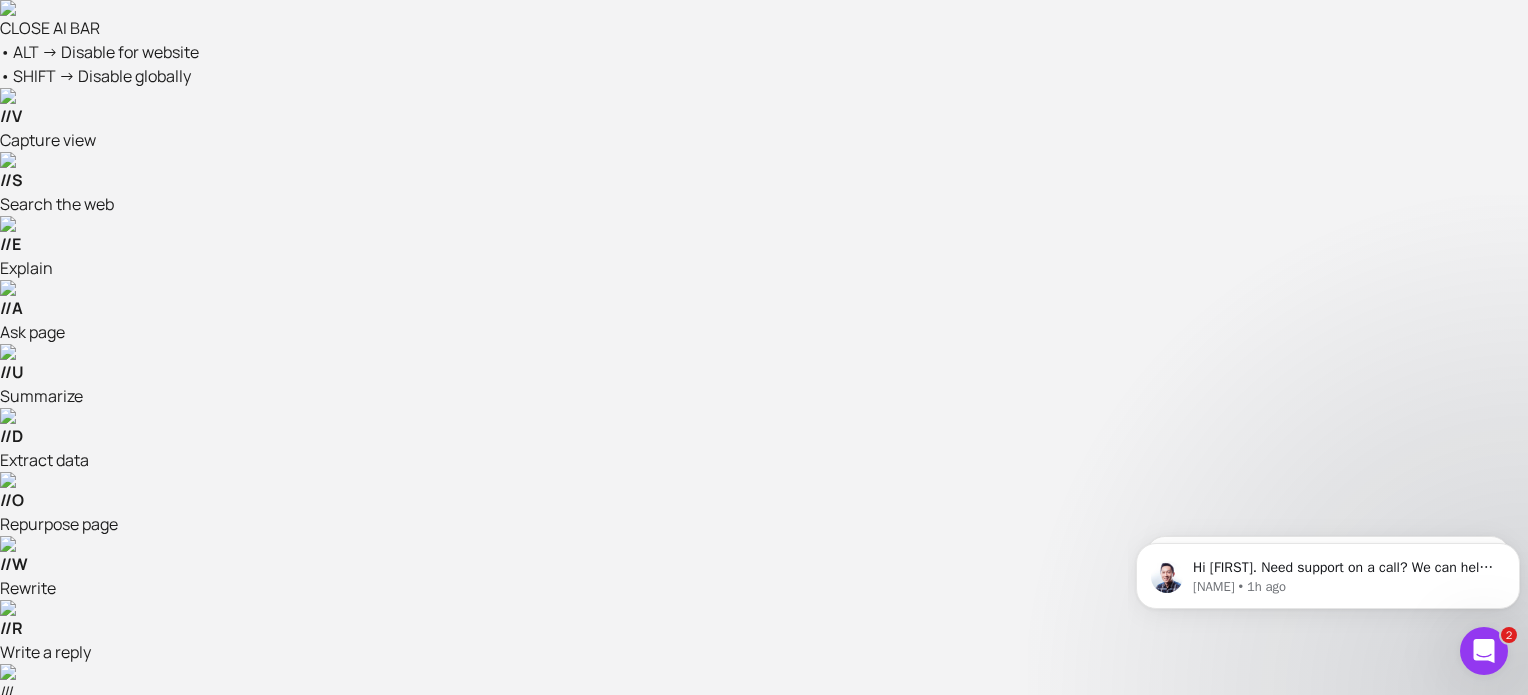 click on "Overview" at bounding box center (246, 1062) 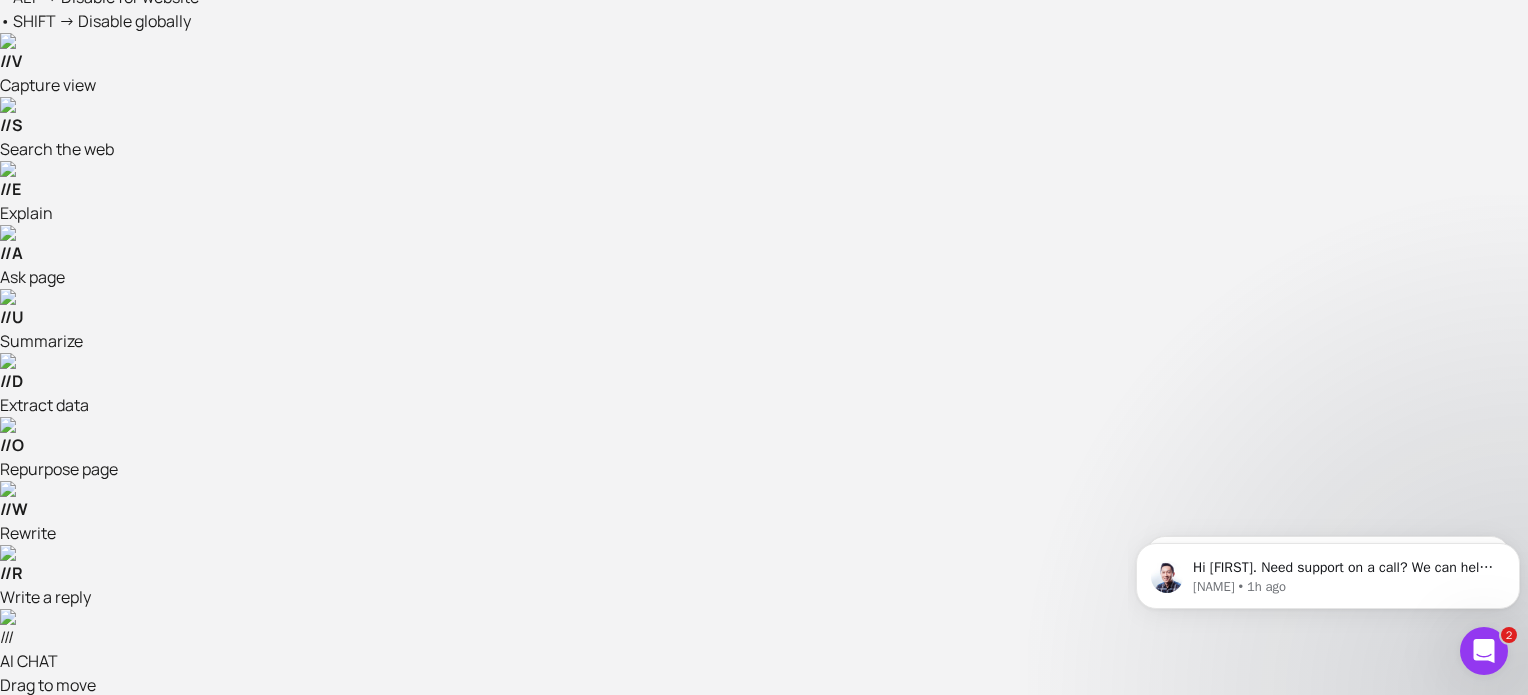 scroll, scrollTop: 0, scrollLeft: 0, axis: both 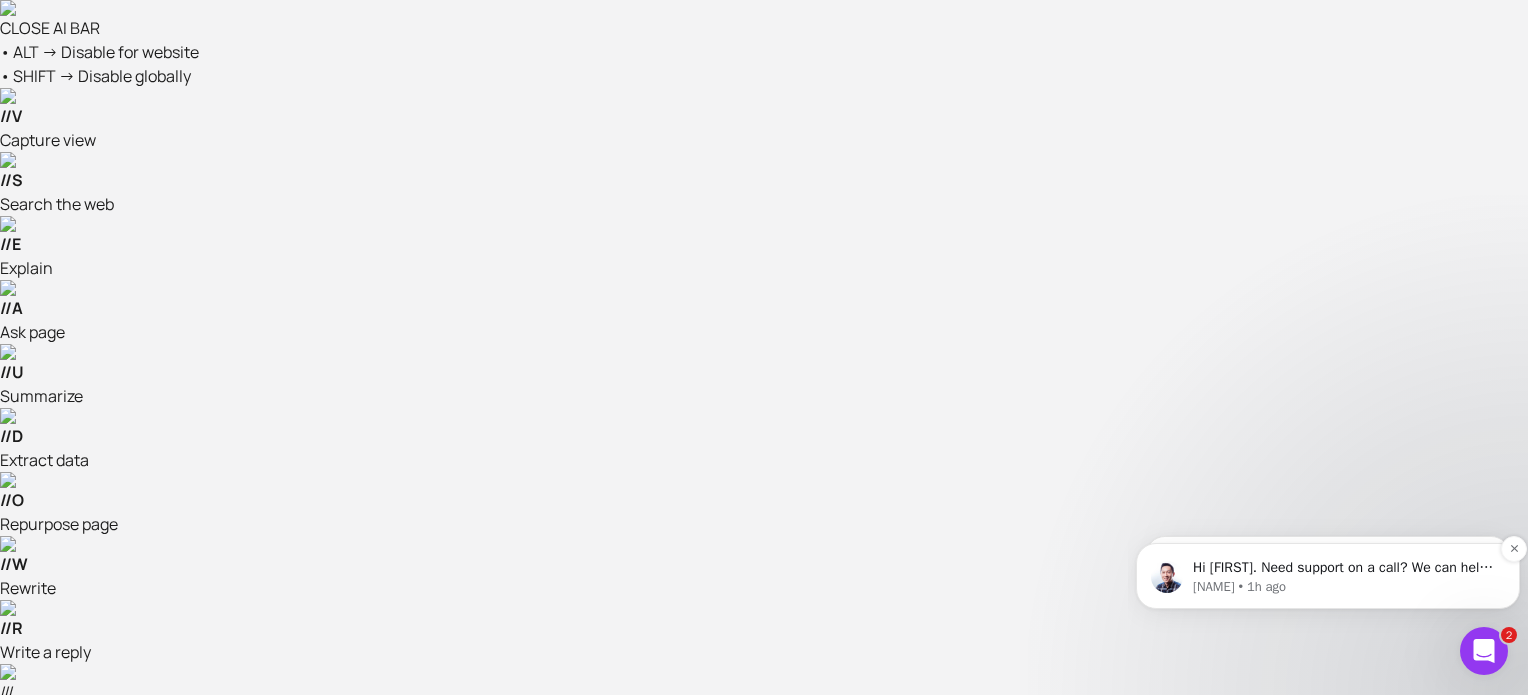 click on "Hi [FIRST]. Need support on a call? We can help with... Connecting marketing channels to make sure everything is set up properly, Identifying 2-3 quick wins to implement right away, Reviewing your store's data to identify areas for improvement 👉 Schedule an onboarding call P.S. As a quickstart, here's our Getting Started Guides" at bounding box center (1344, 568) 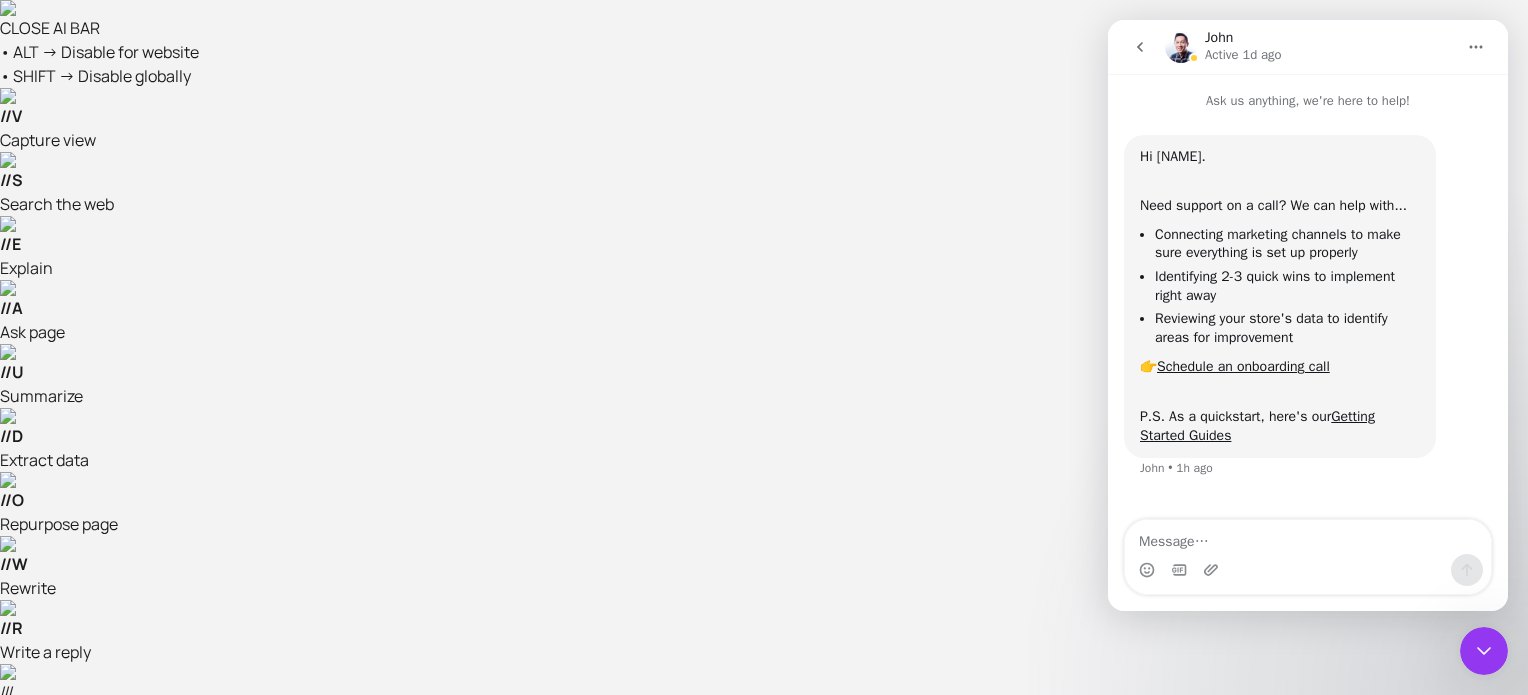 click 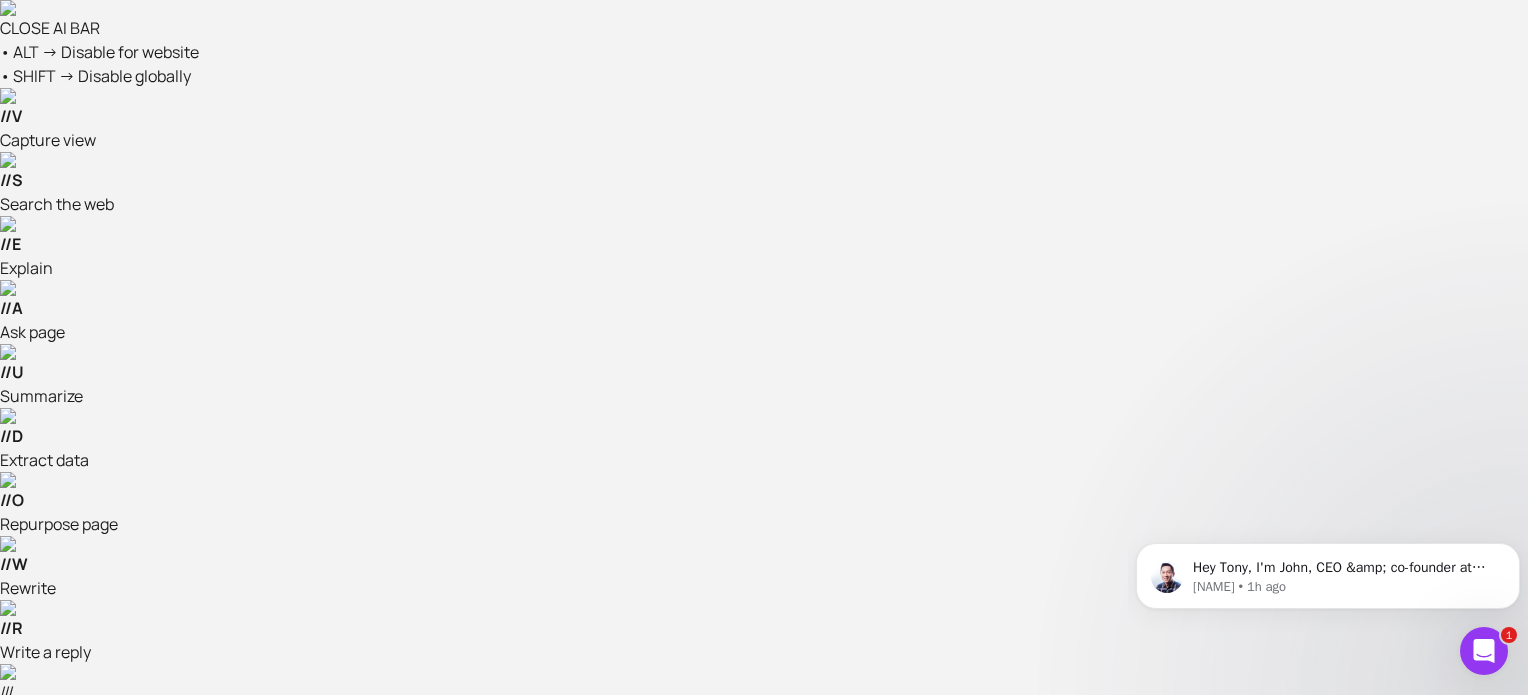 scroll, scrollTop: 0, scrollLeft: 0, axis: both 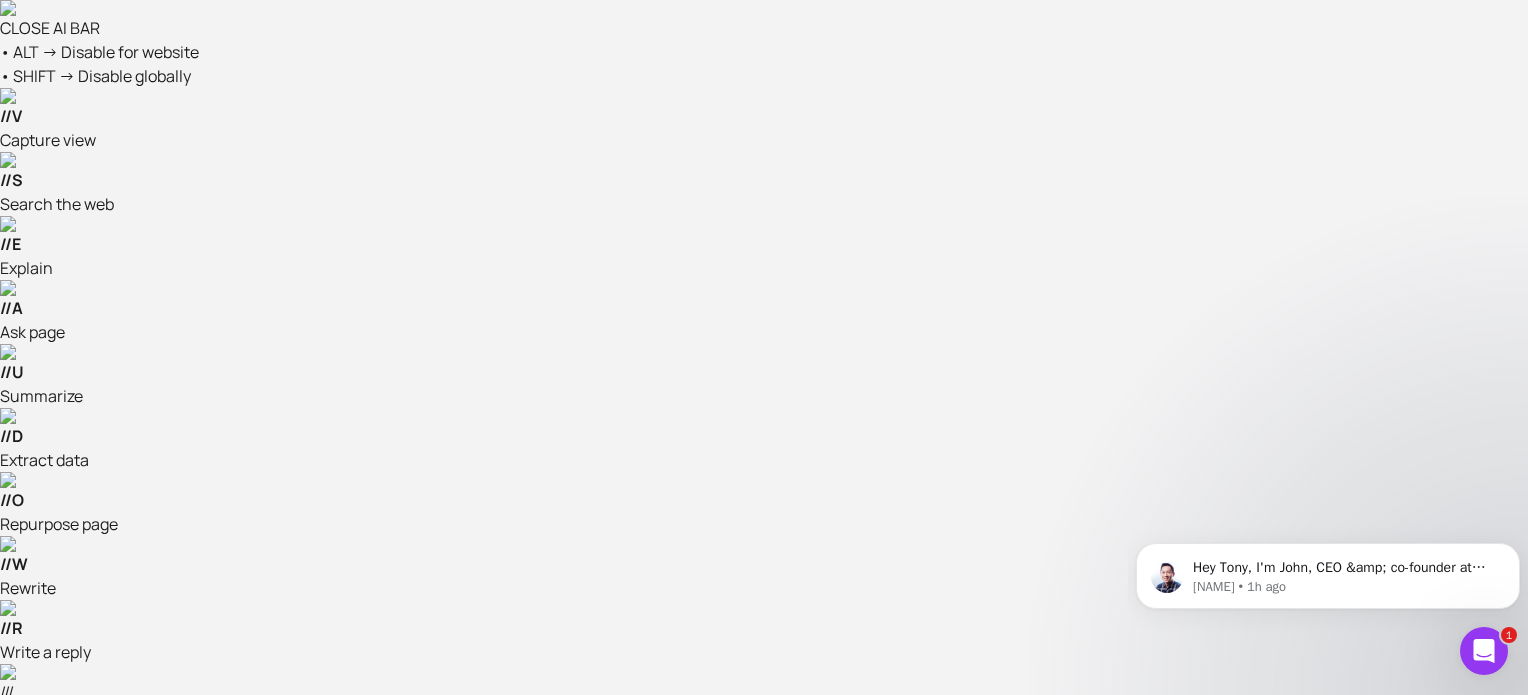 click at bounding box center (1484, 782) 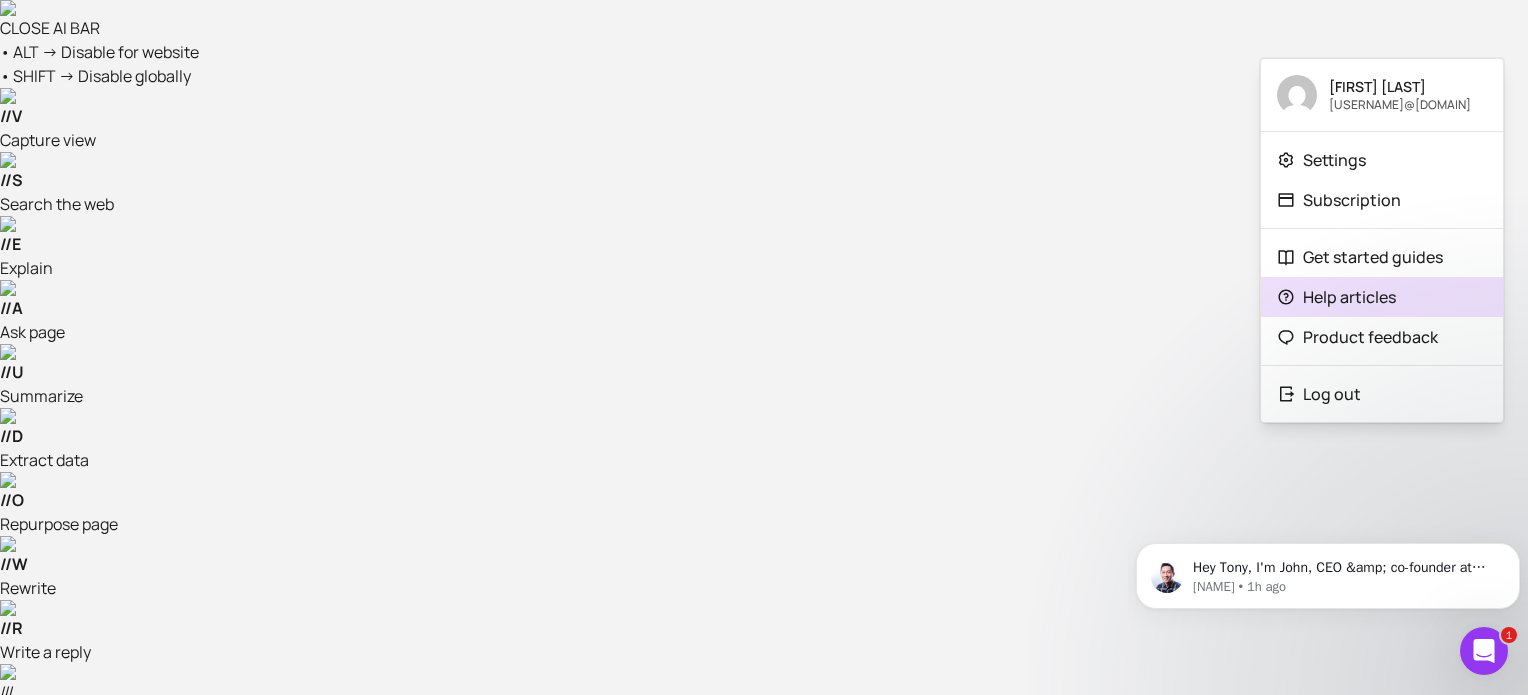 click on "Help articles" at bounding box center (1382, 297) 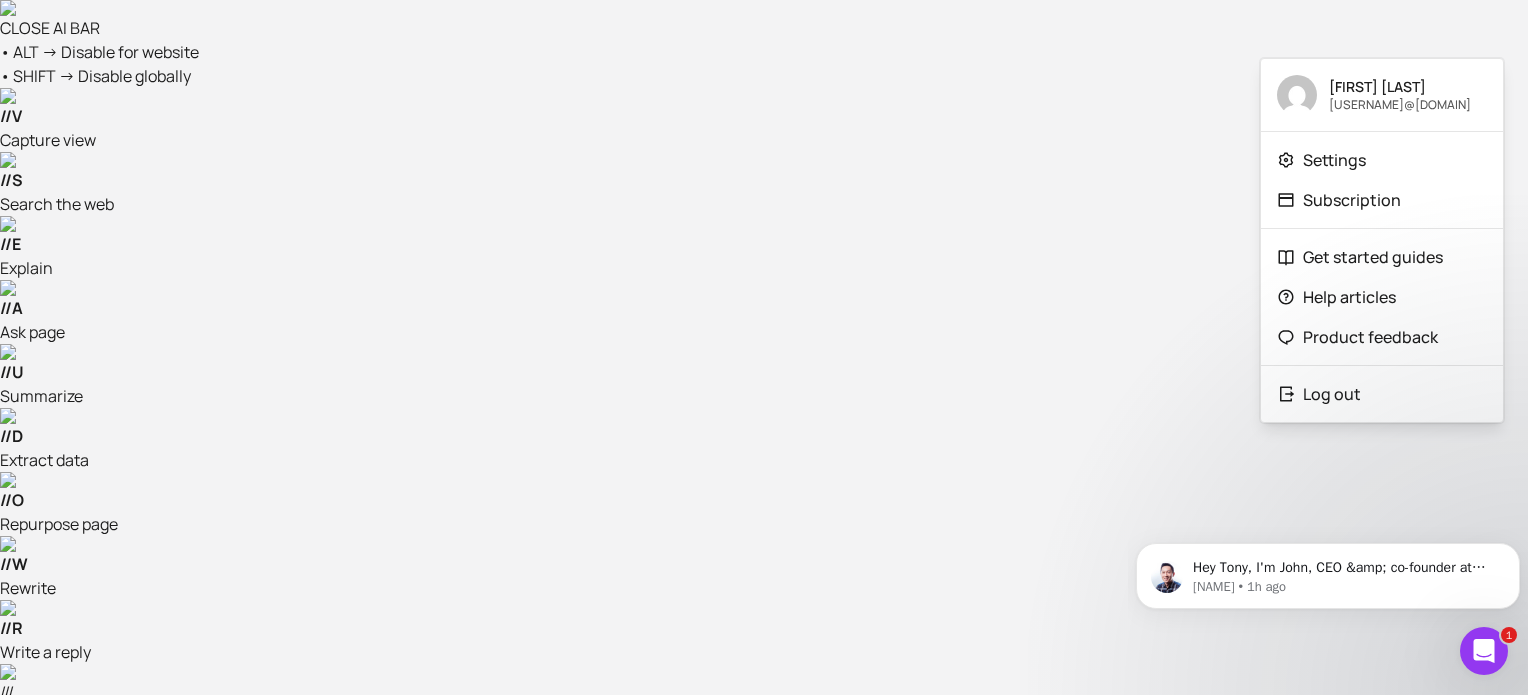 click at bounding box center (44, 1263) 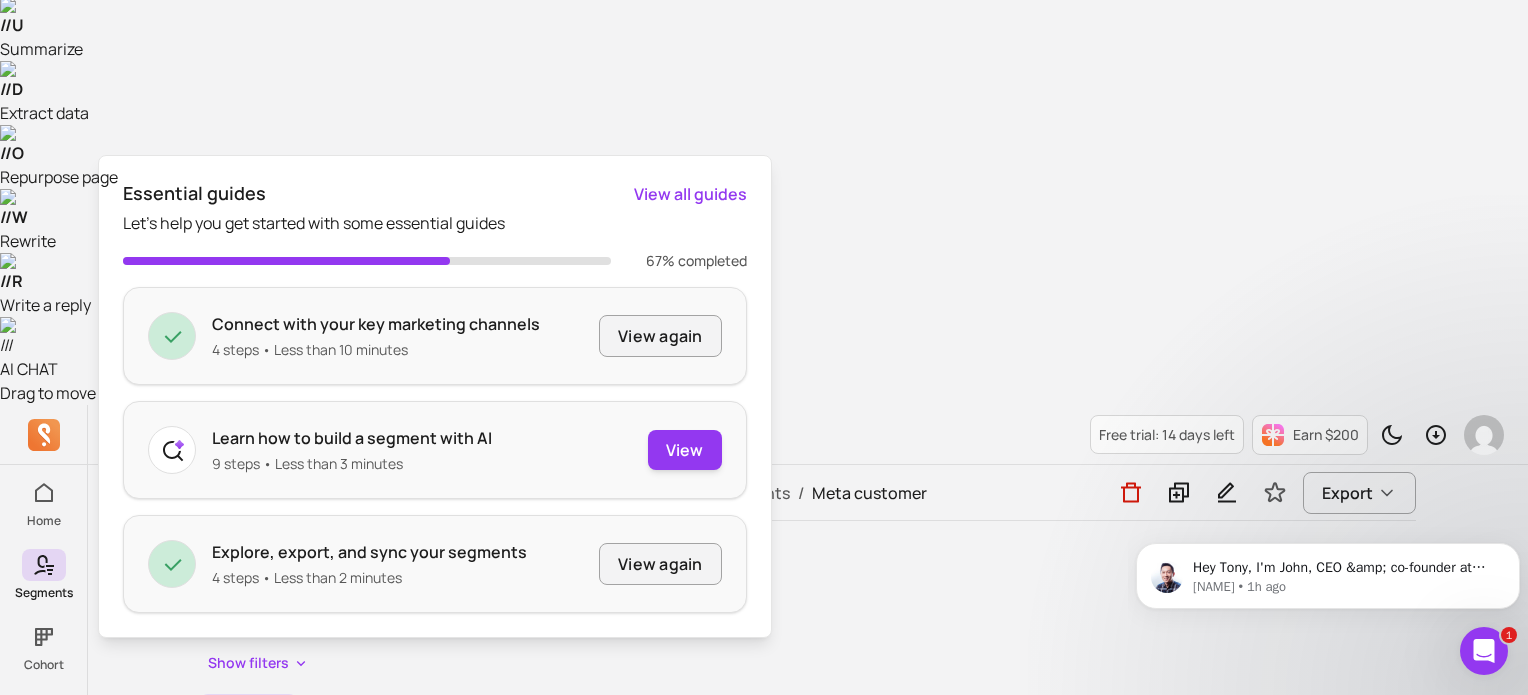 scroll, scrollTop: 455, scrollLeft: 0, axis: vertical 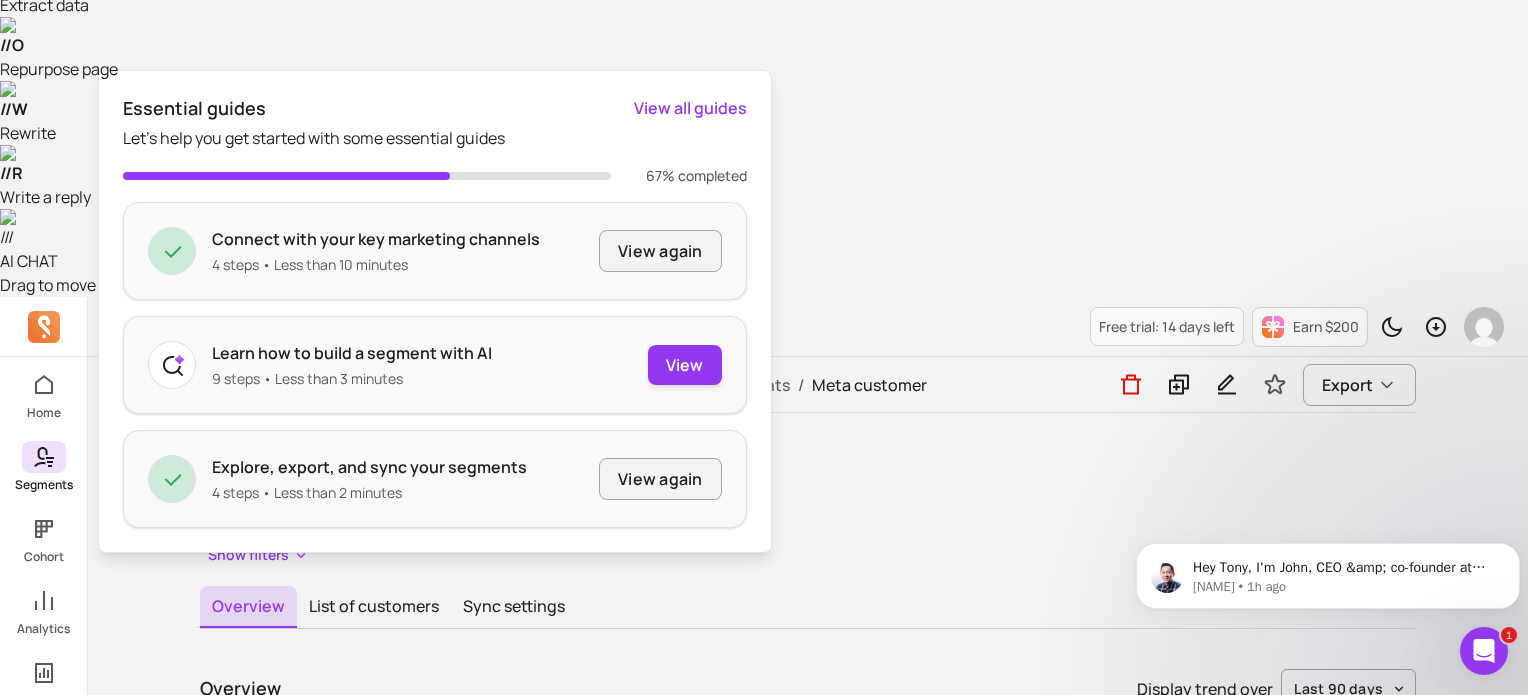 click 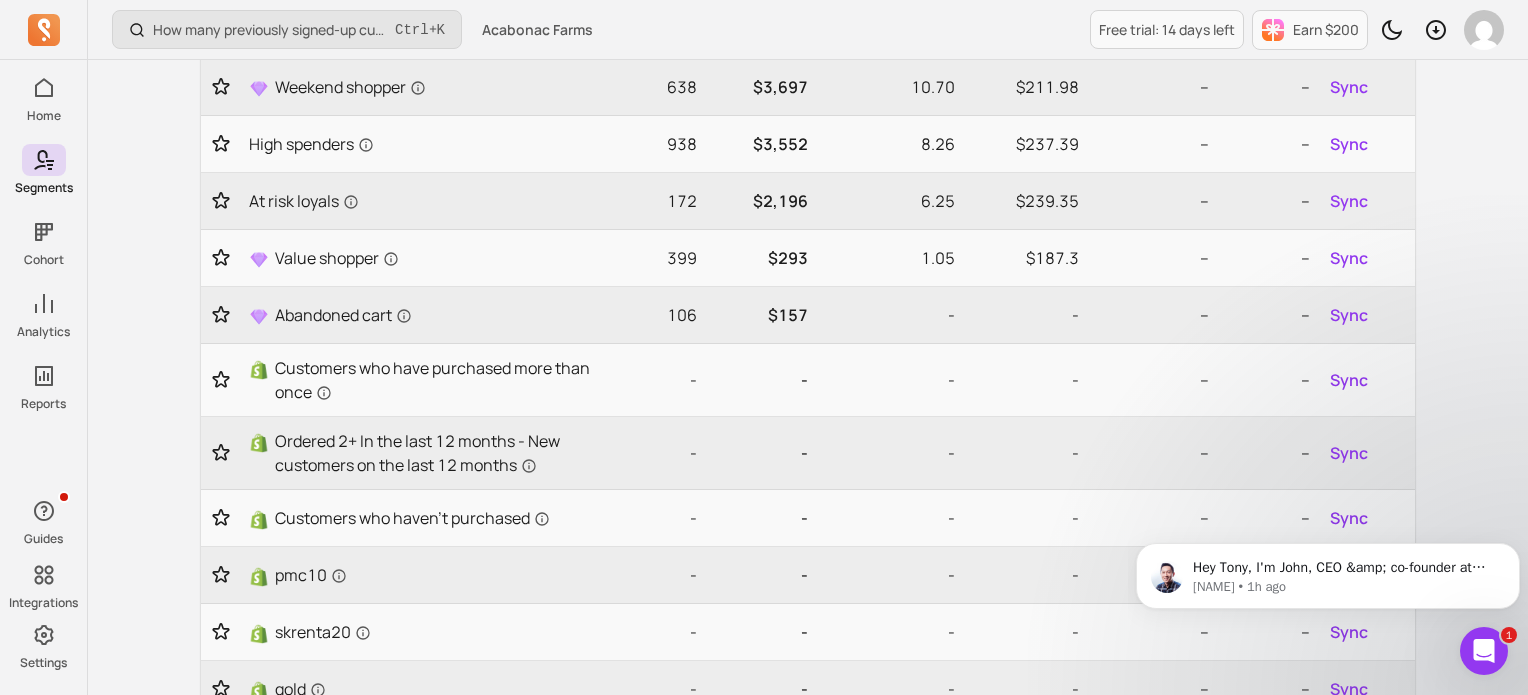 scroll, scrollTop: 1043, scrollLeft: 0, axis: vertical 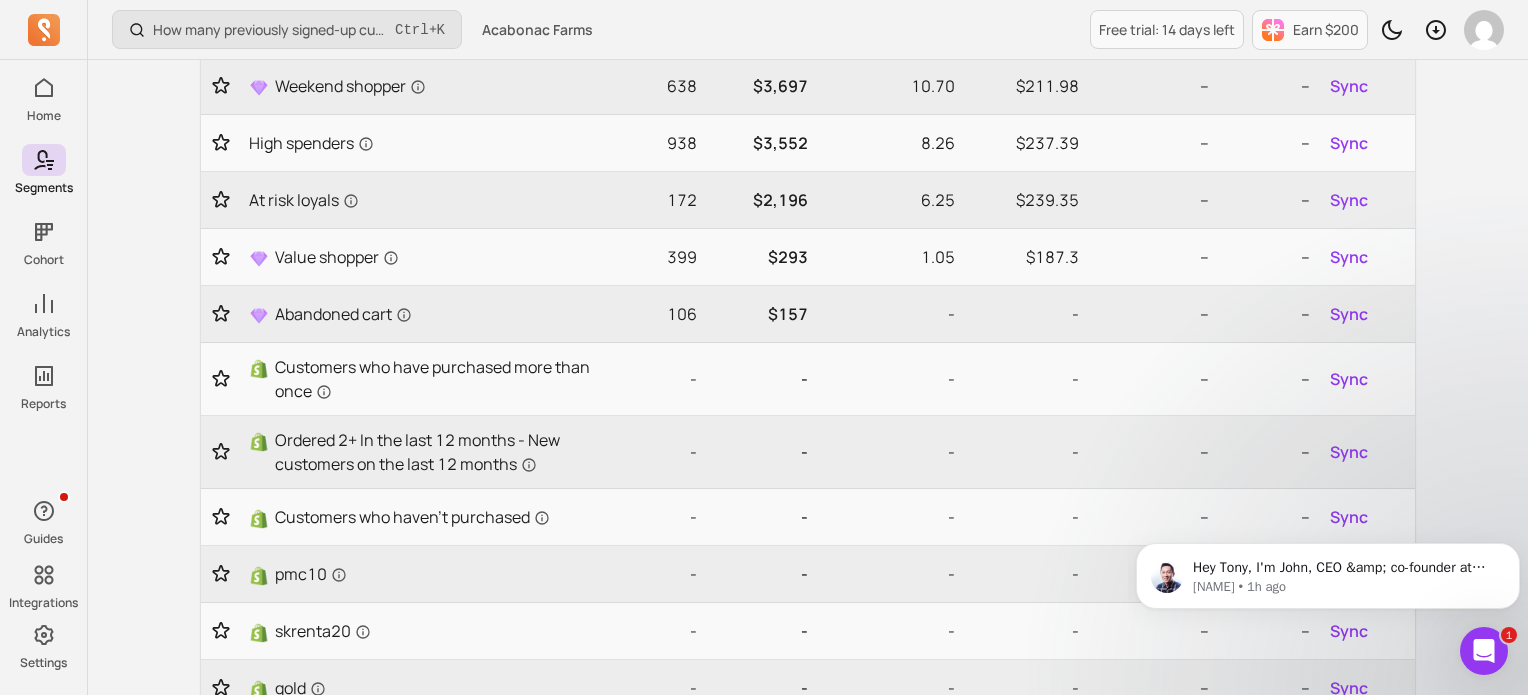 click 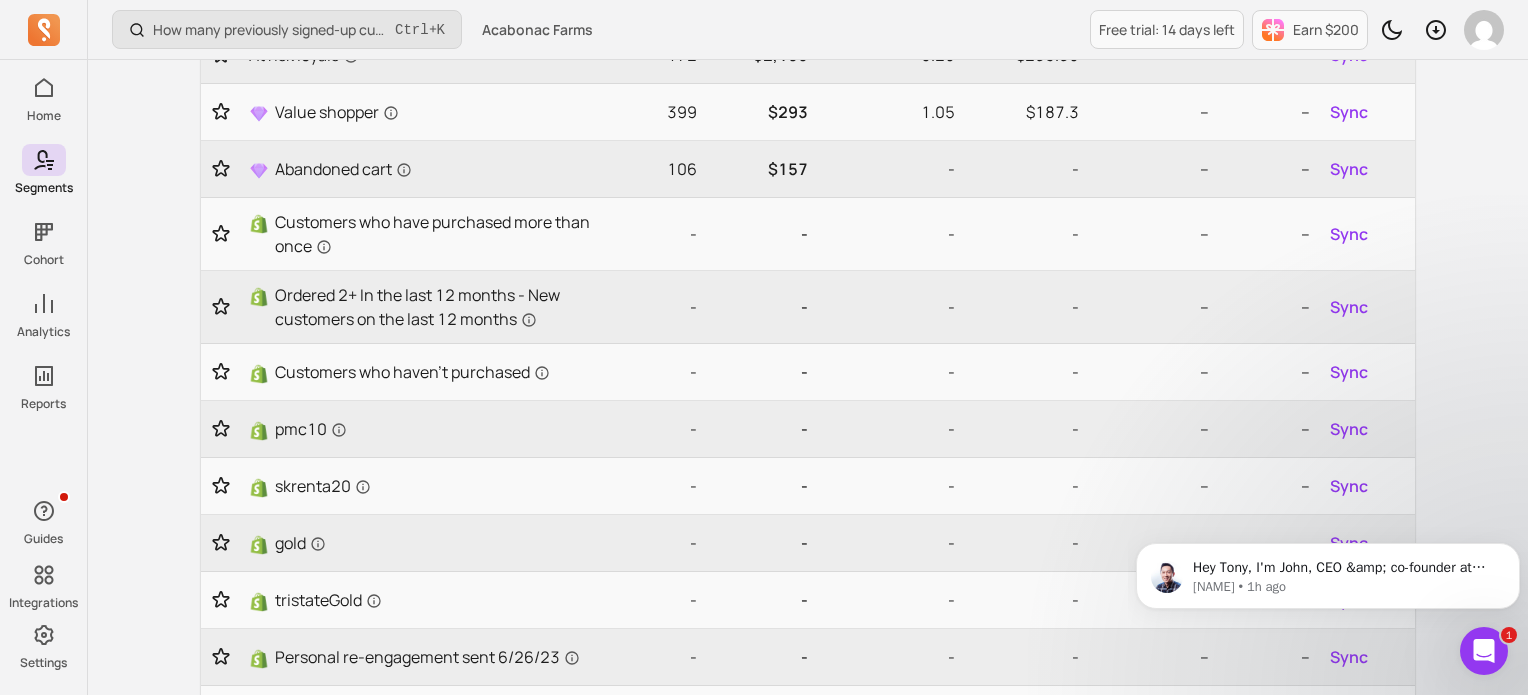 scroll, scrollTop: 1219, scrollLeft: 0, axis: vertical 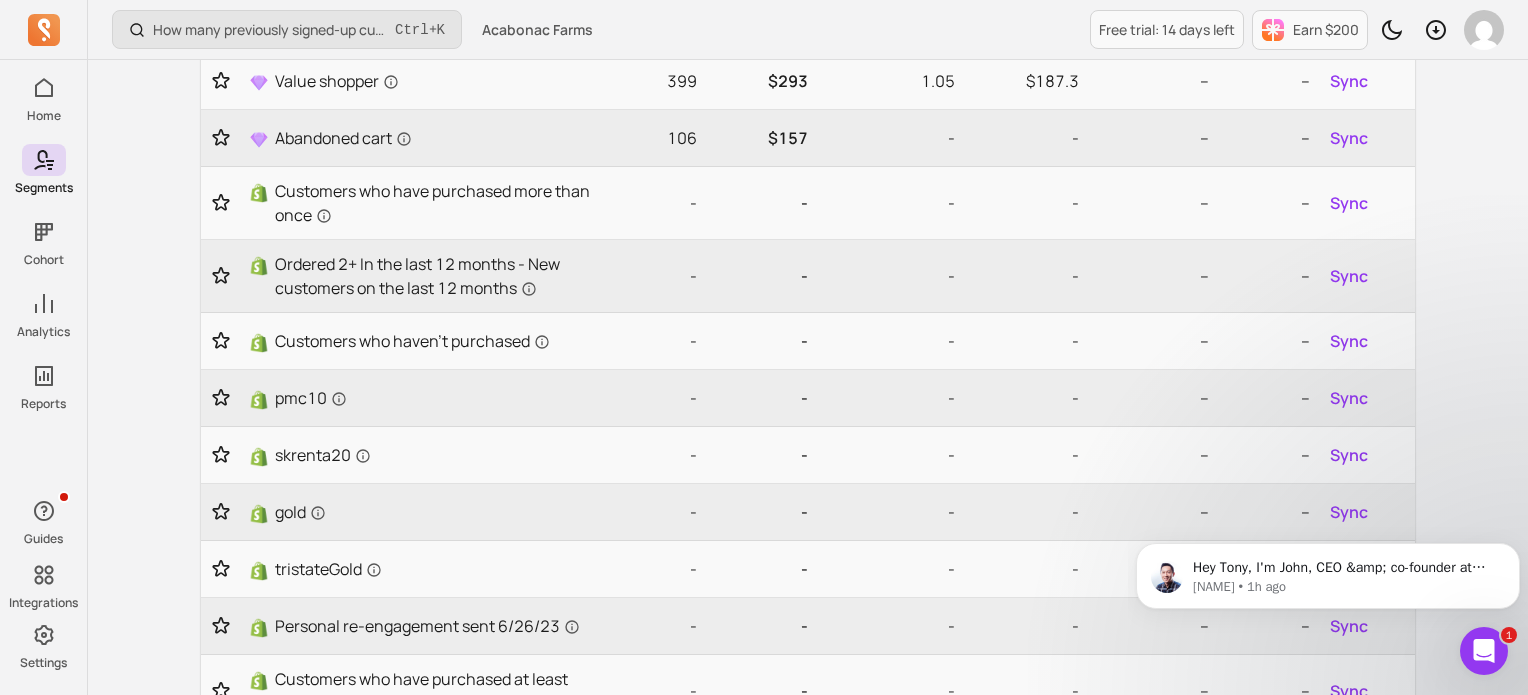 click on "View more" at bounding box center (808, 1333) 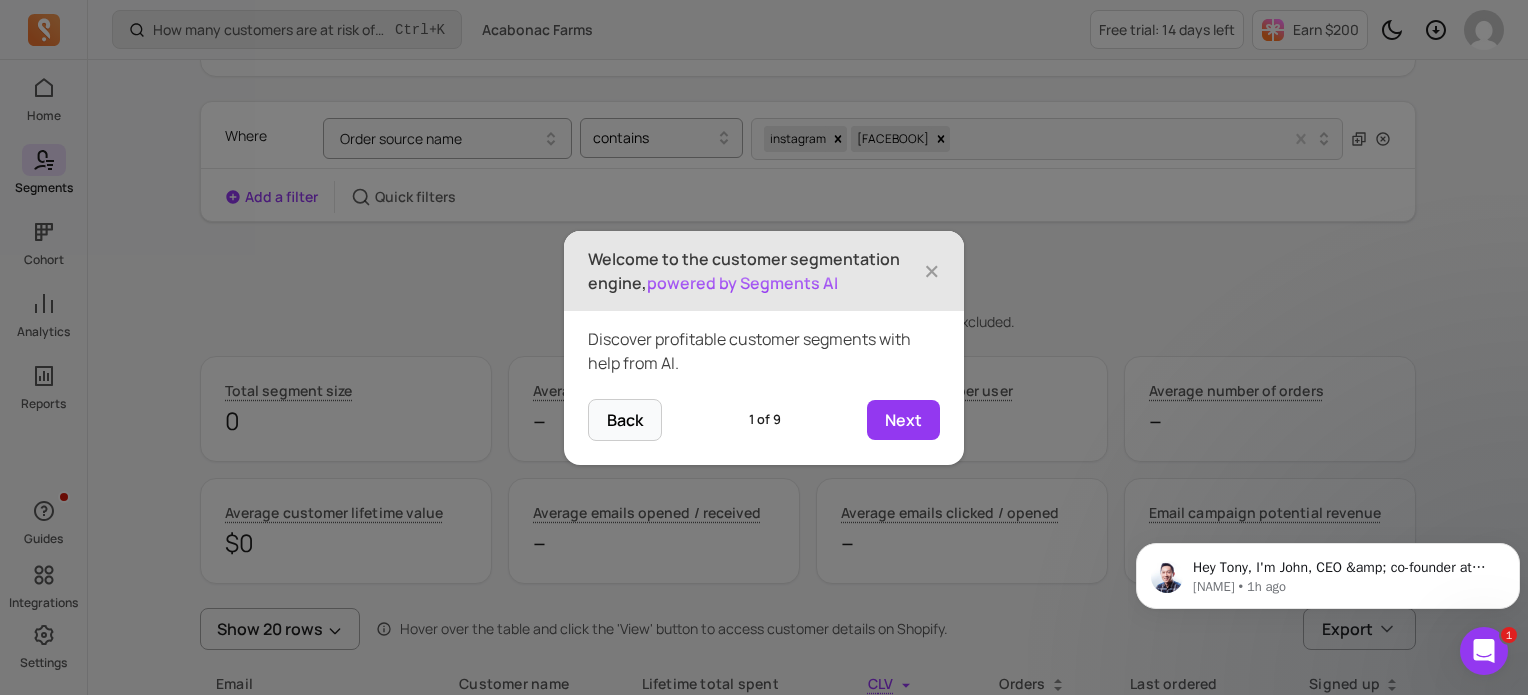 scroll, scrollTop: 0, scrollLeft: 0, axis: both 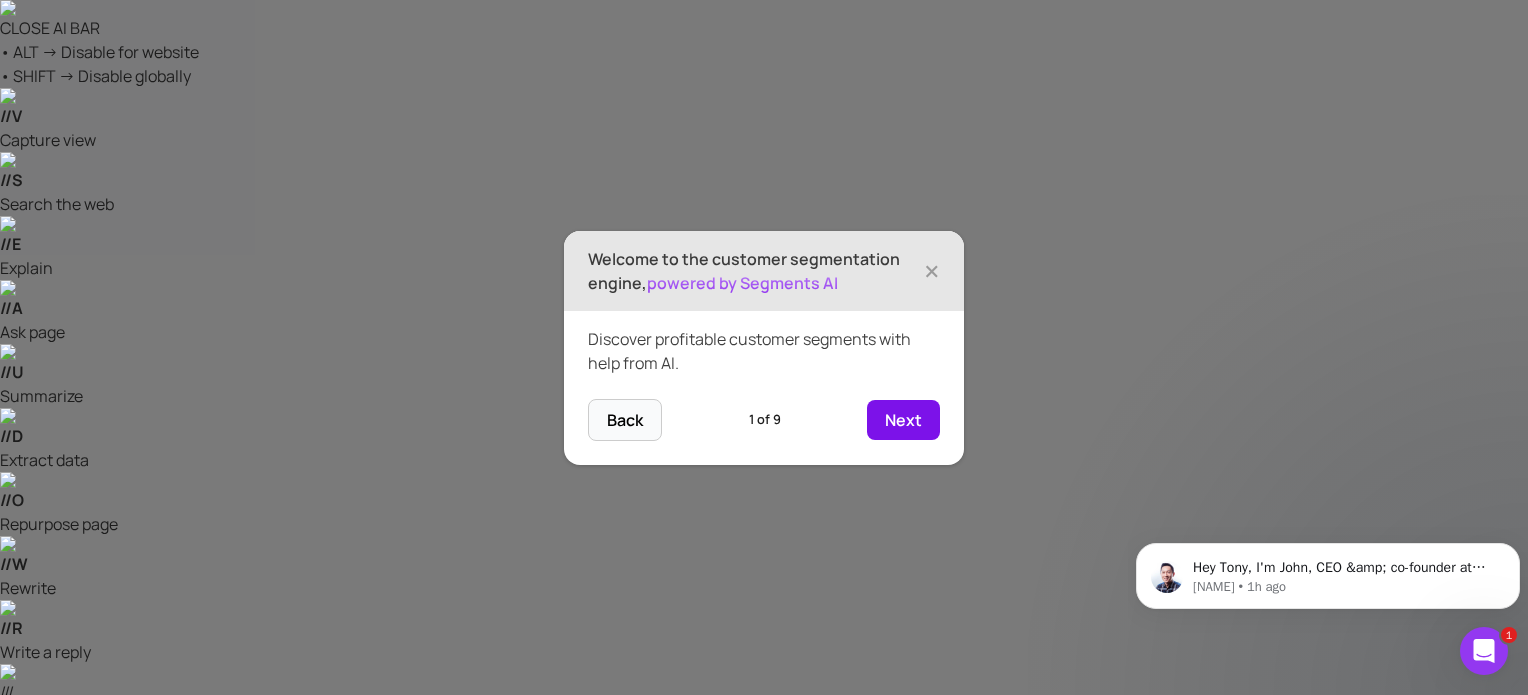 click on "Next" at bounding box center [903, 420] 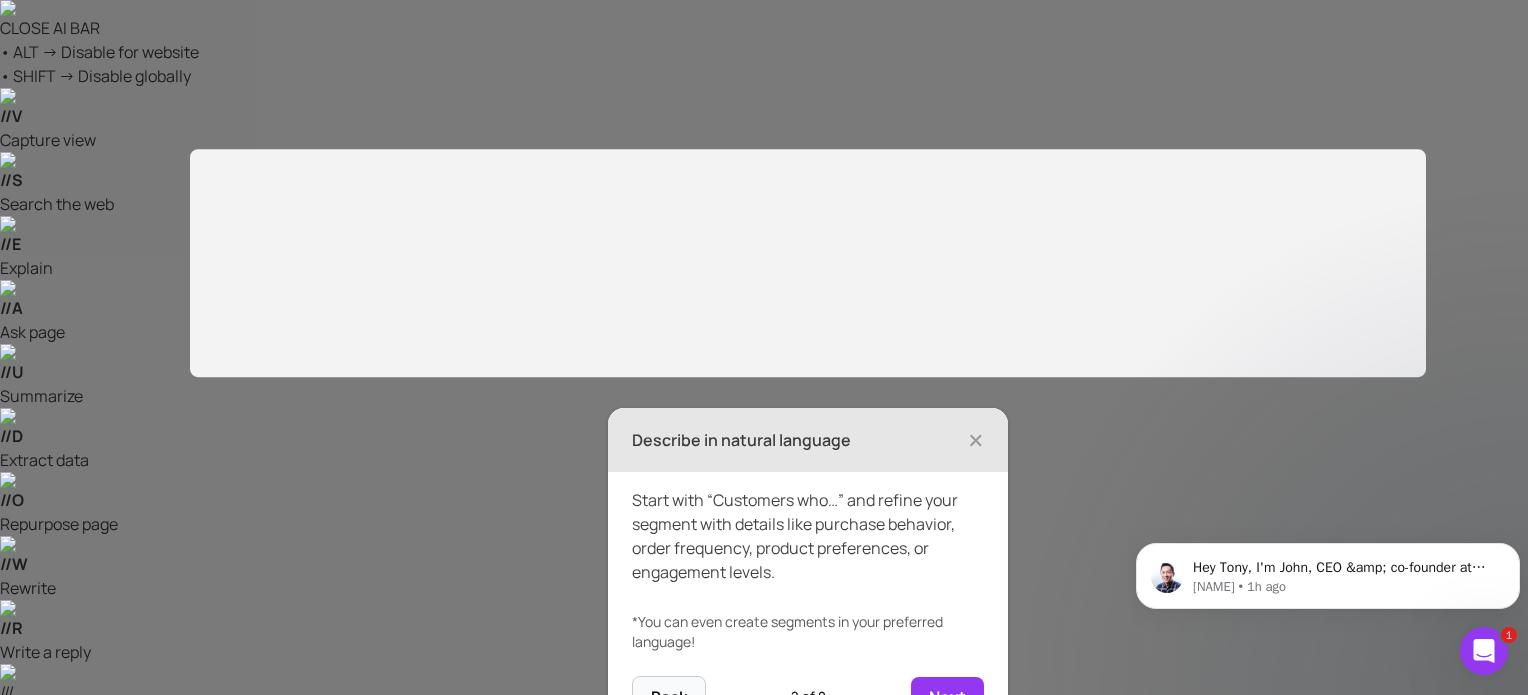 scroll, scrollTop: 56, scrollLeft: 0, axis: vertical 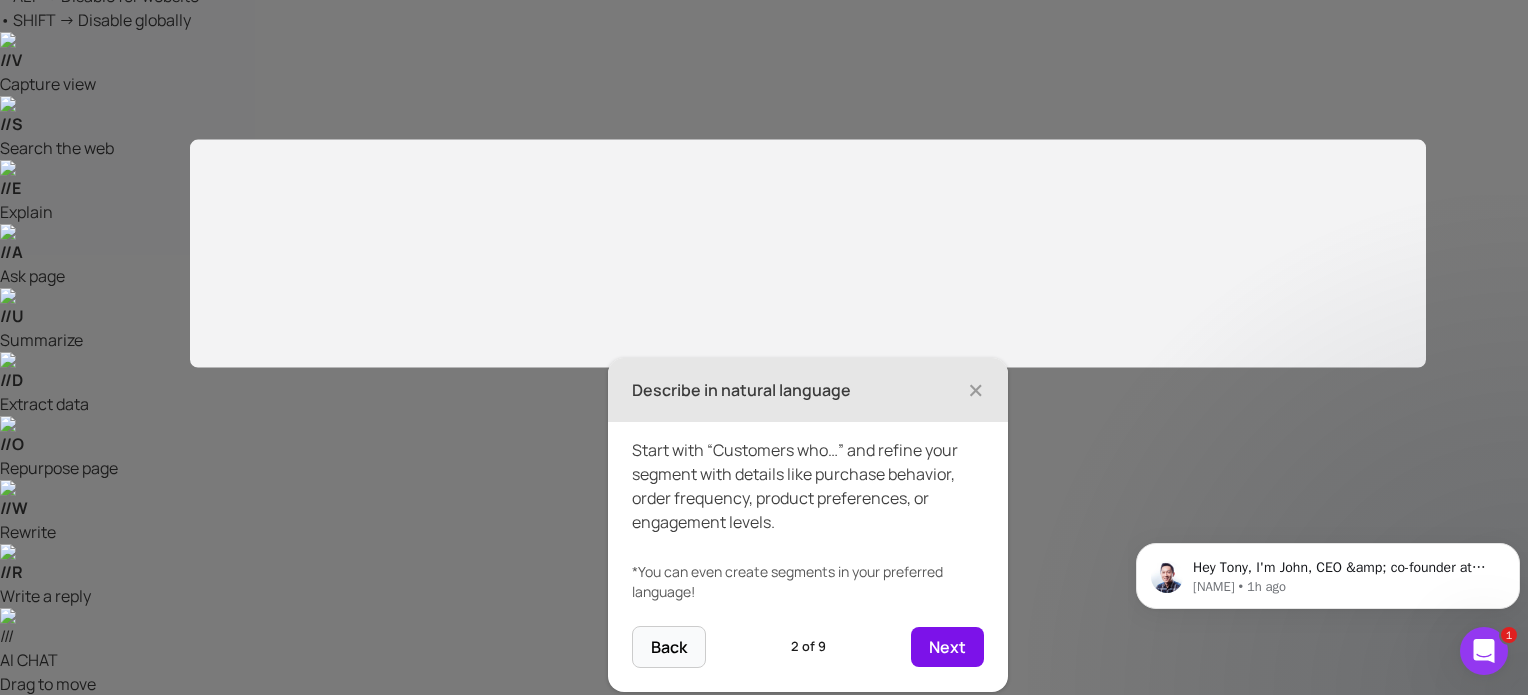 click on "Next" at bounding box center (947, 647) 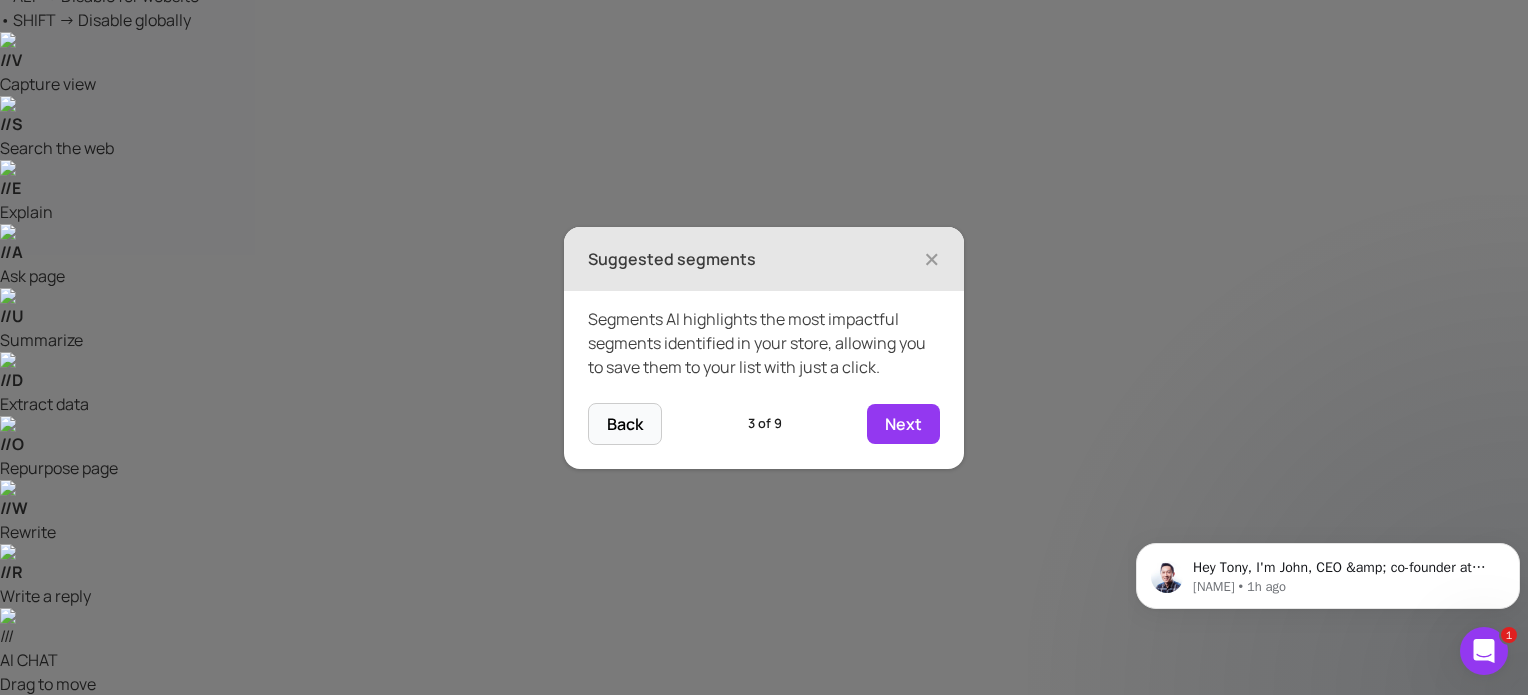 scroll, scrollTop: 0, scrollLeft: 0, axis: both 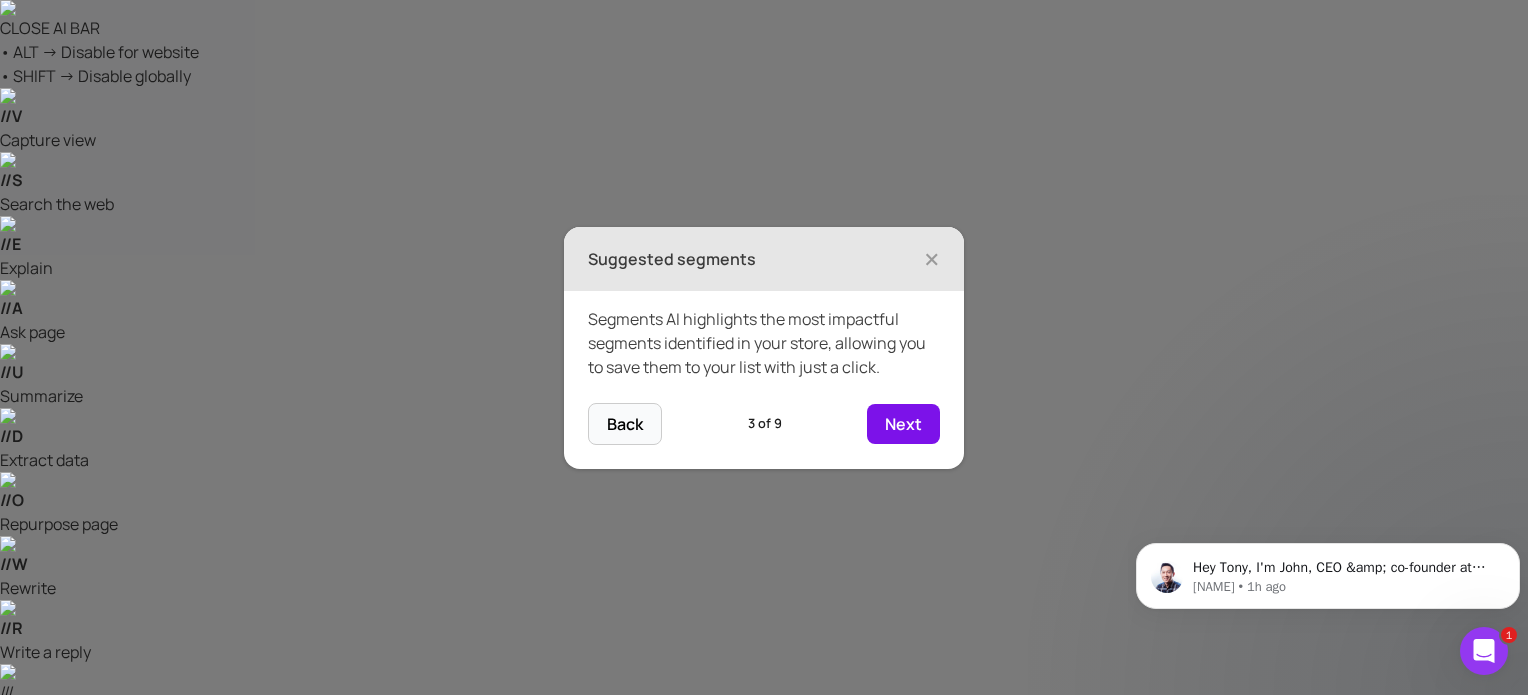 click on "Next" at bounding box center [903, 424] 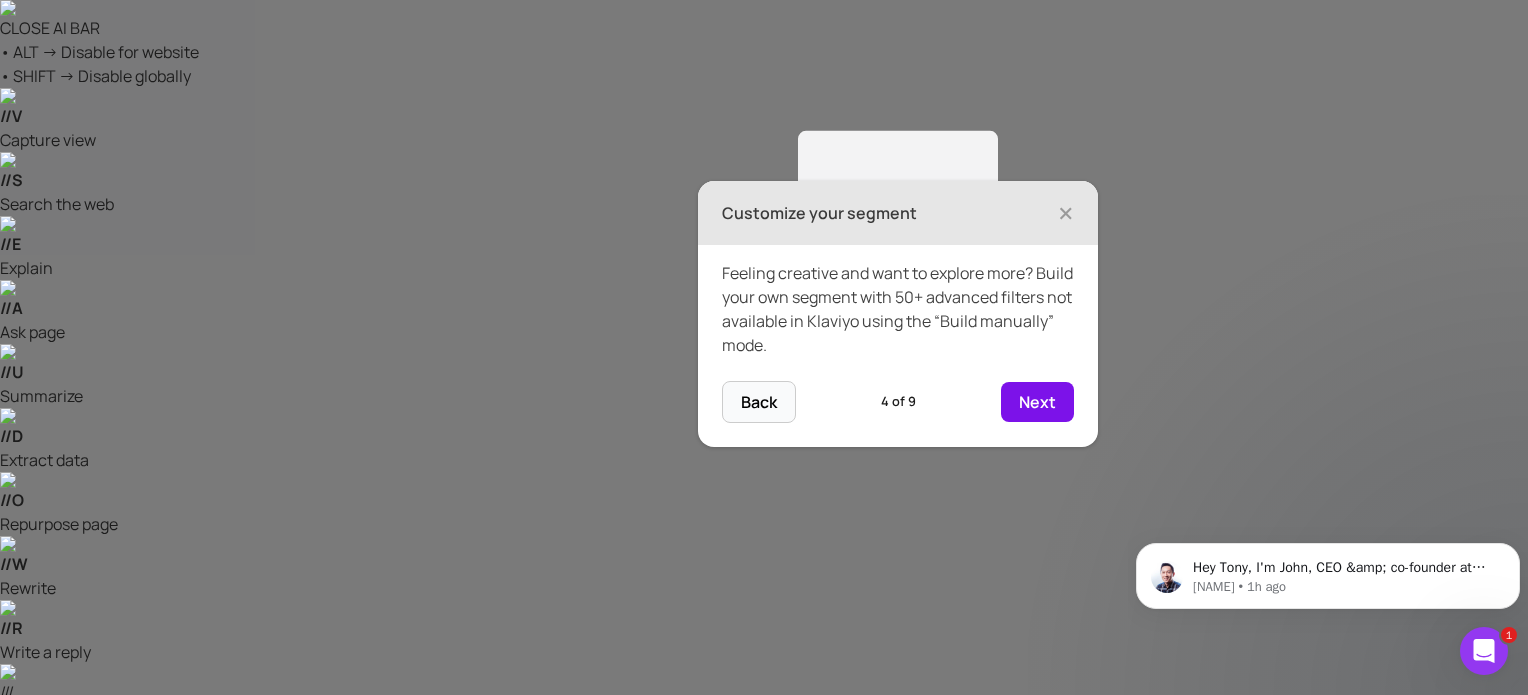 click on "Next" at bounding box center [1037, 402] 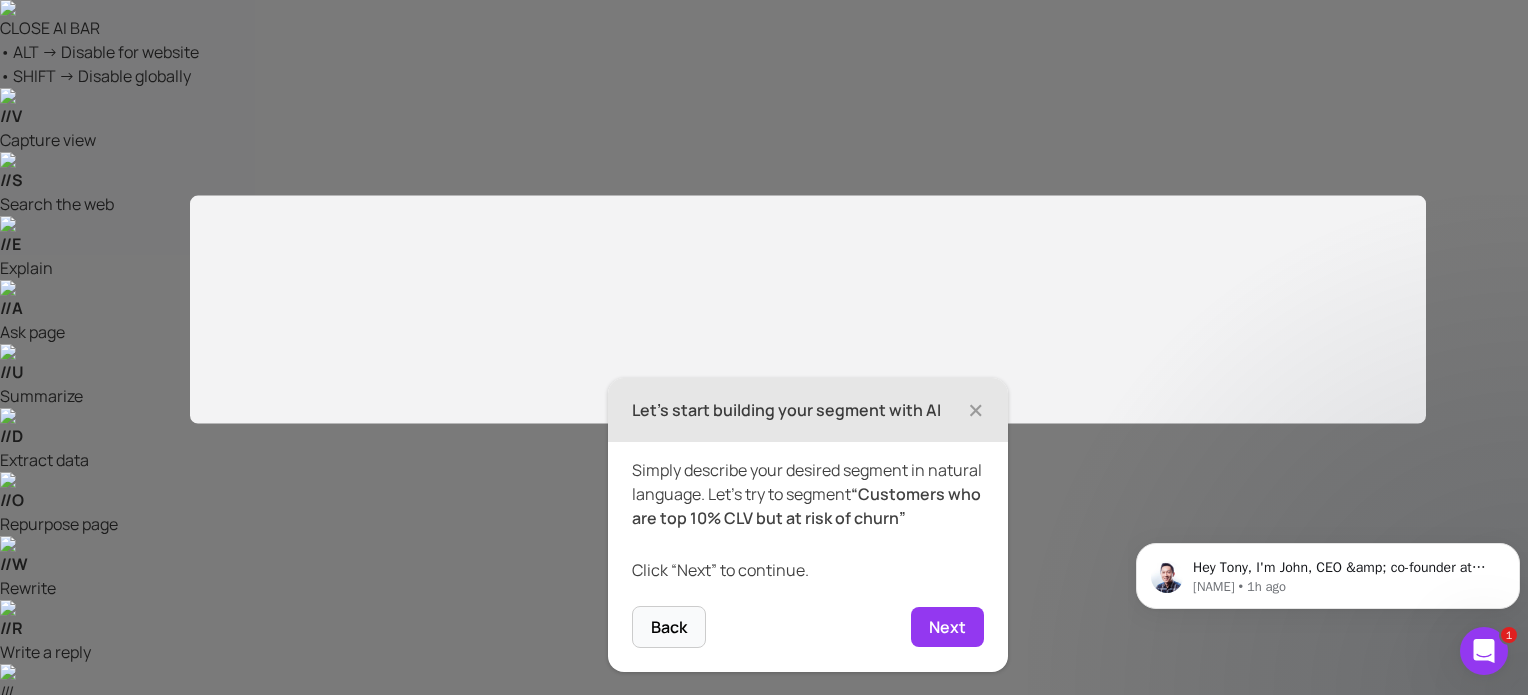 scroll, scrollTop: 56, scrollLeft: 0, axis: vertical 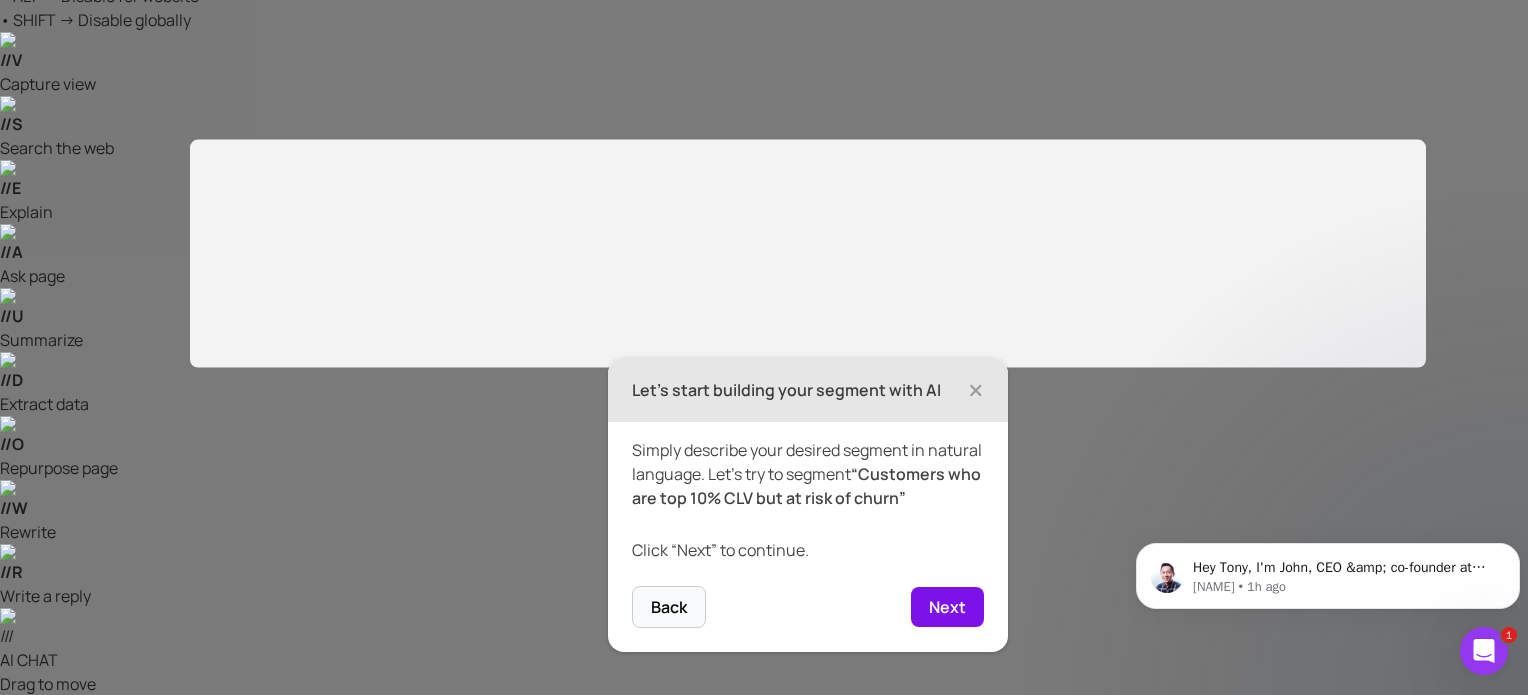 click on "Next" at bounding box center [947, 607] 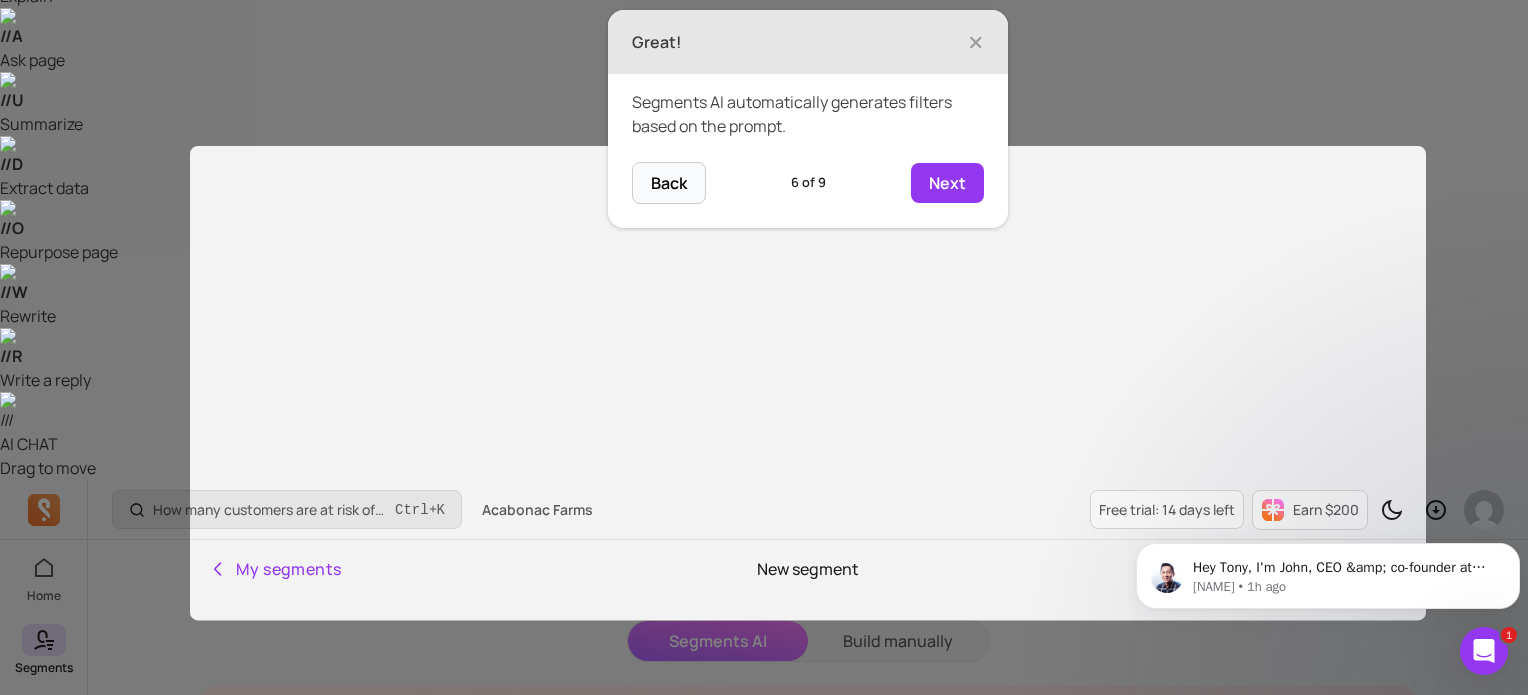 scroll, scrollTop: 288, scrollLeft: 0, axis: vertical 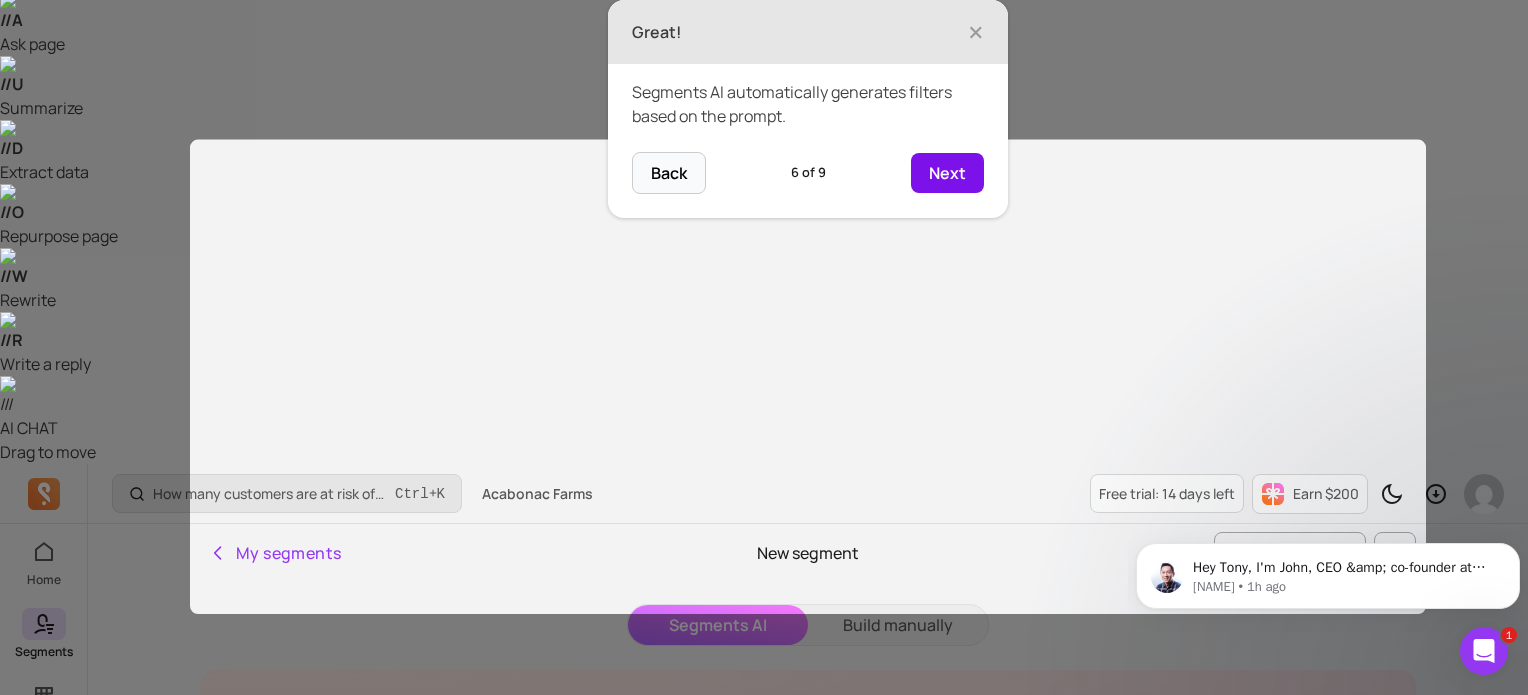 click on "Next" at bounding box center (947, 173) 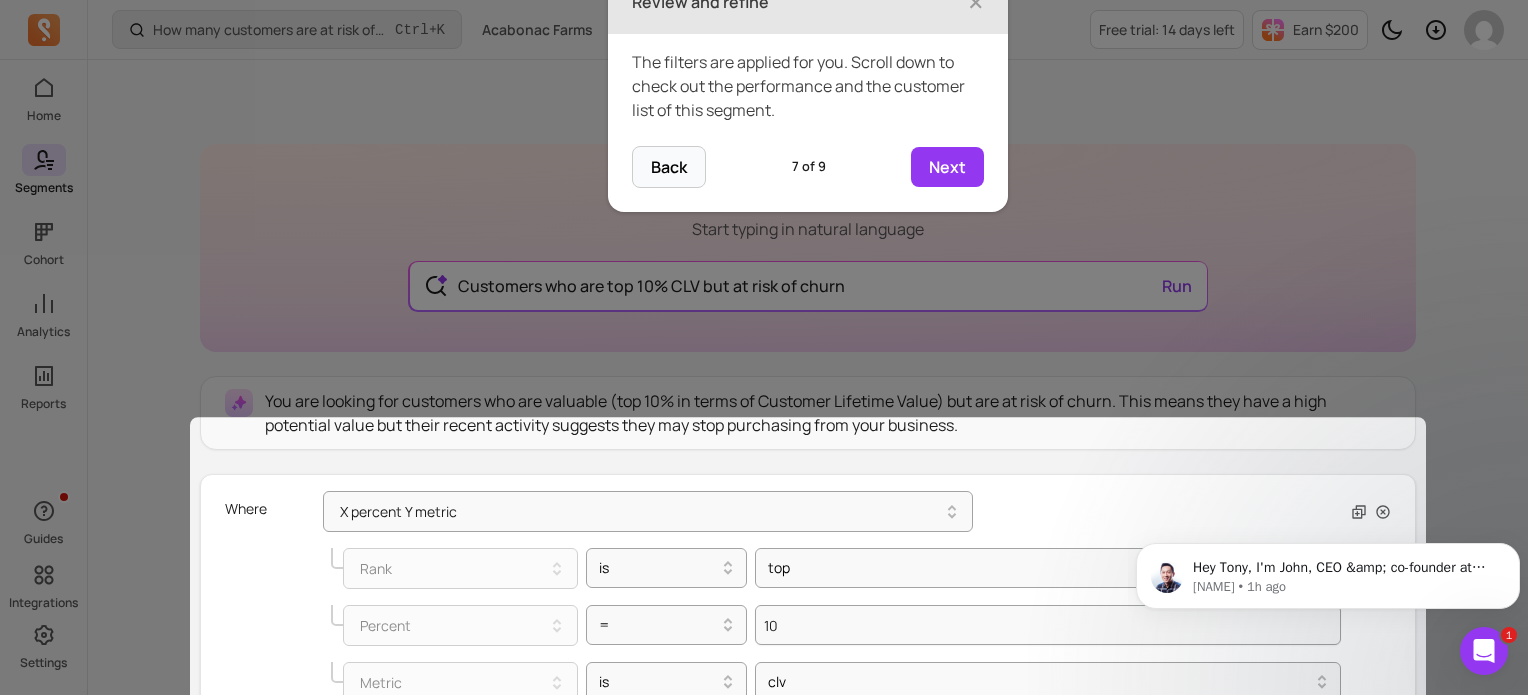 scroll, scrollTop: 876, scrollLeft: 0, axis: vertical 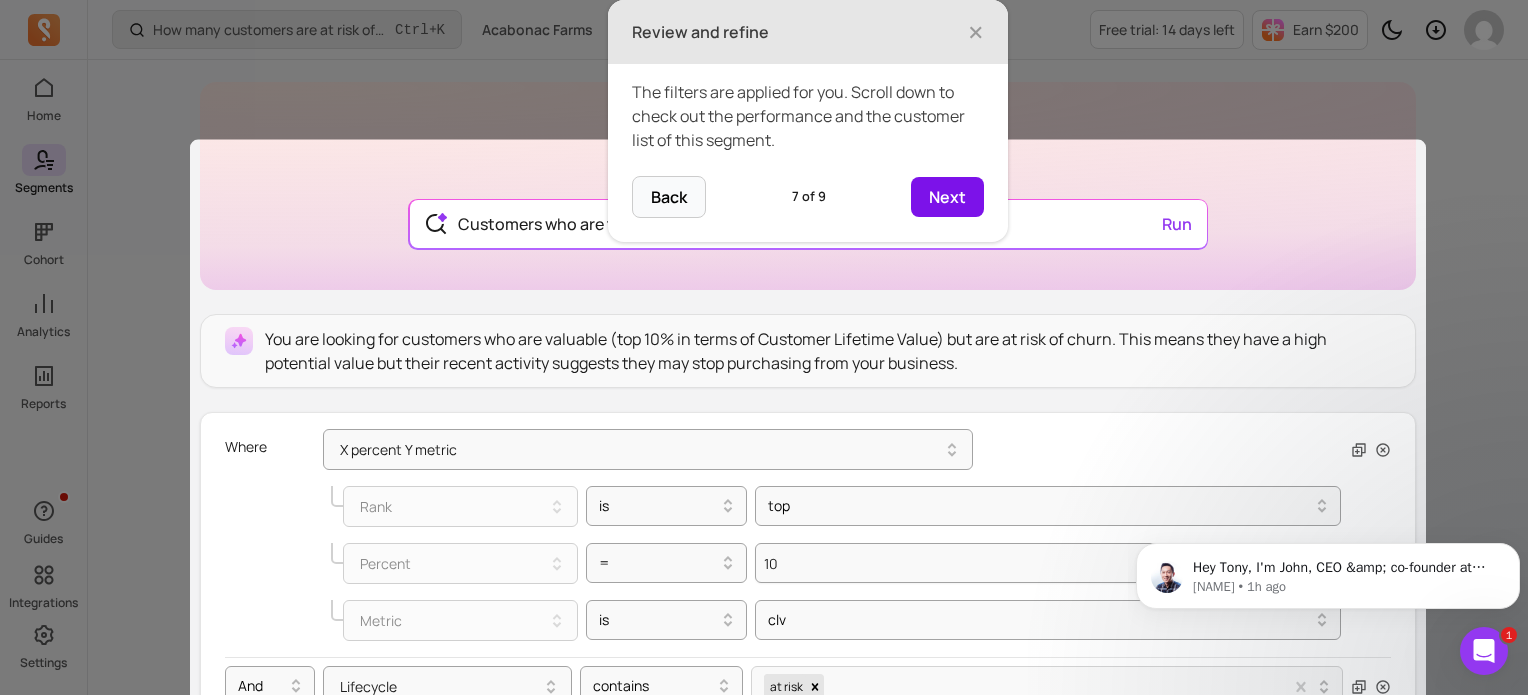 click on "Next" at bounding box center (947, 197) 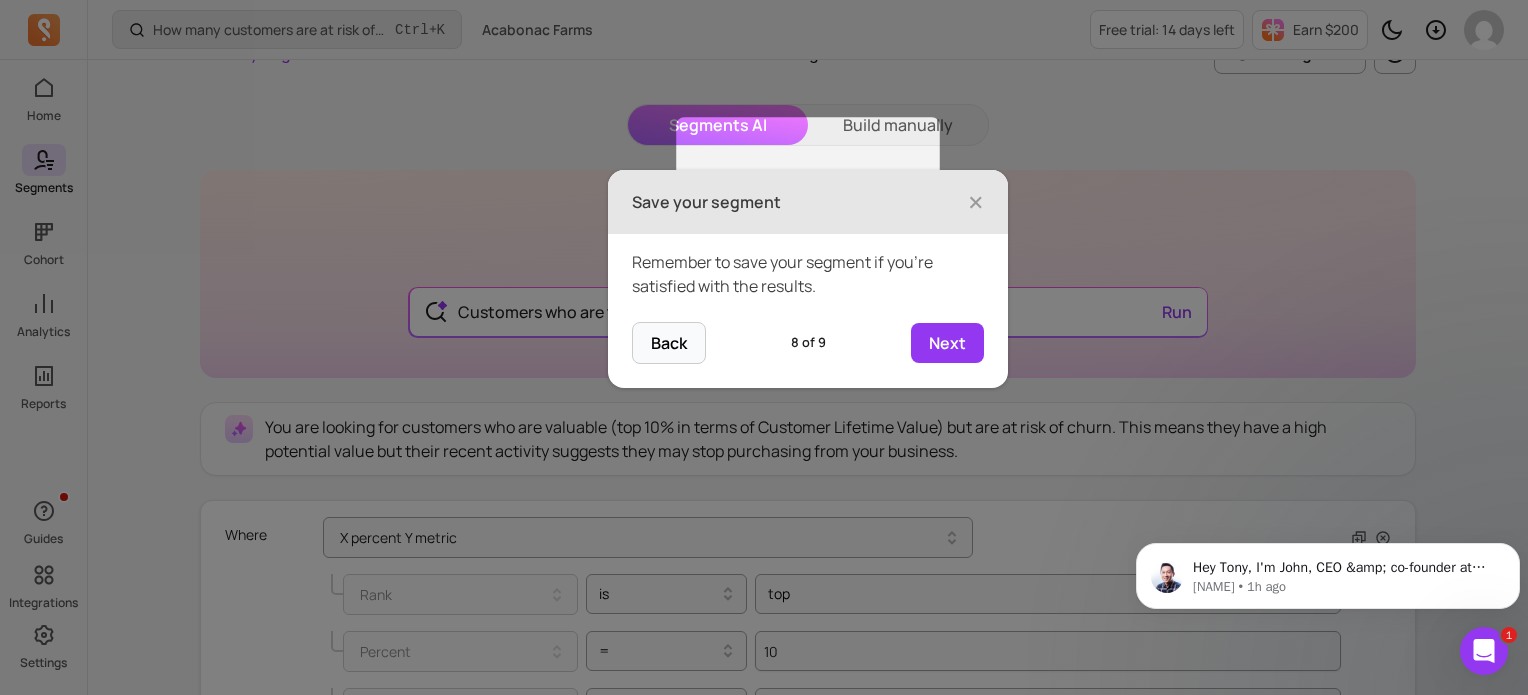 click on "Save your segment   ×   Remember to save your segment if you’re satisfied with the results.   Back 8 of 9 Next" at bounding box center (808, 279) 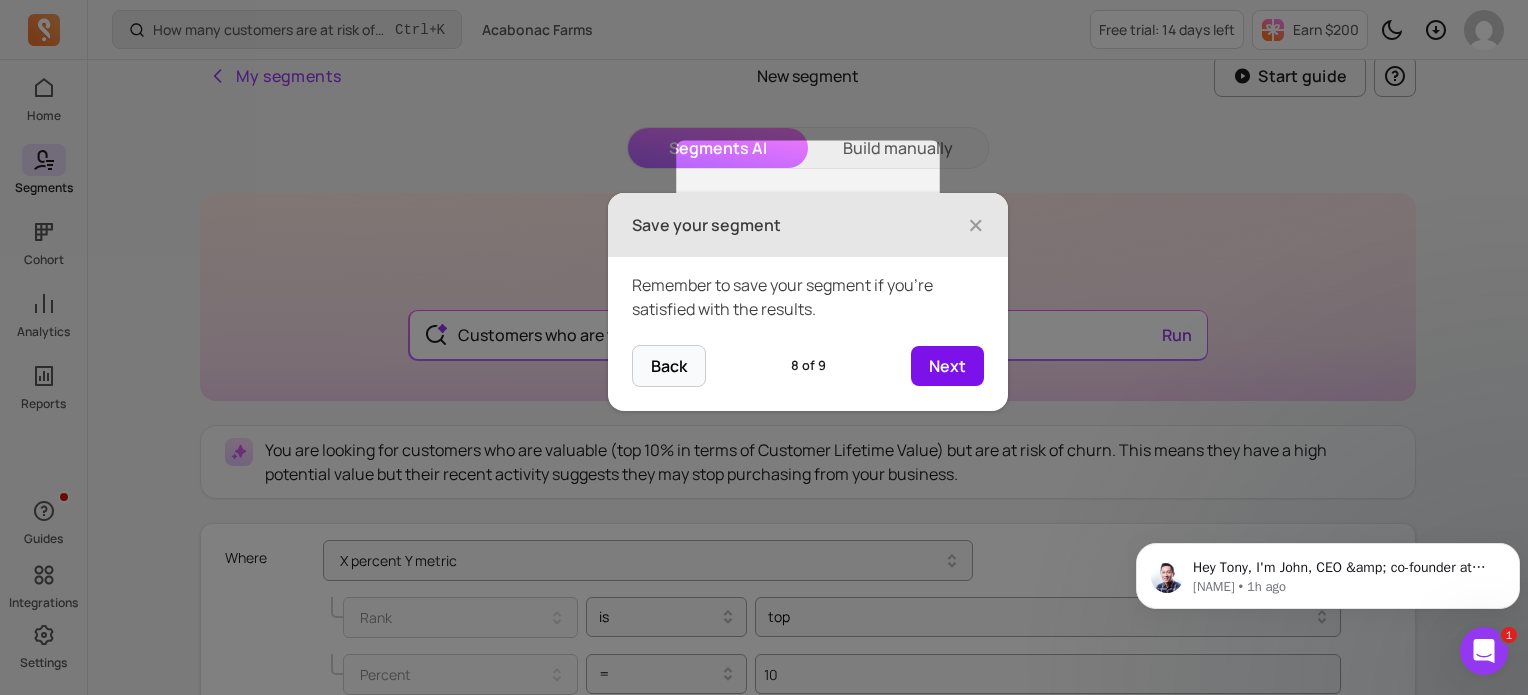 click on "Next" at bounding box center (947, 366) 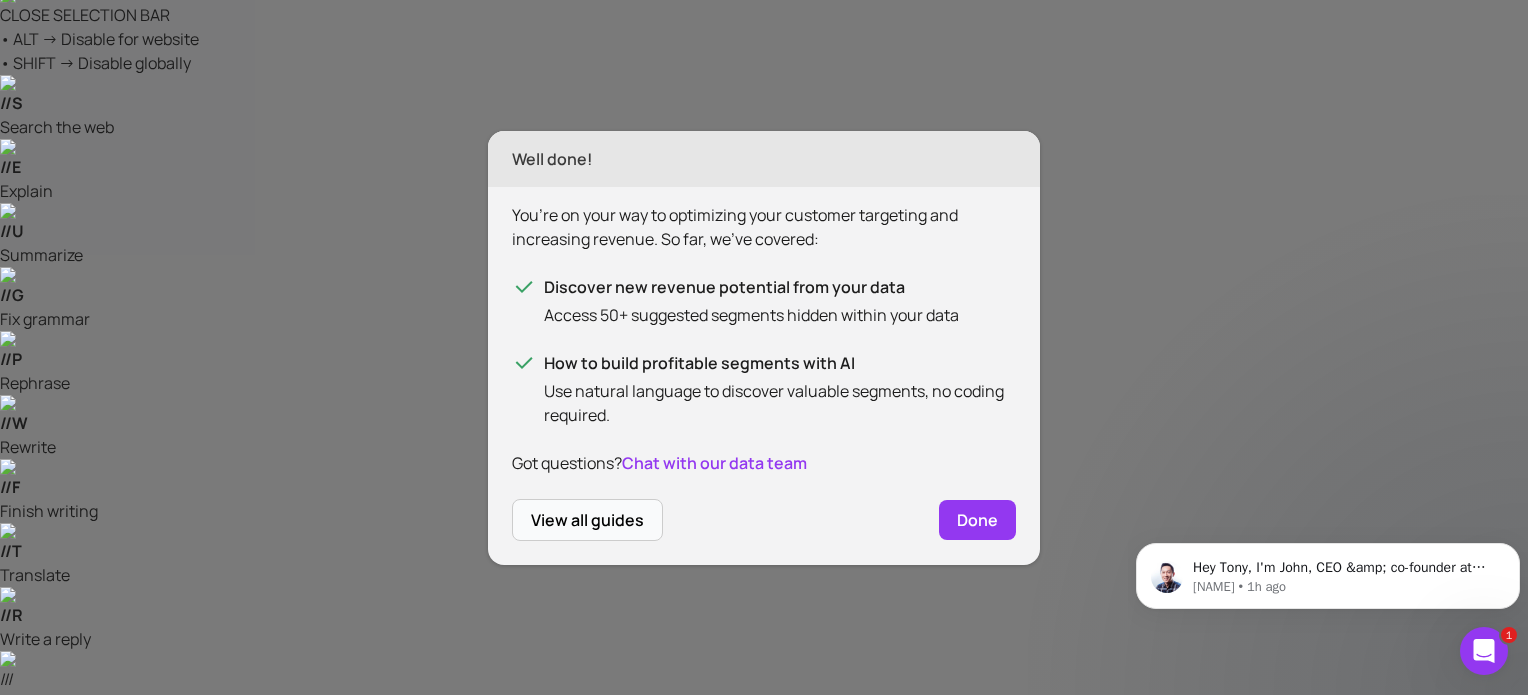 scroll, scrollTop: 0, scrollLeft: 0, axis: both 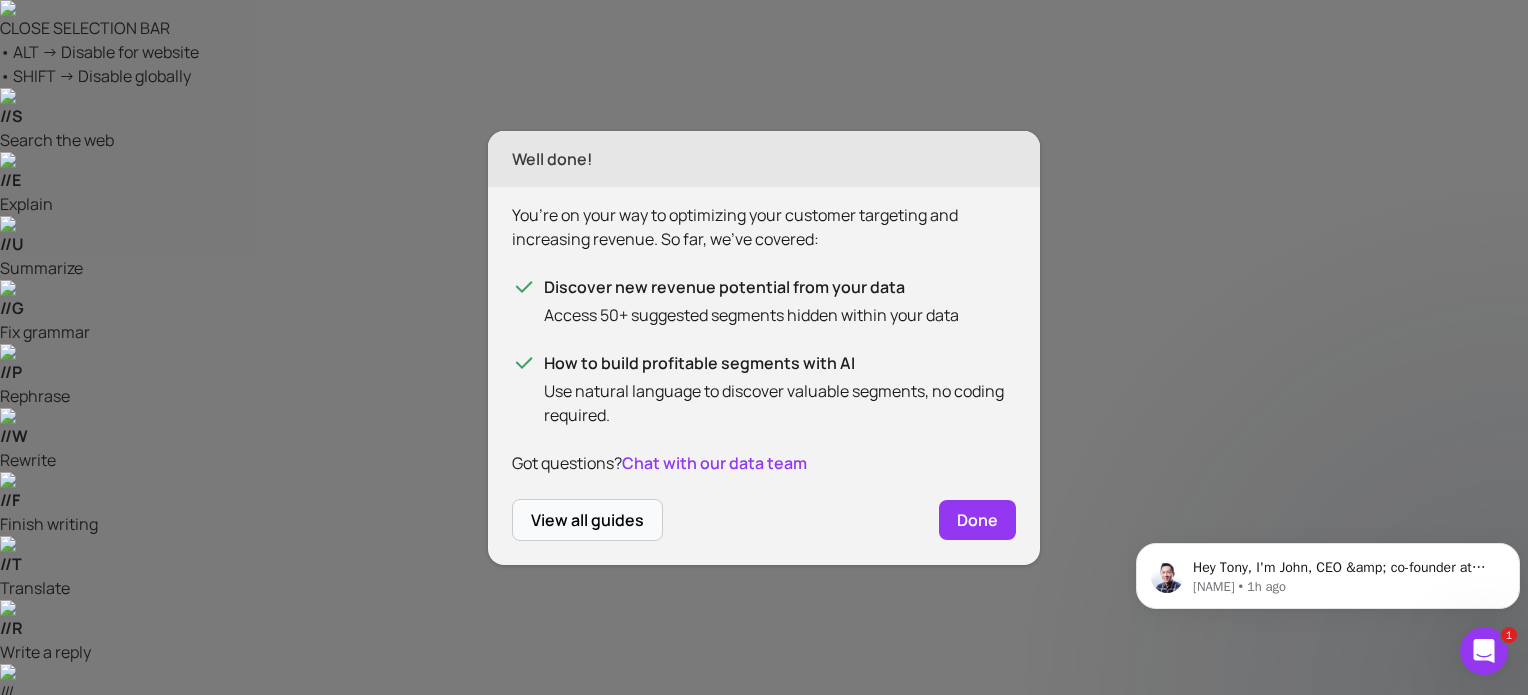click on "You’re on your way to optimizing your customer targeting and increasing revenue. So far, we’ve covered: Discover new revenue potential from your data Access 50+ suggested segments hidden within your data How to build profitable segments with AI Use natural language to discover valuable segments, no coding required. Got questions?  Chat with our data team" at bounding box center [764, 343] 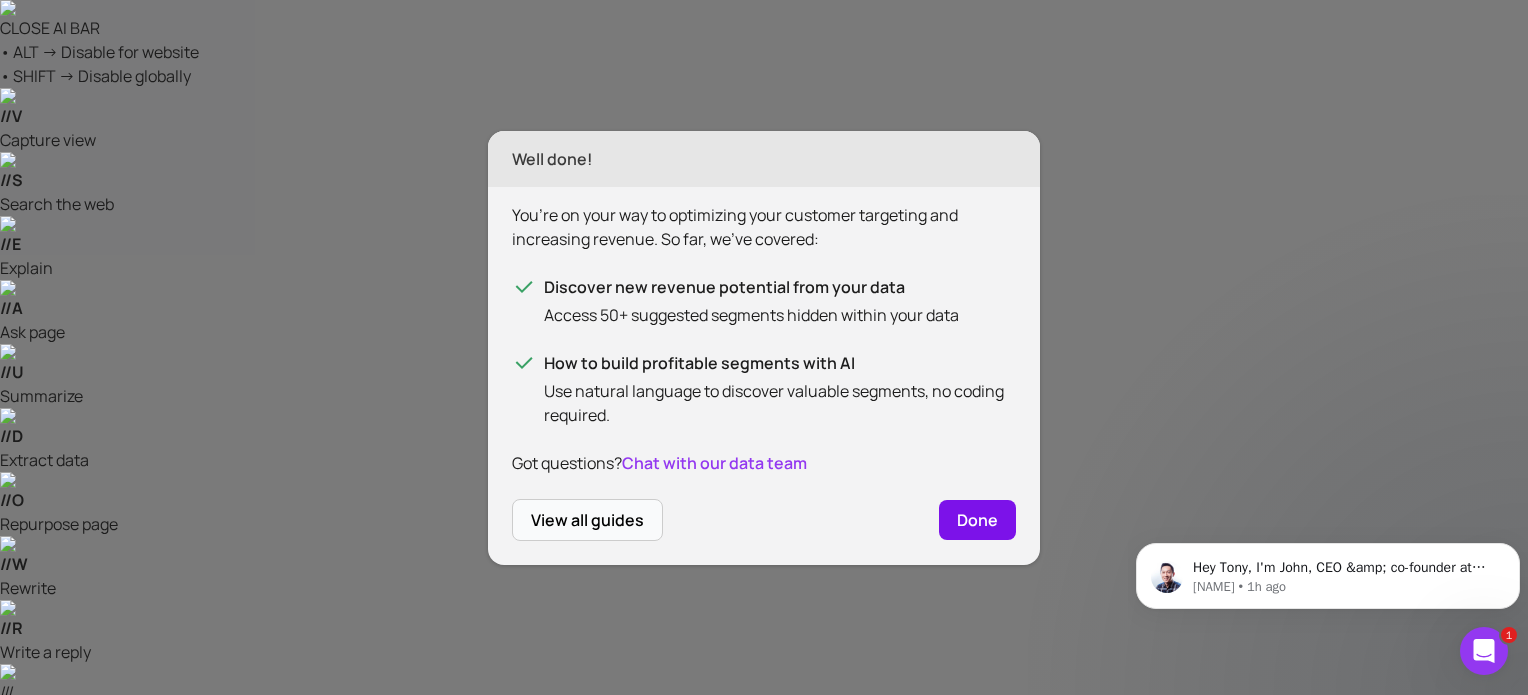 click on "Done" at bounding box center (977, 520) 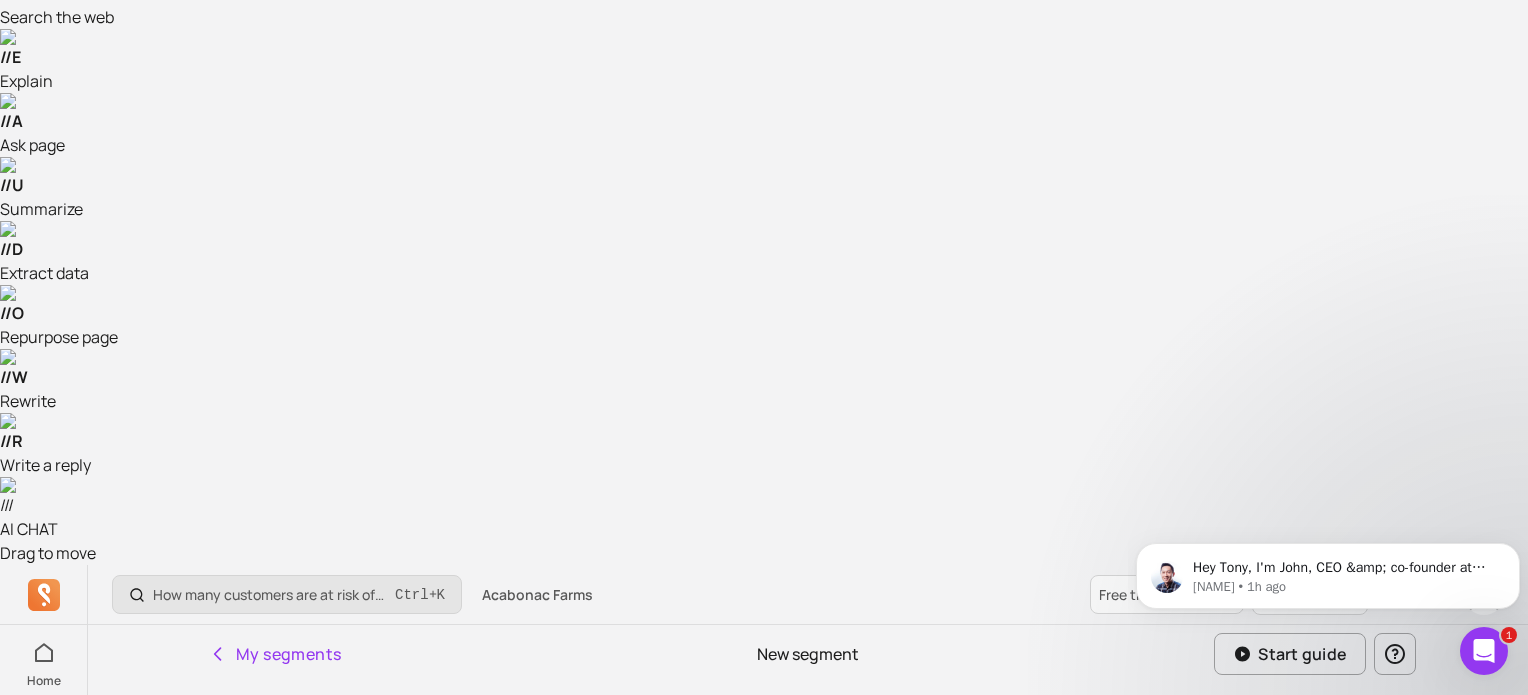scroll, scrollTop: 0, scrollLeft: 0, axis: both 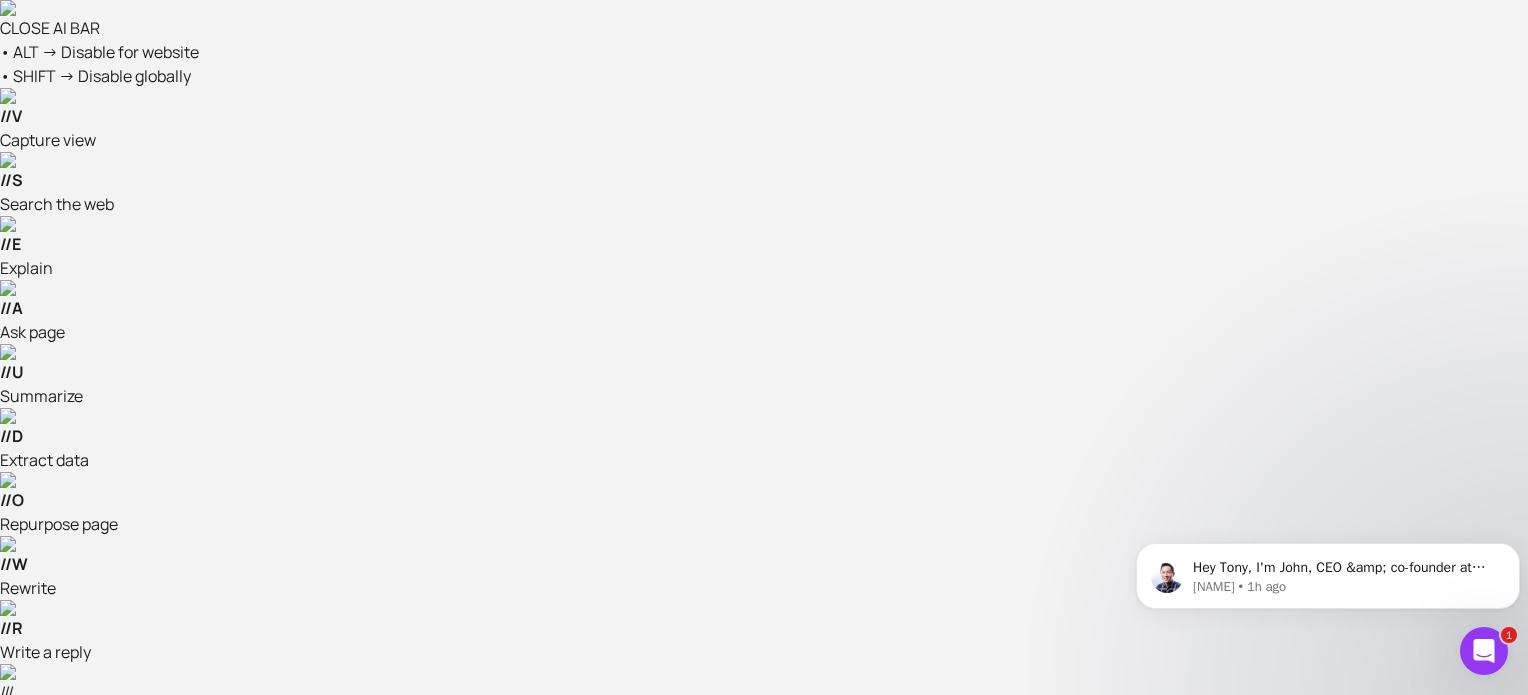 click on "My segments" at bounding box center (274, 841) 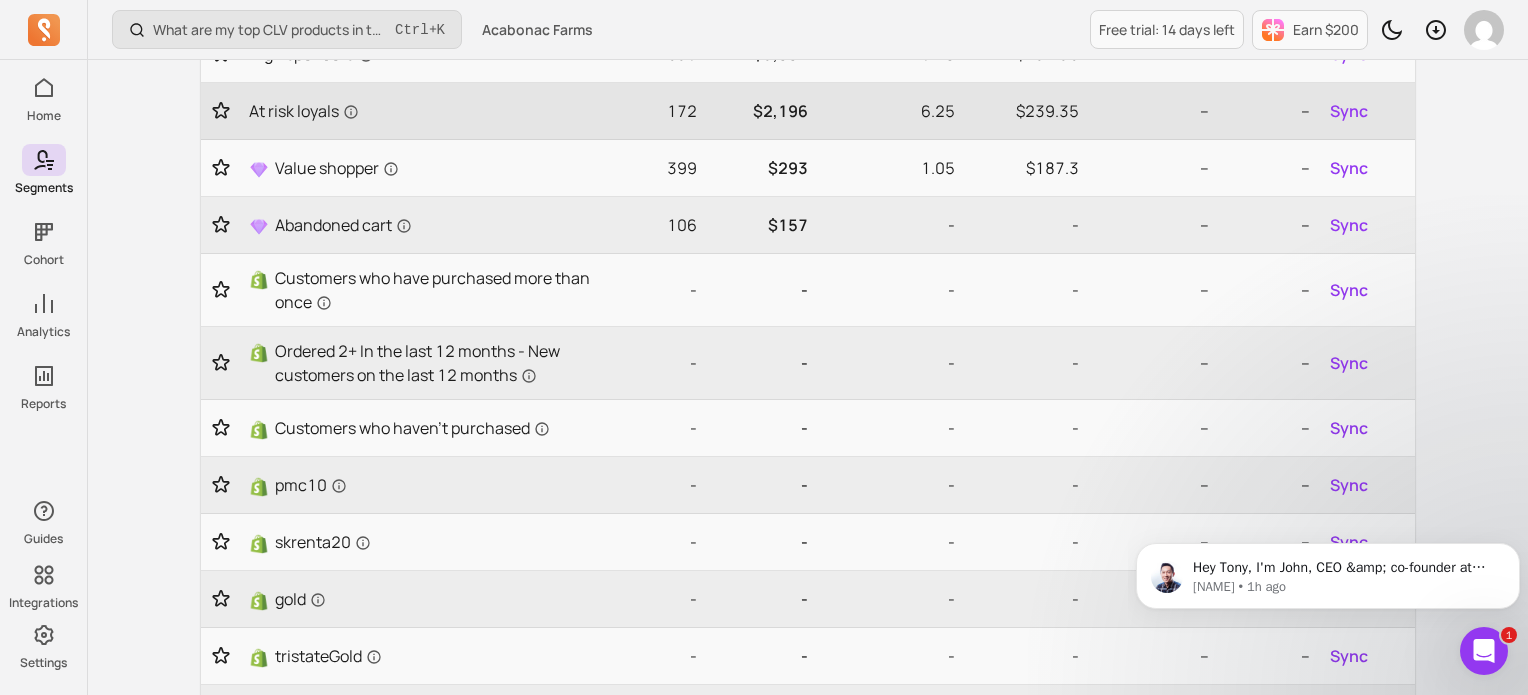 scroll, scrollTop: 1136, scrollLeft: 0, axis: vertical 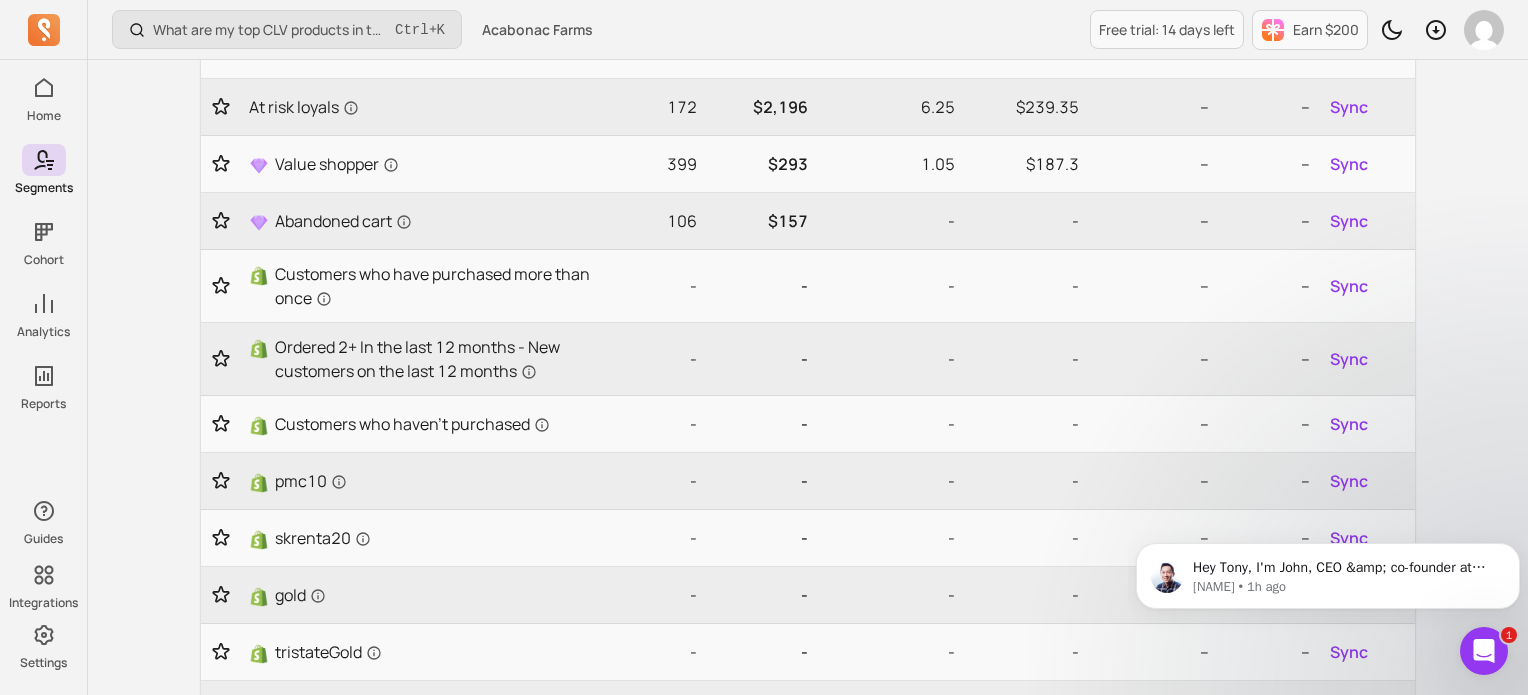 click 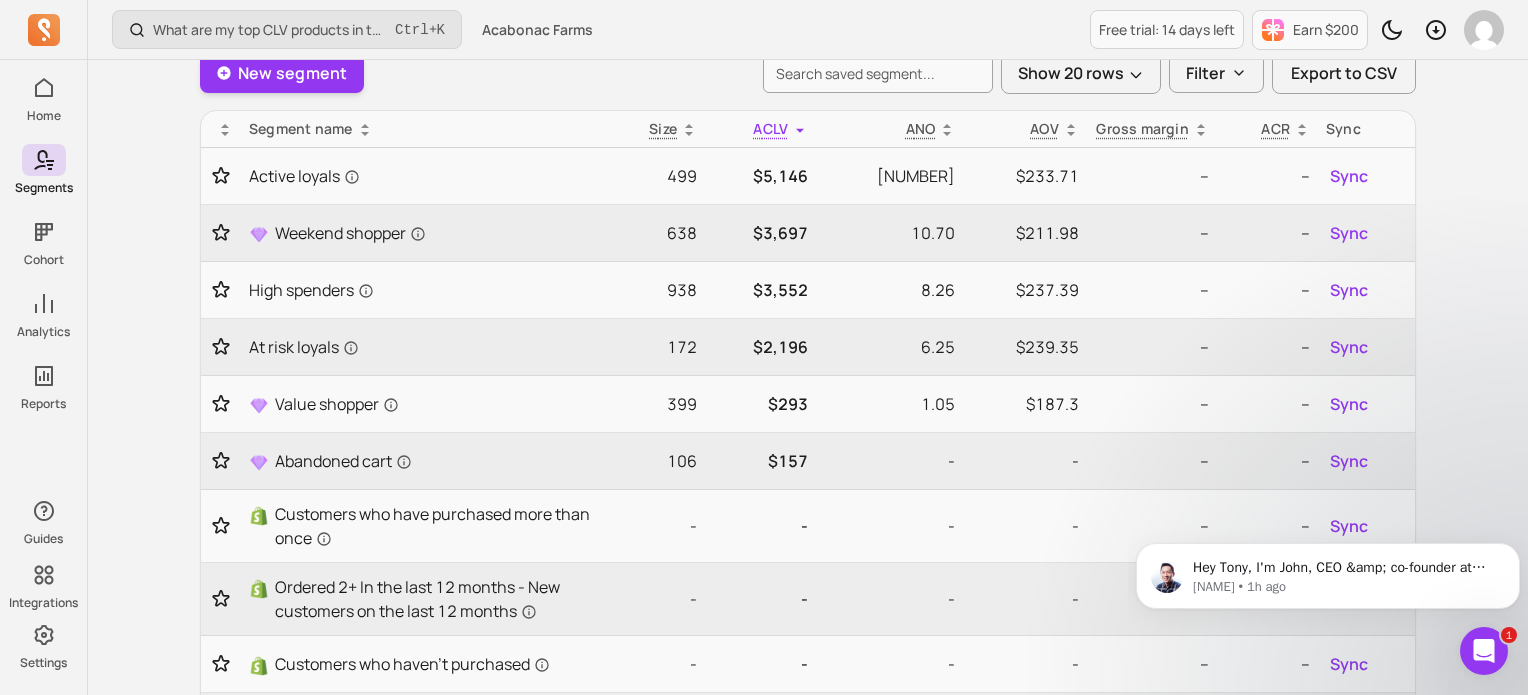 scroll, scrollTop: 894, scrollLeft: 0, axis: vertical 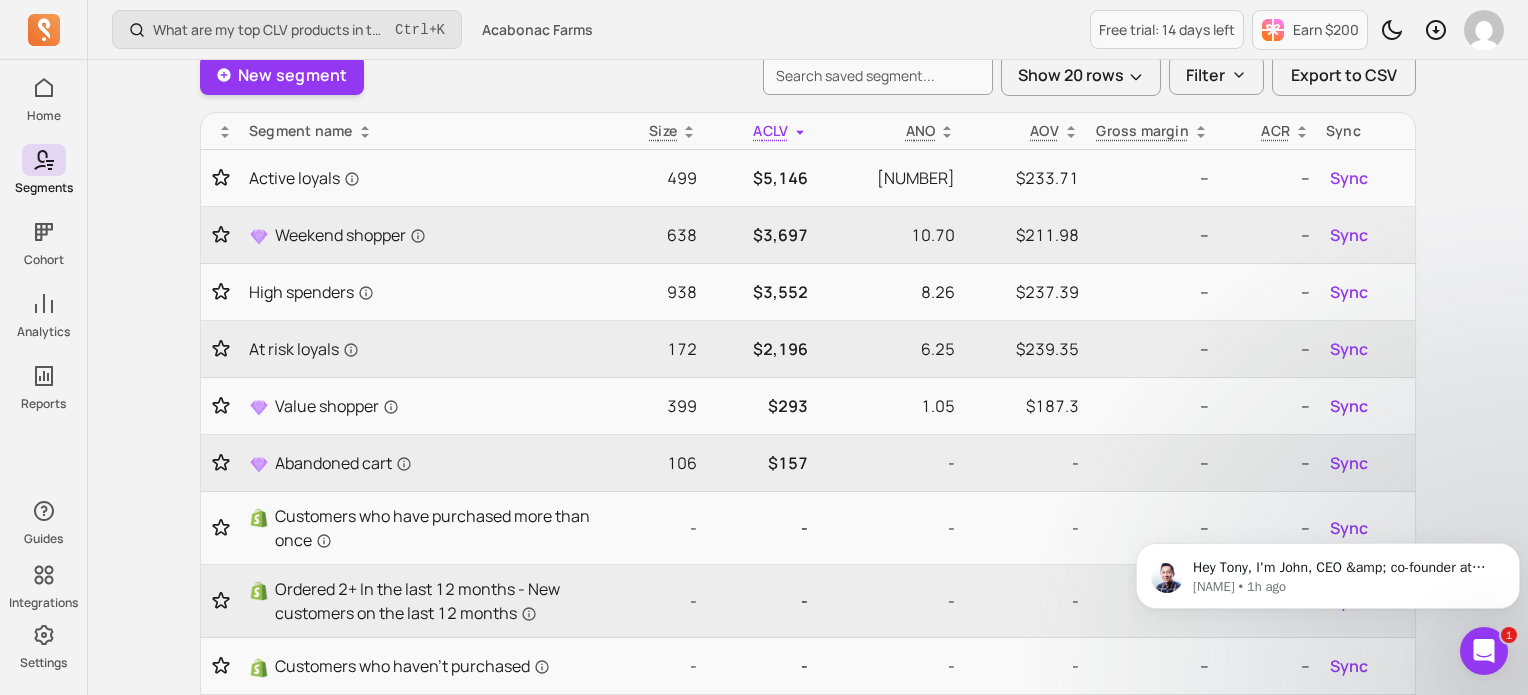 click on "Meta customer" at bounding box center (314, 1252) 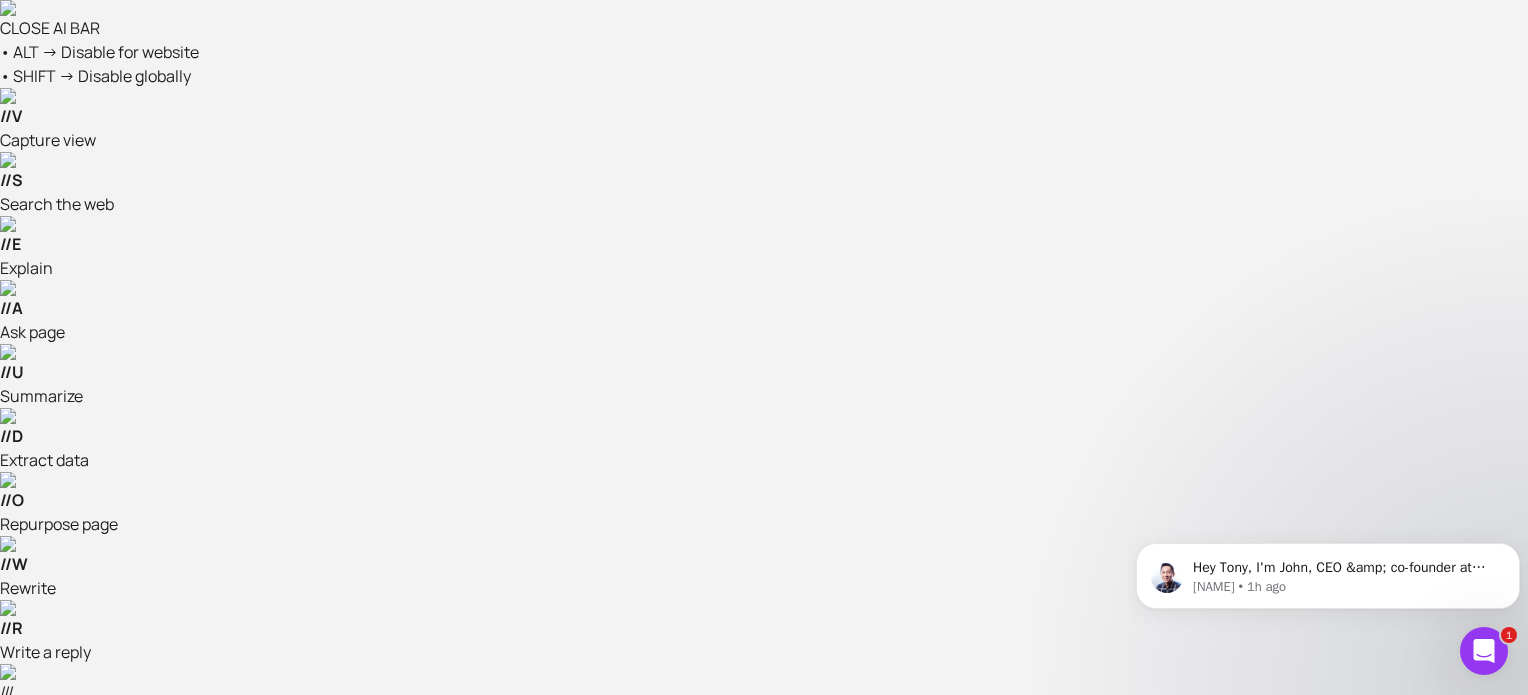 scroll, scrollTop: 0, scrollLeft: 0, axis: both 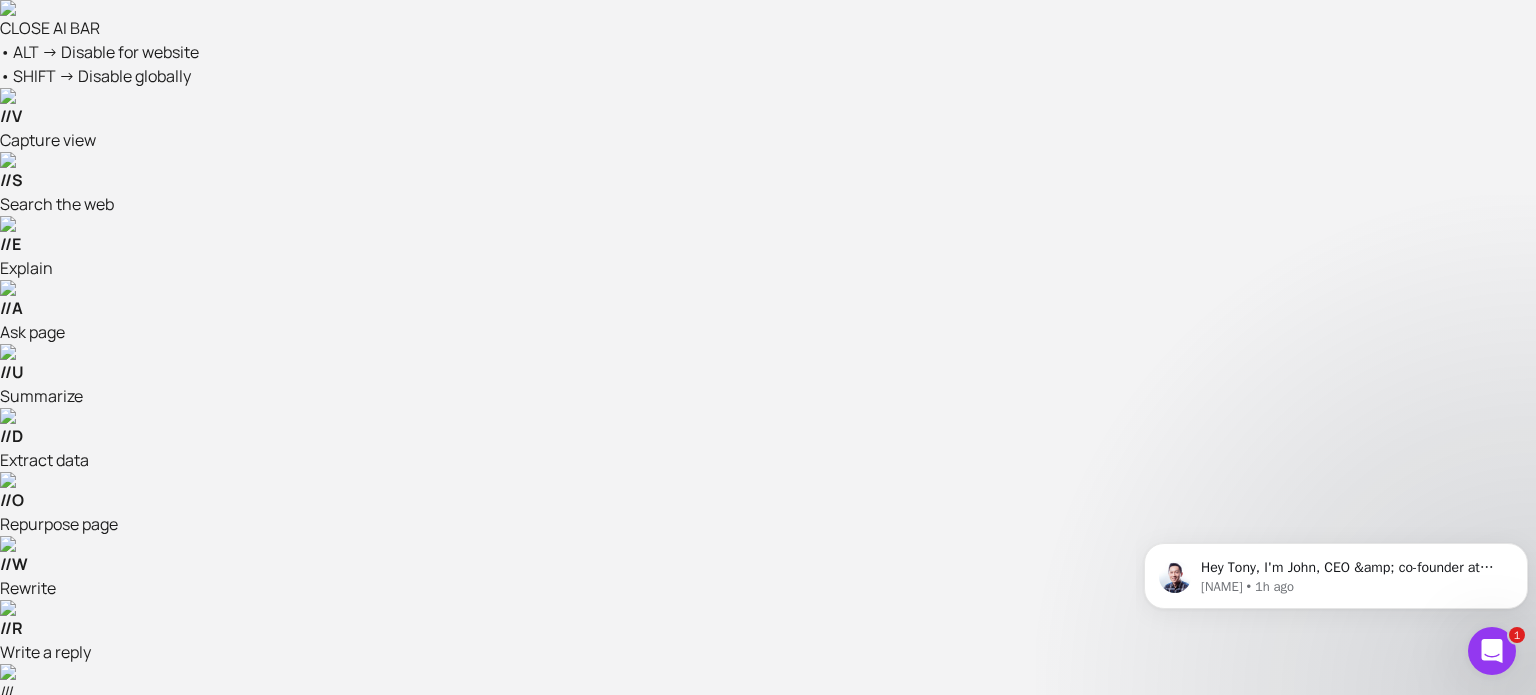 click on "List of customers" at bounding box center (373, 1062) 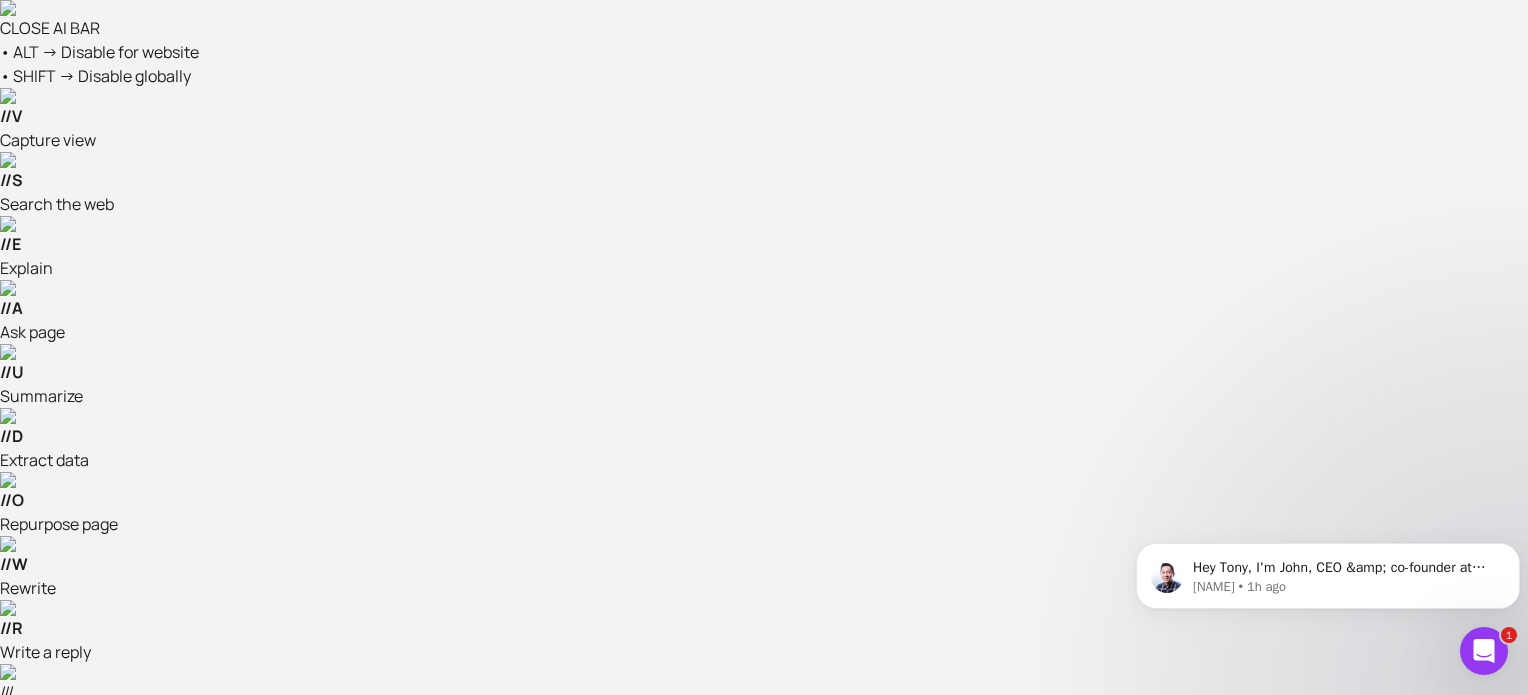 click on "Overview" at bounding box center (246, 1062) 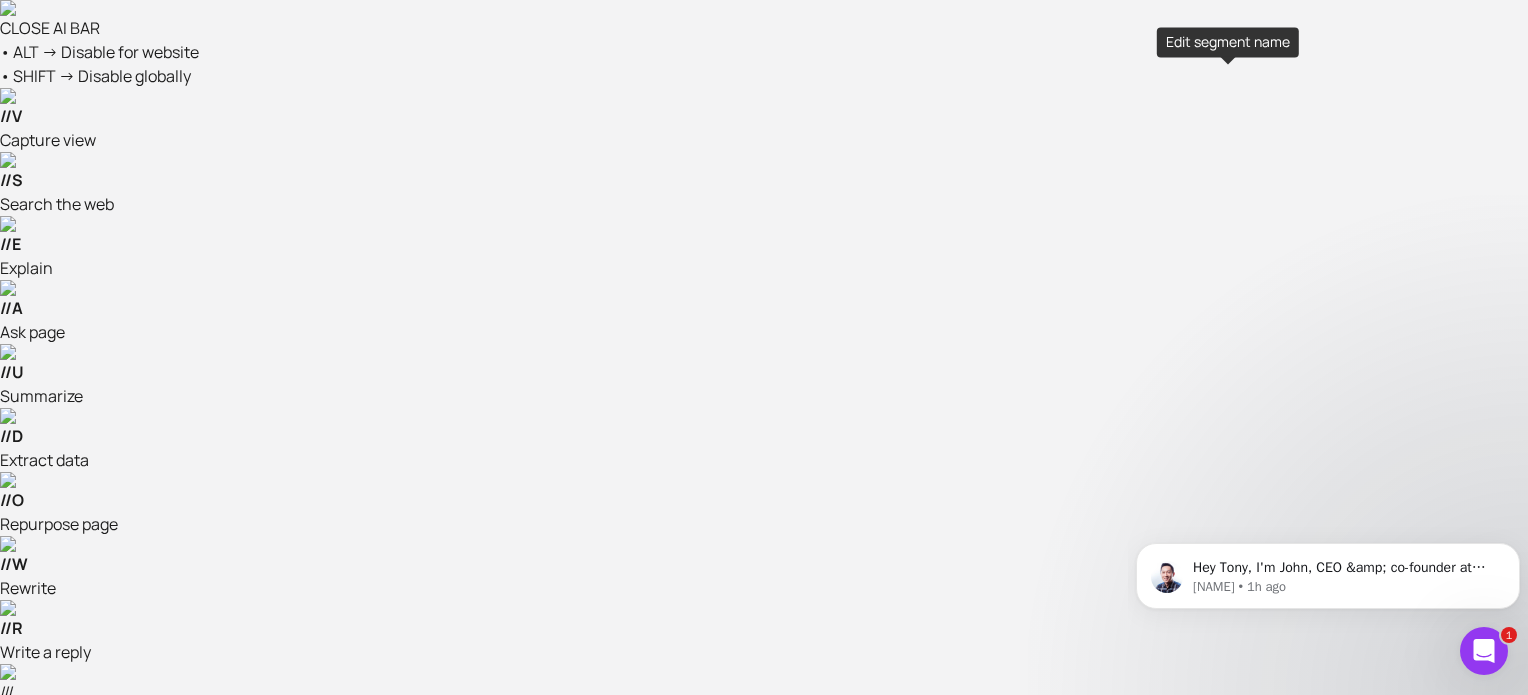 click 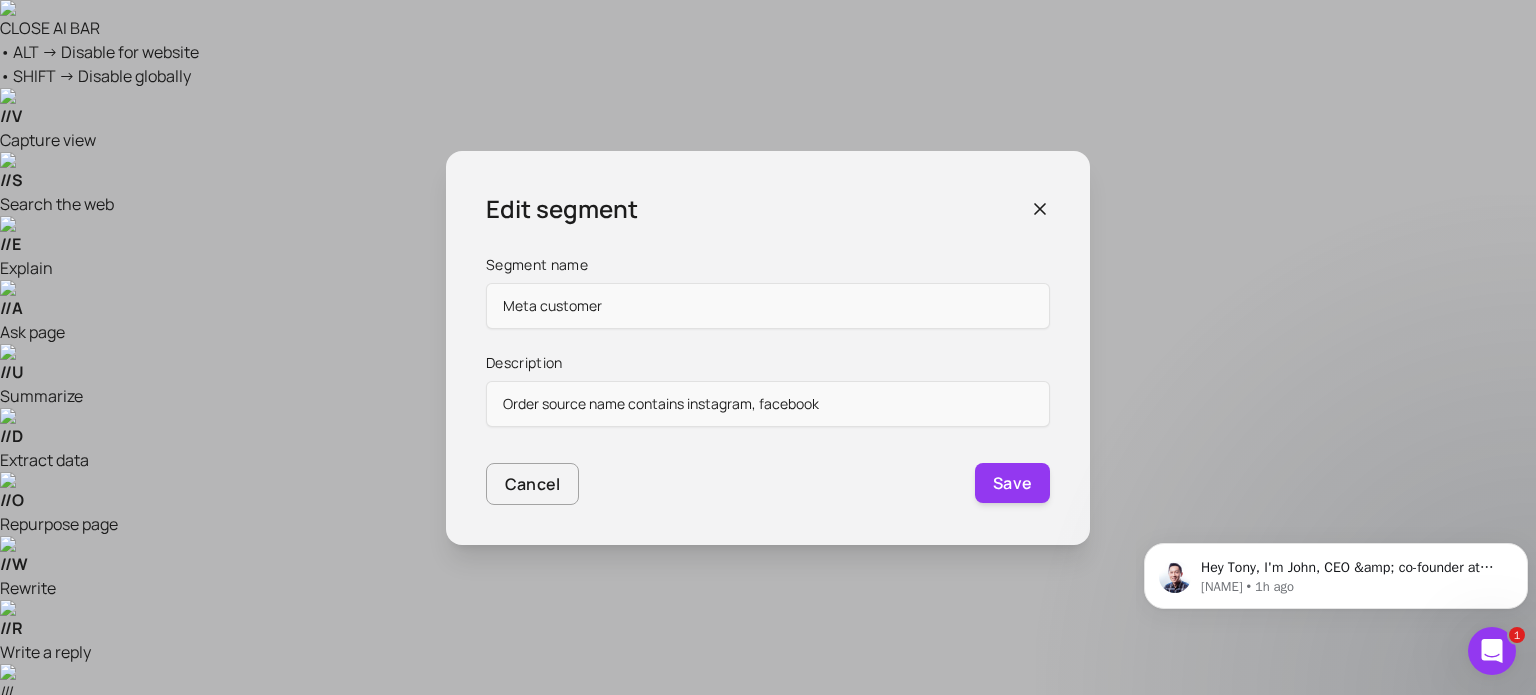 click 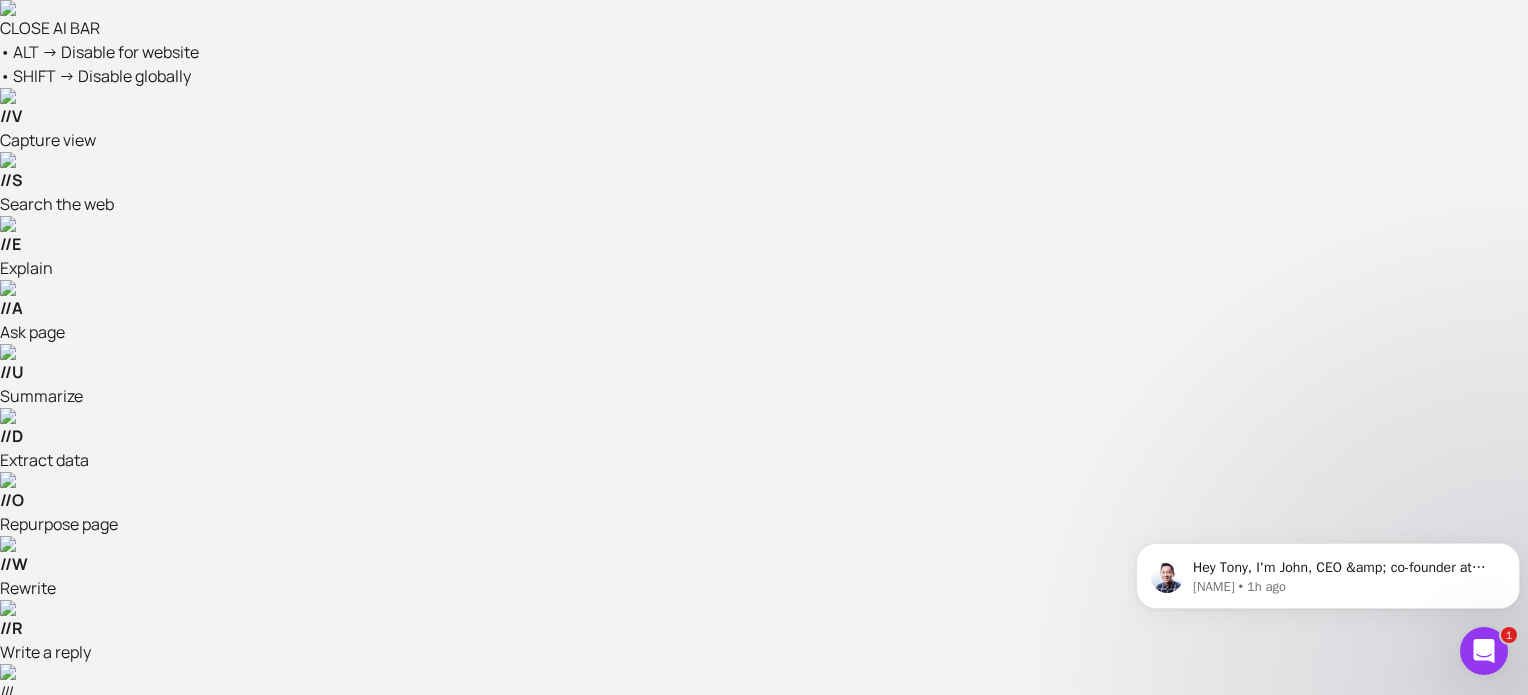 click on "Show filters" at bounding box center (258, 1010) 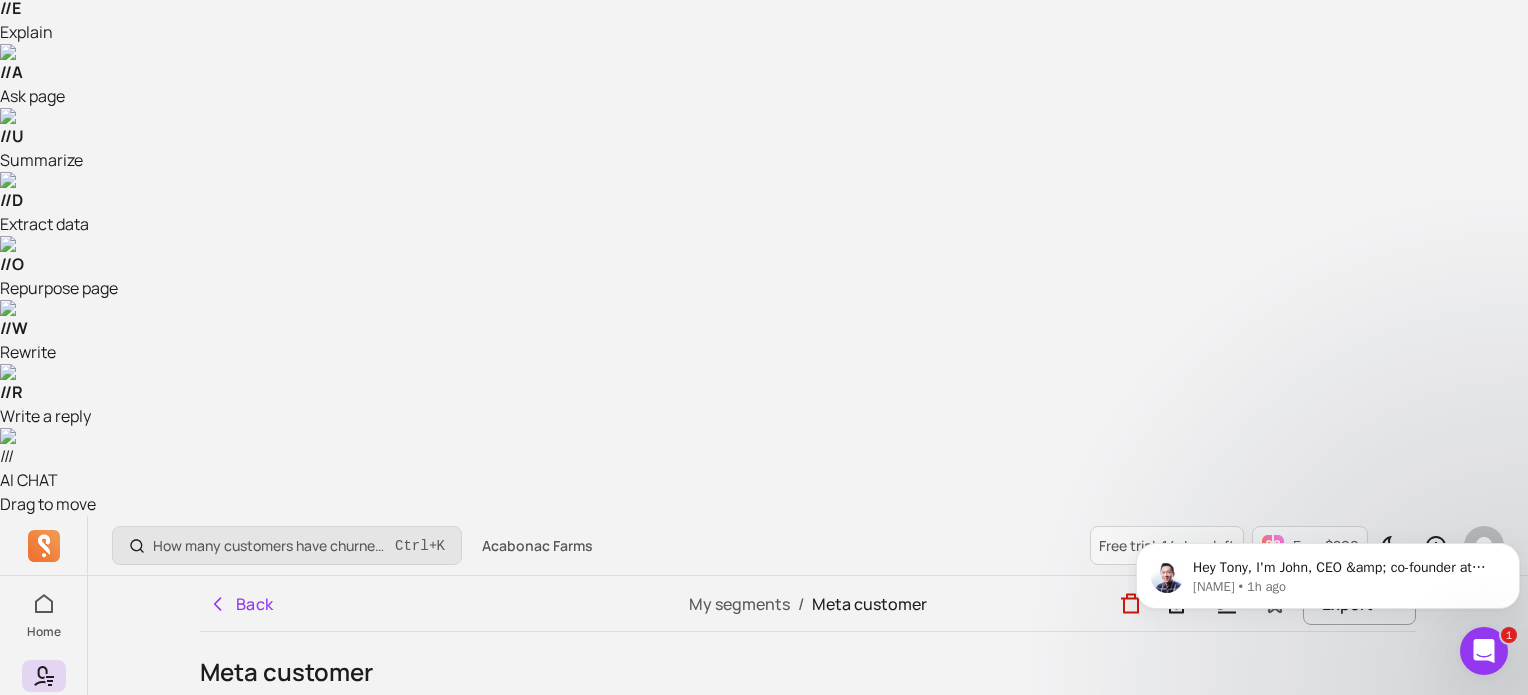 scroll, scrollTop: 0, scrollLeft: 0, axis: both 